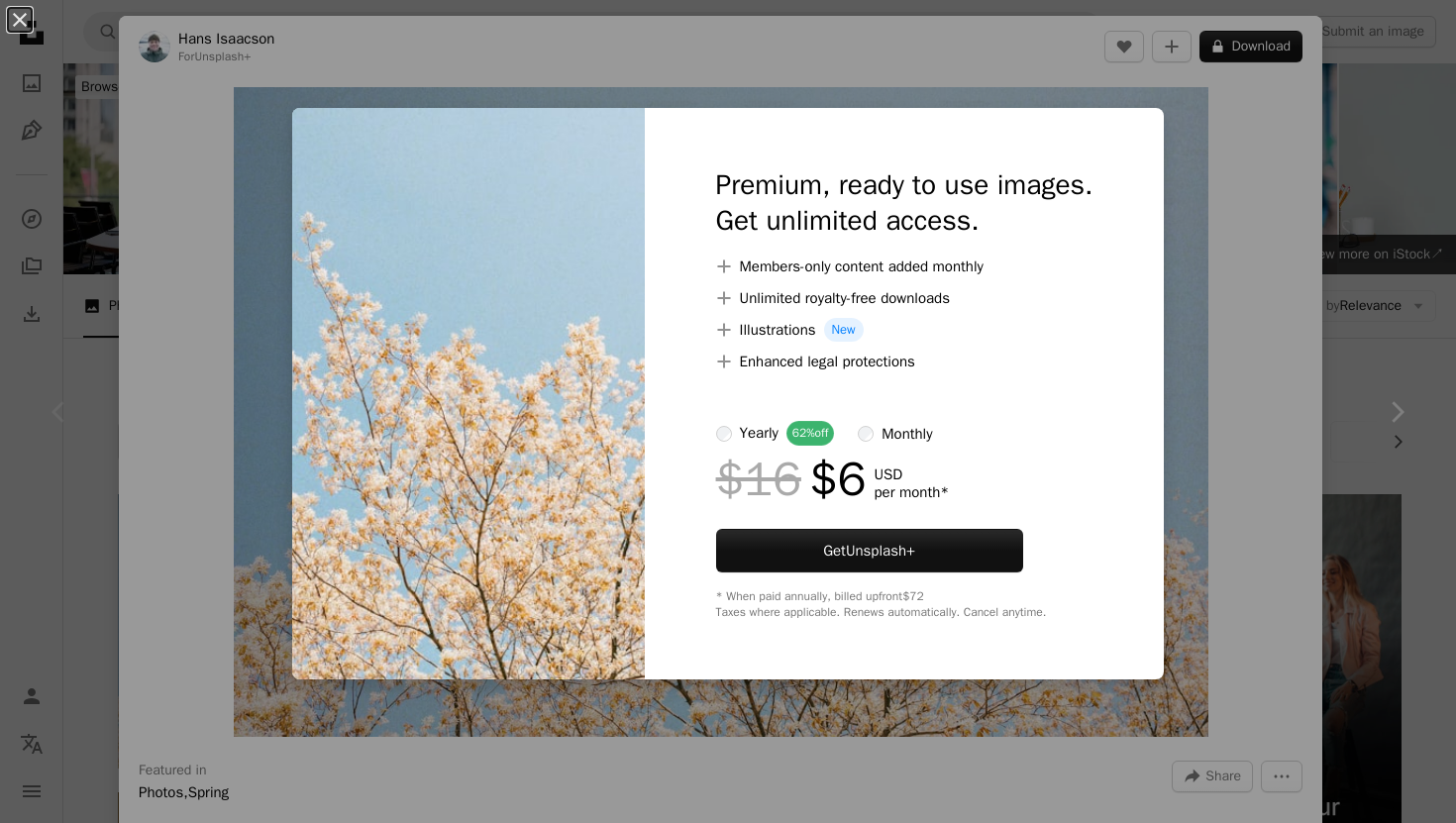 scroll, scrollTop: 0, scrollLeft: 0, axis: both 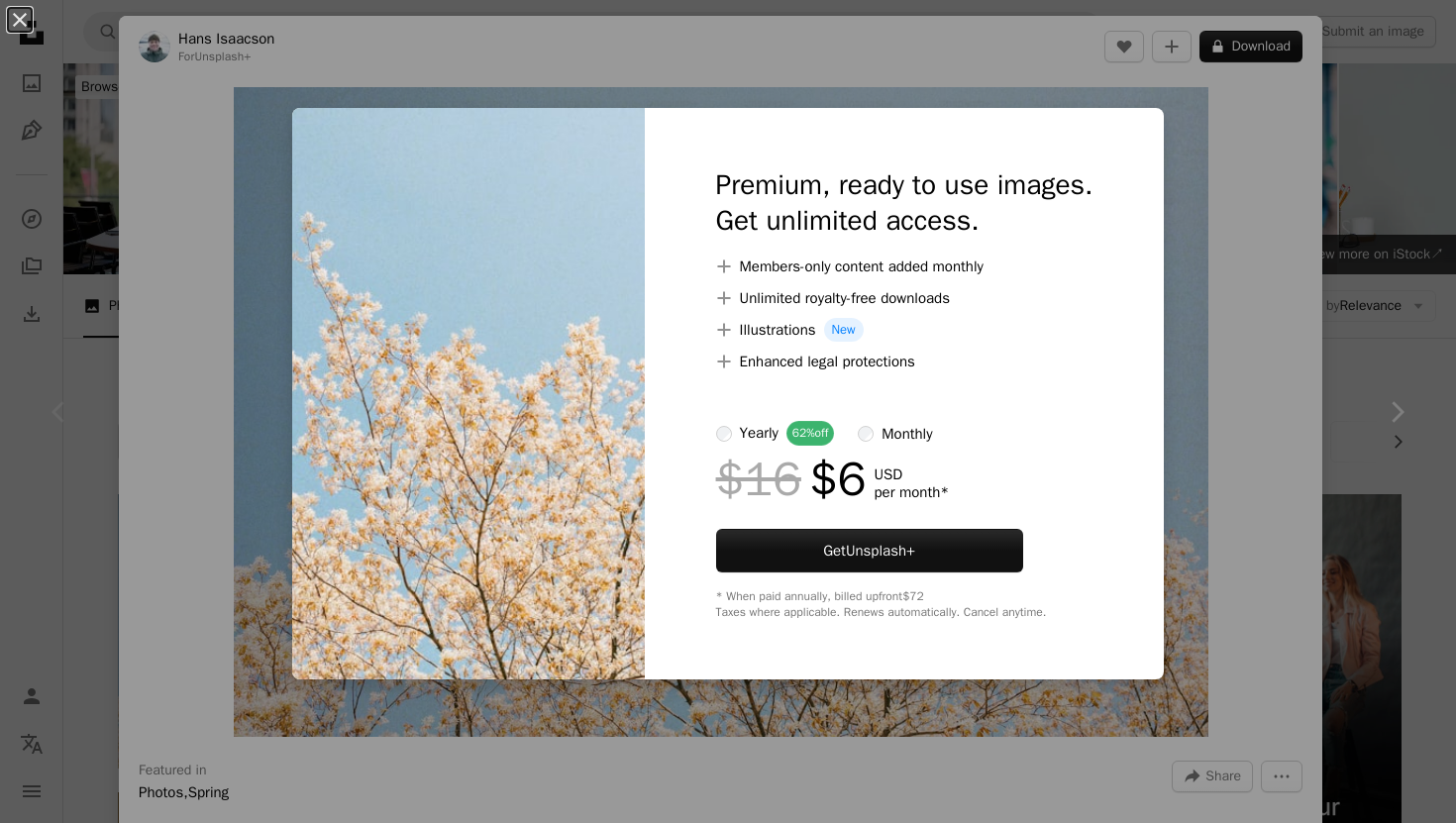 click on "An X shape Premium, ready to use images. Get unlimited access. A plus sign Members-only content added monthly A plus sign Unlimited royalty-free downloads A plus sign Illustrations  New A plus sign Enhanced legal protections yearly 62%  off monthly $16   $6 USD per month * Get  Unsplash+ * When paid annually, billed upfront  $72 Taxes where applicable. Renews automatically. Cancel anytime." at bounding box center (728, 411) 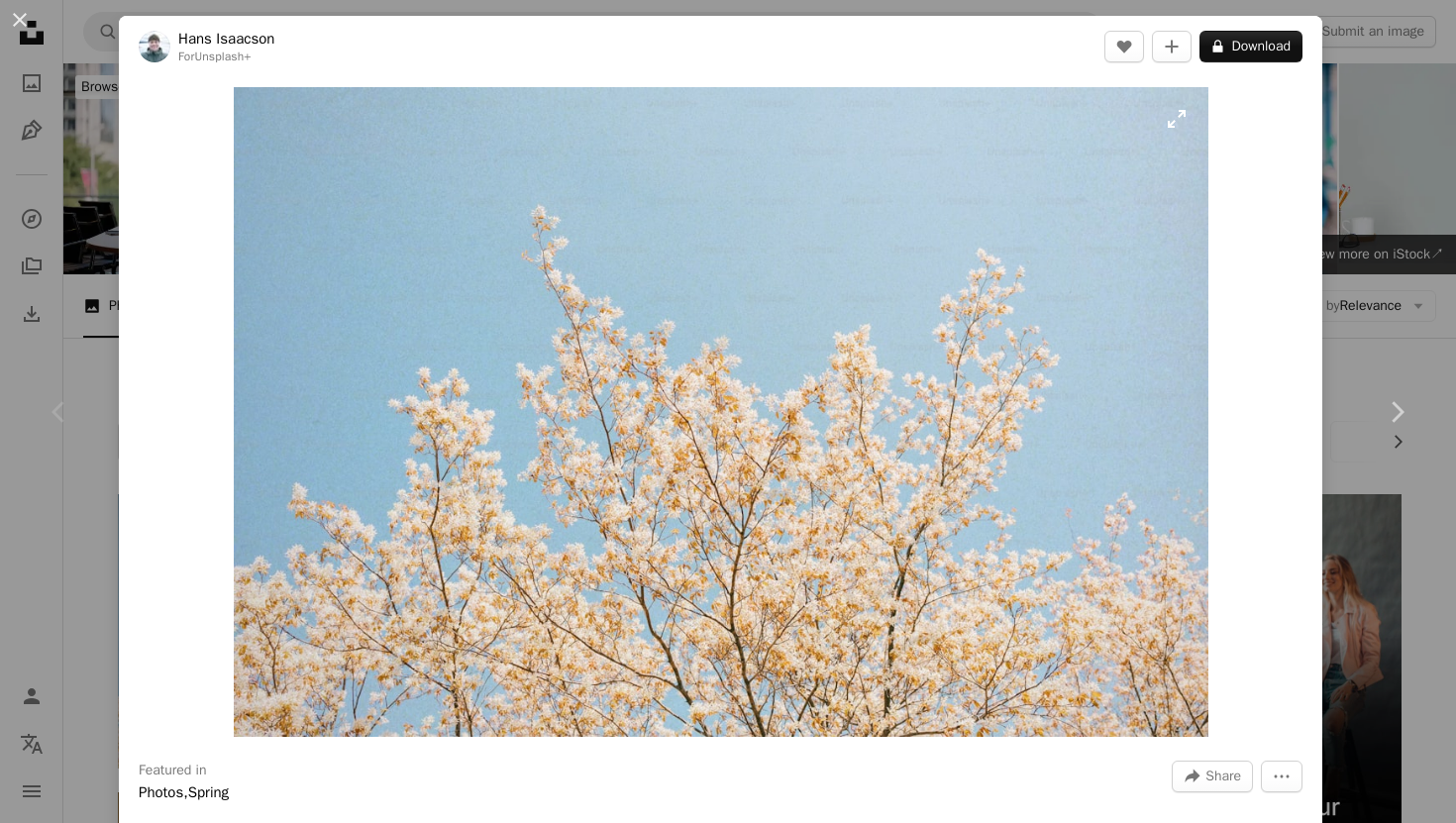 click at bounding box center (721, 412) 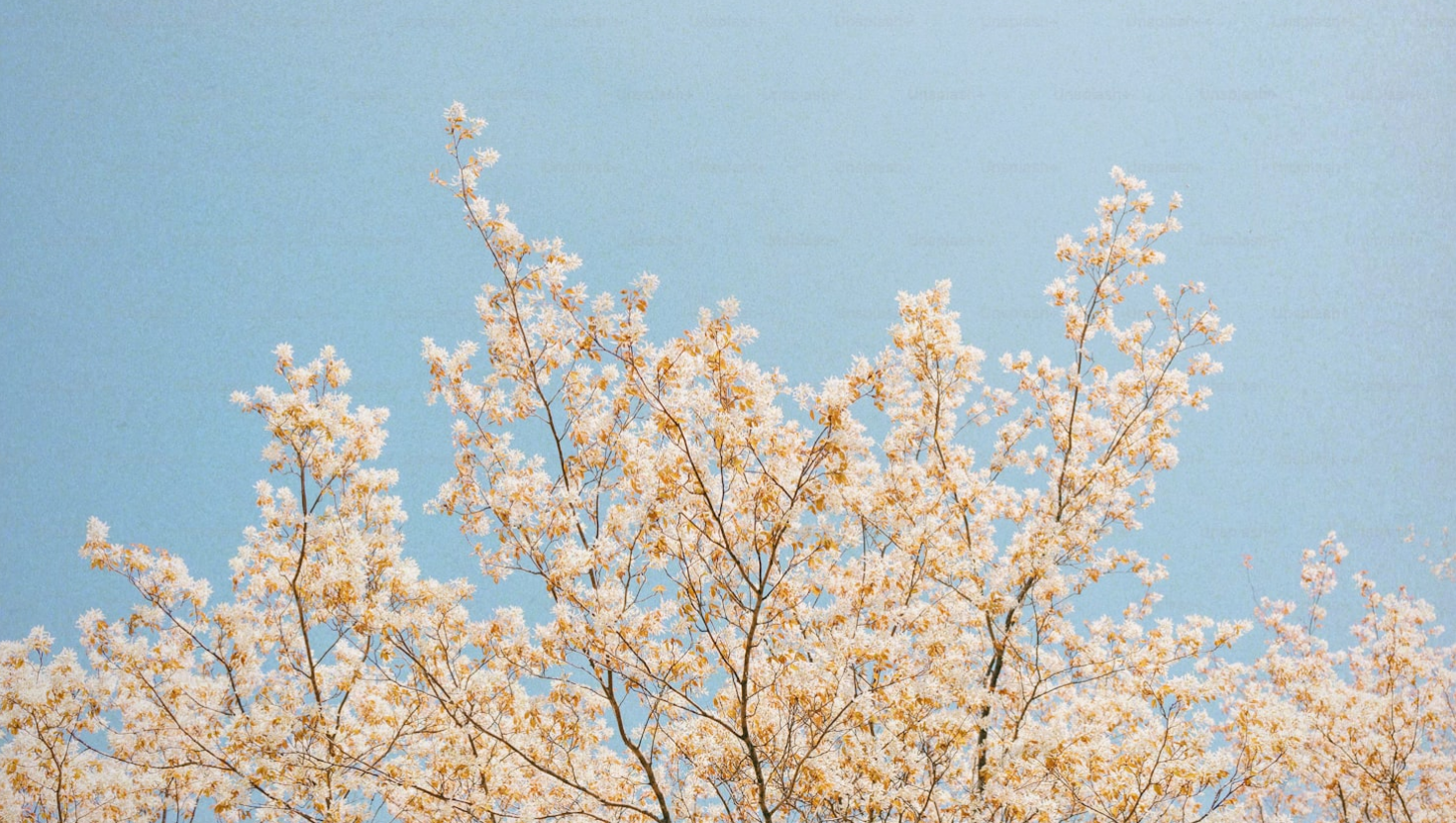 scroll, scrollTop: 147, scrollLeft: 0, axis: vertical 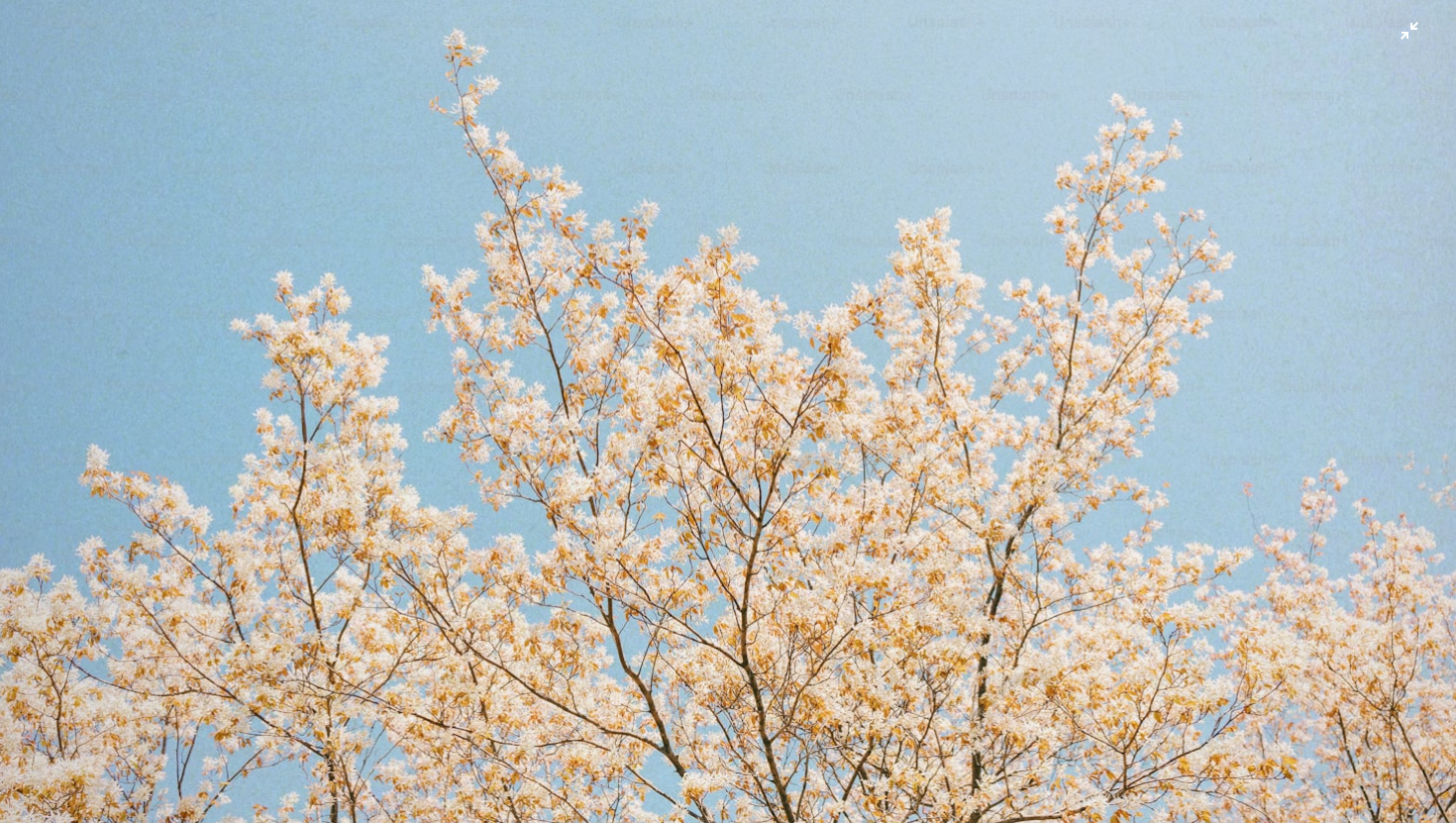 click at bounding box center (728, 338) 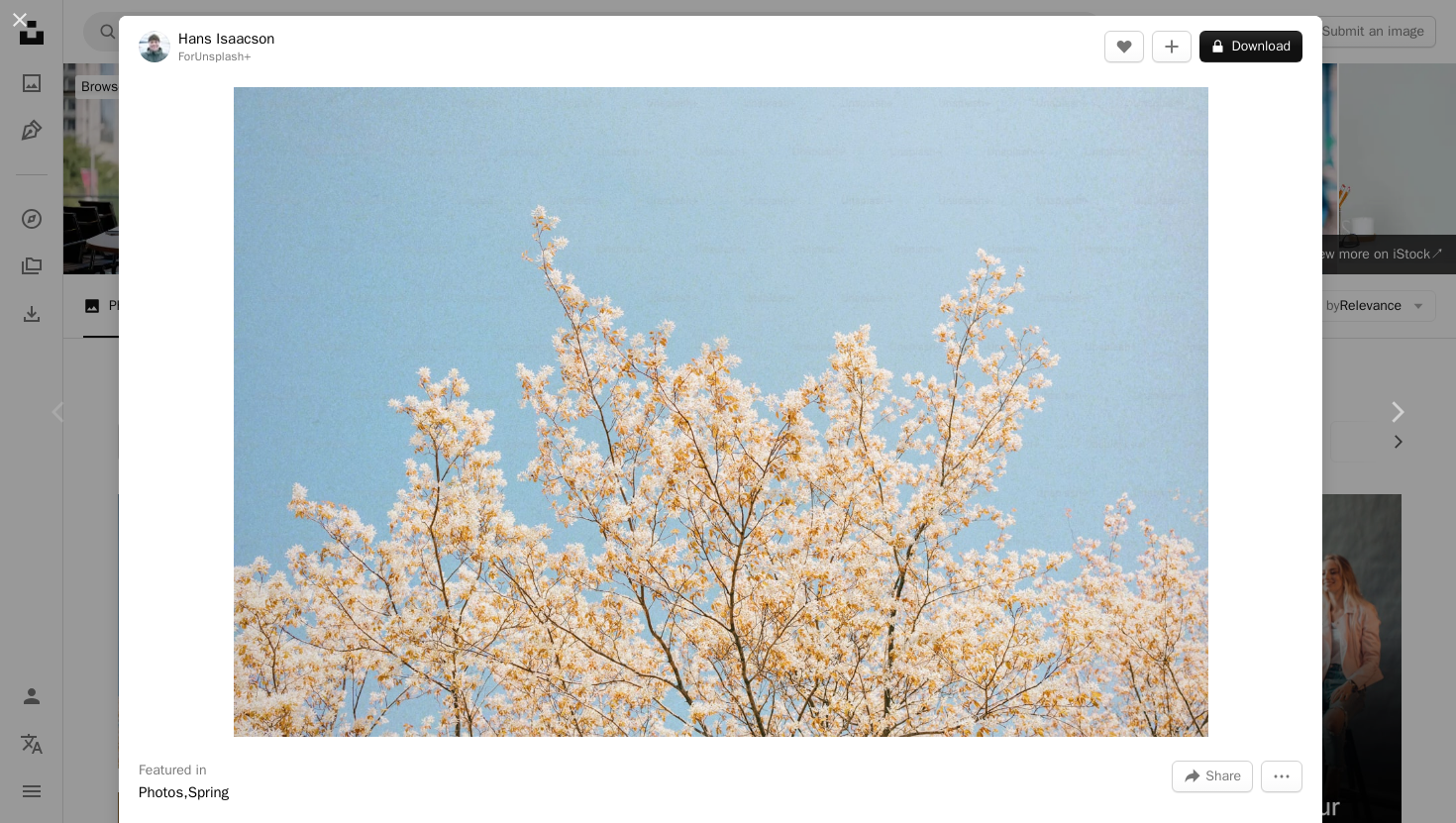 click at bounding box center (721, 412) 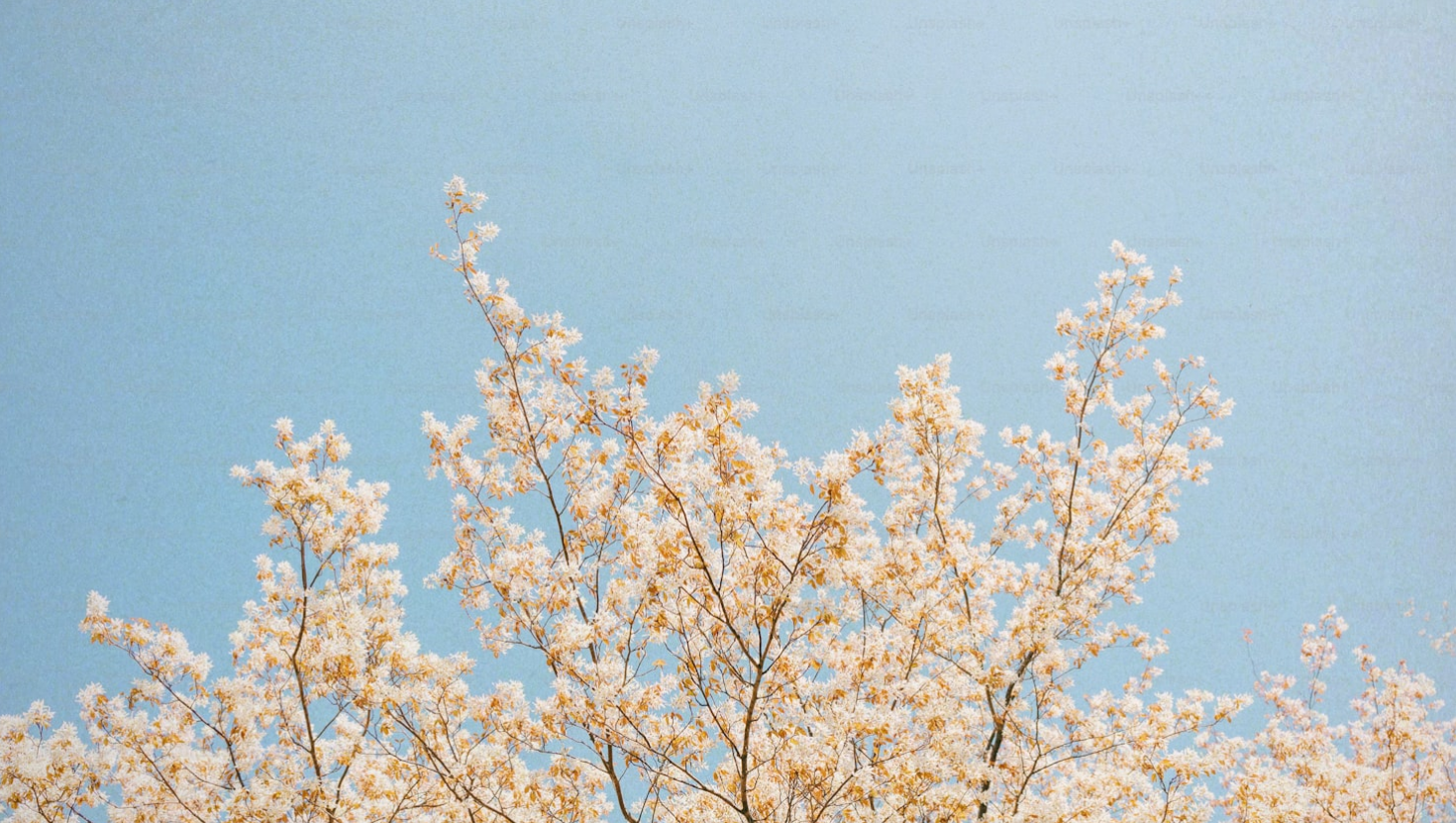 scroll, scrollTop: 74, scrollLeft: 0, axis: vertical 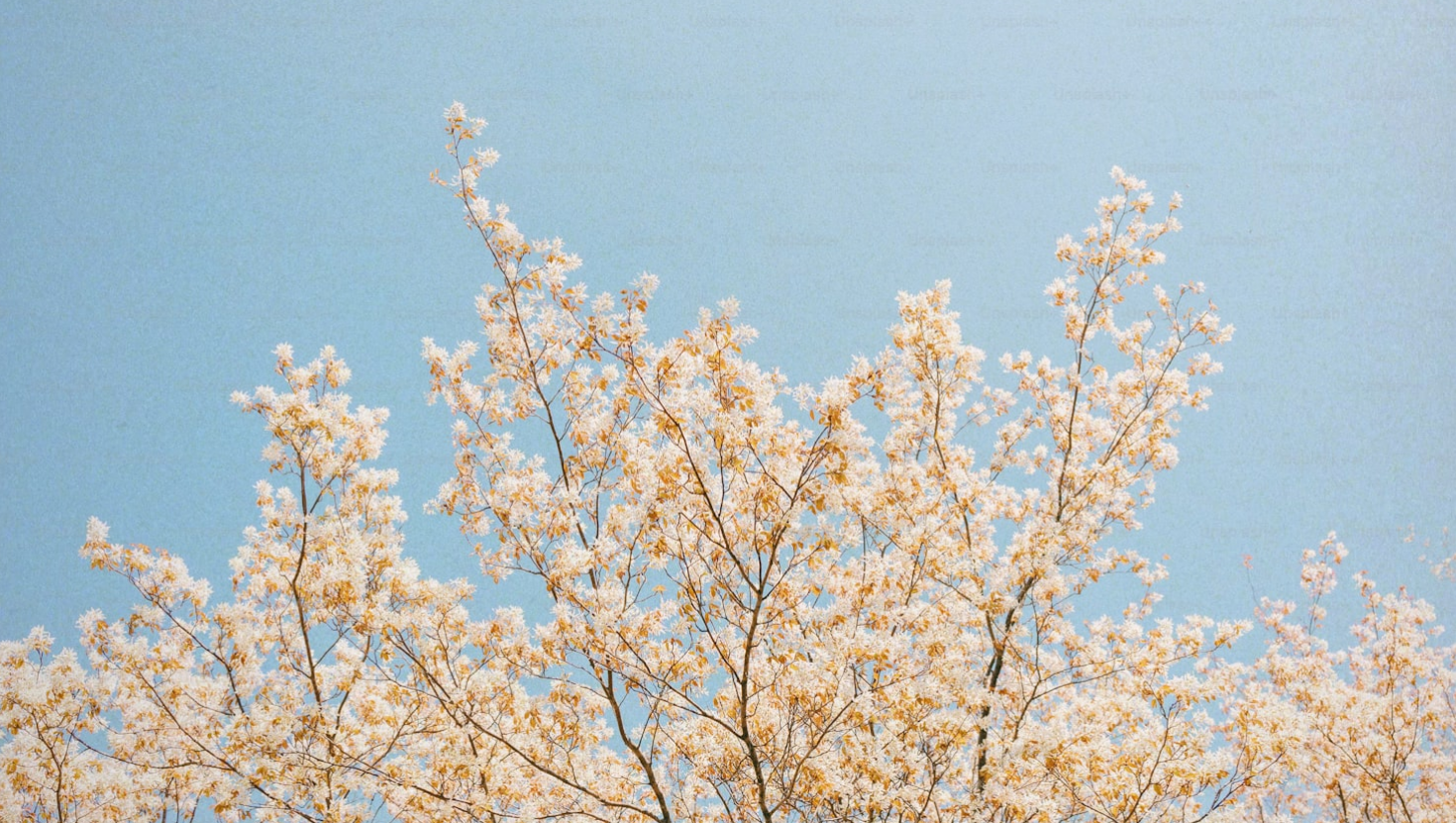 click at bounding box center (728, 410) 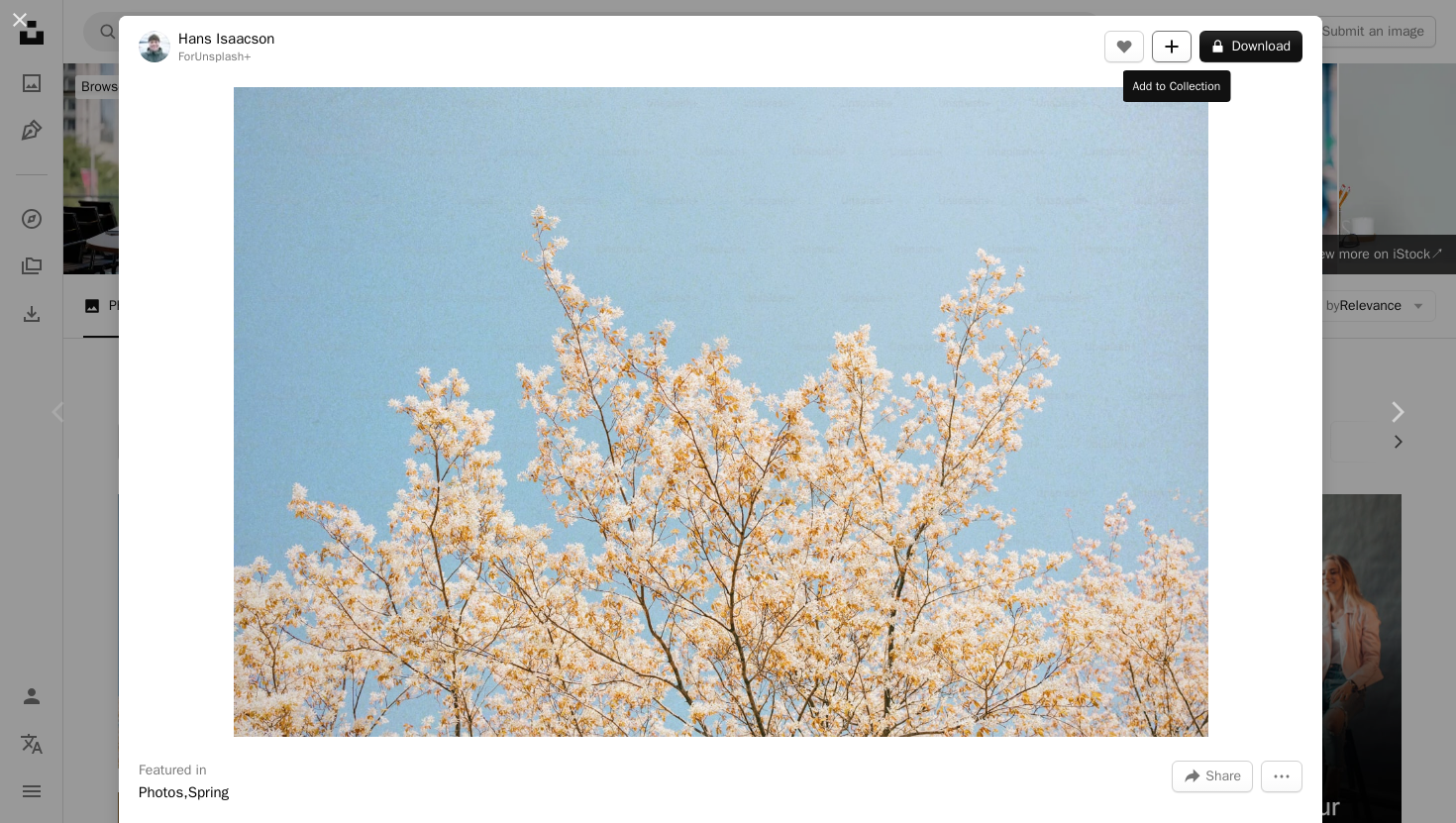 click on "A plus sign" 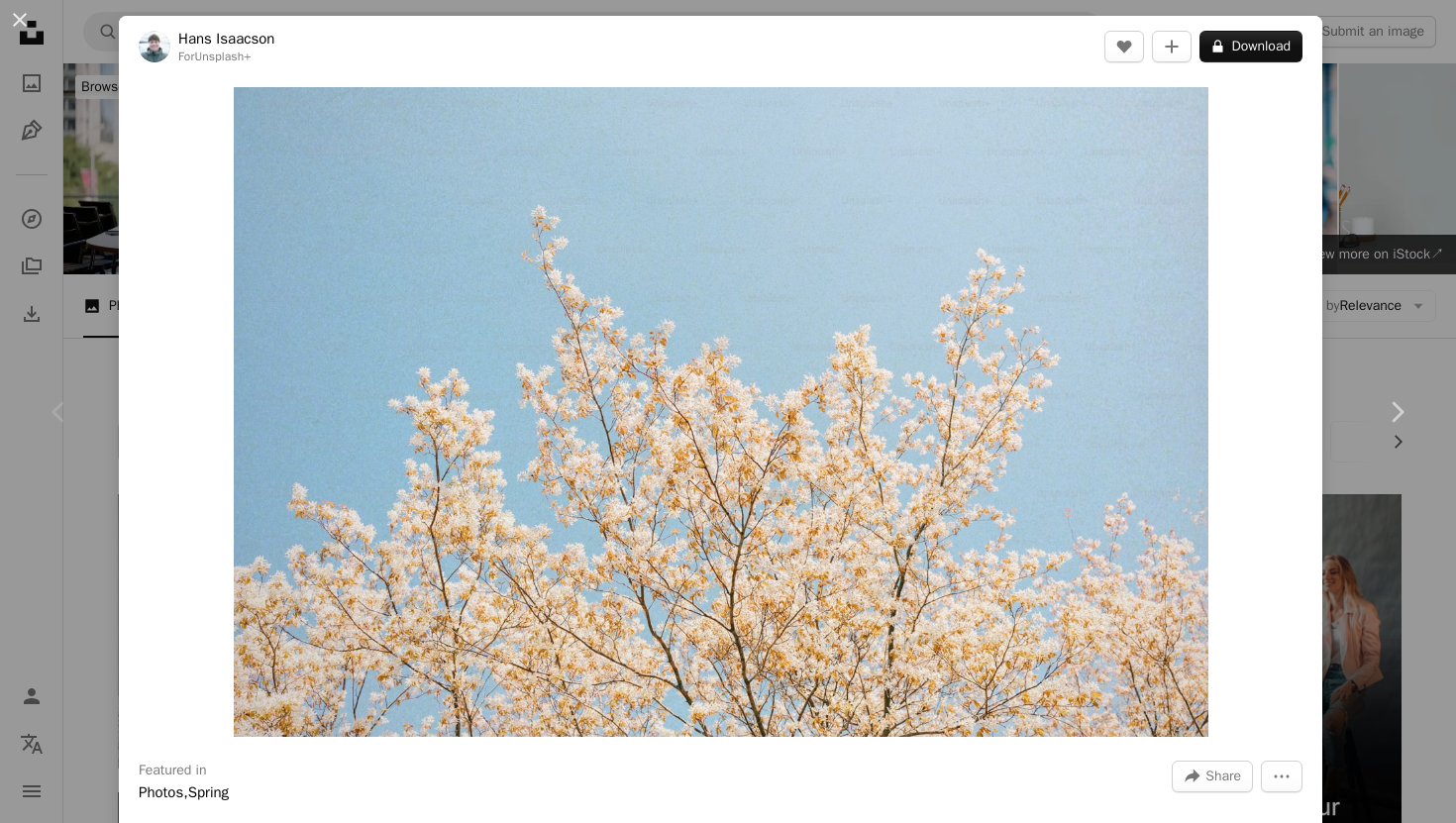 type on "**********" 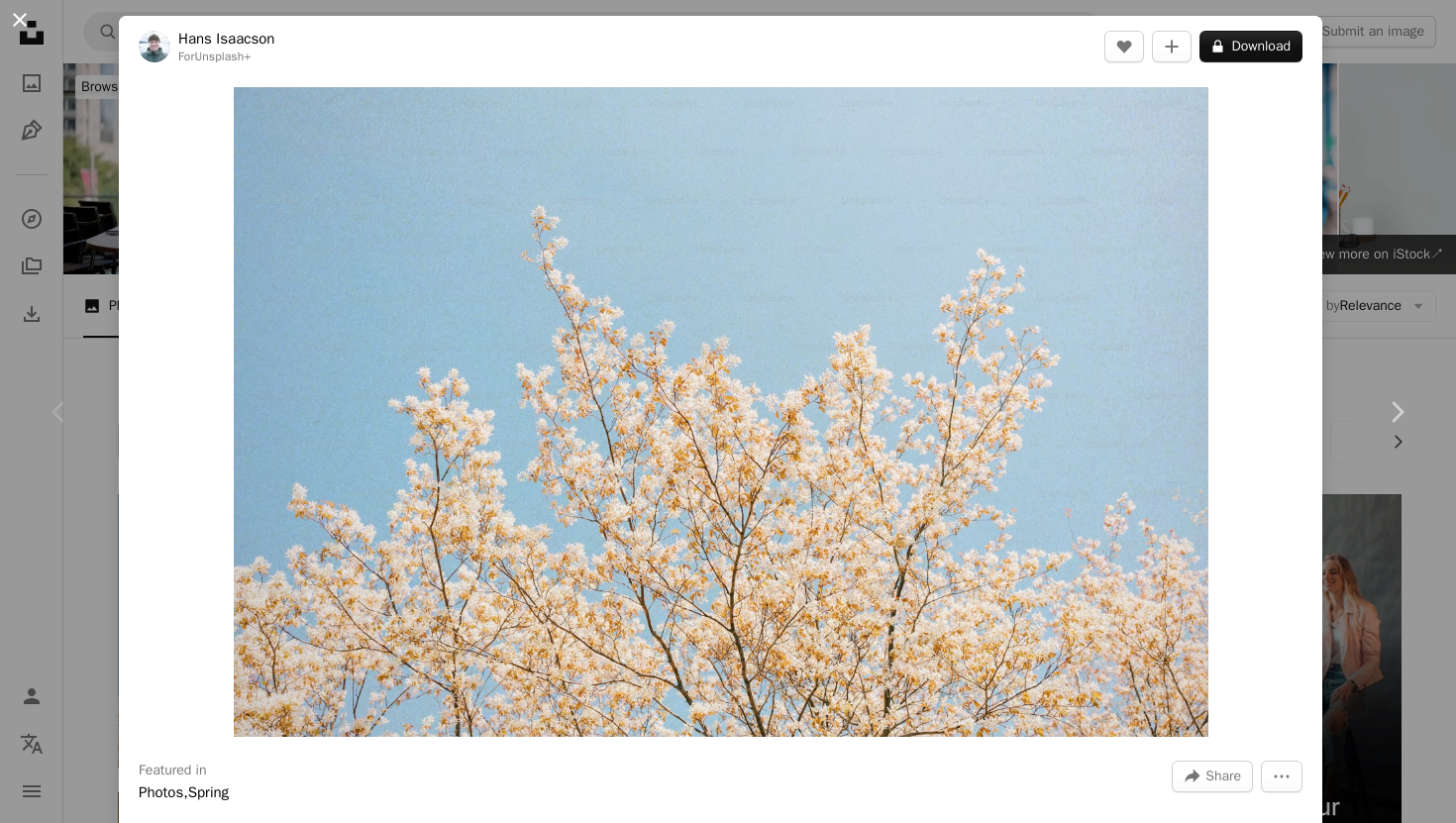 click on "An X shape" at bounding box center [20, 20] 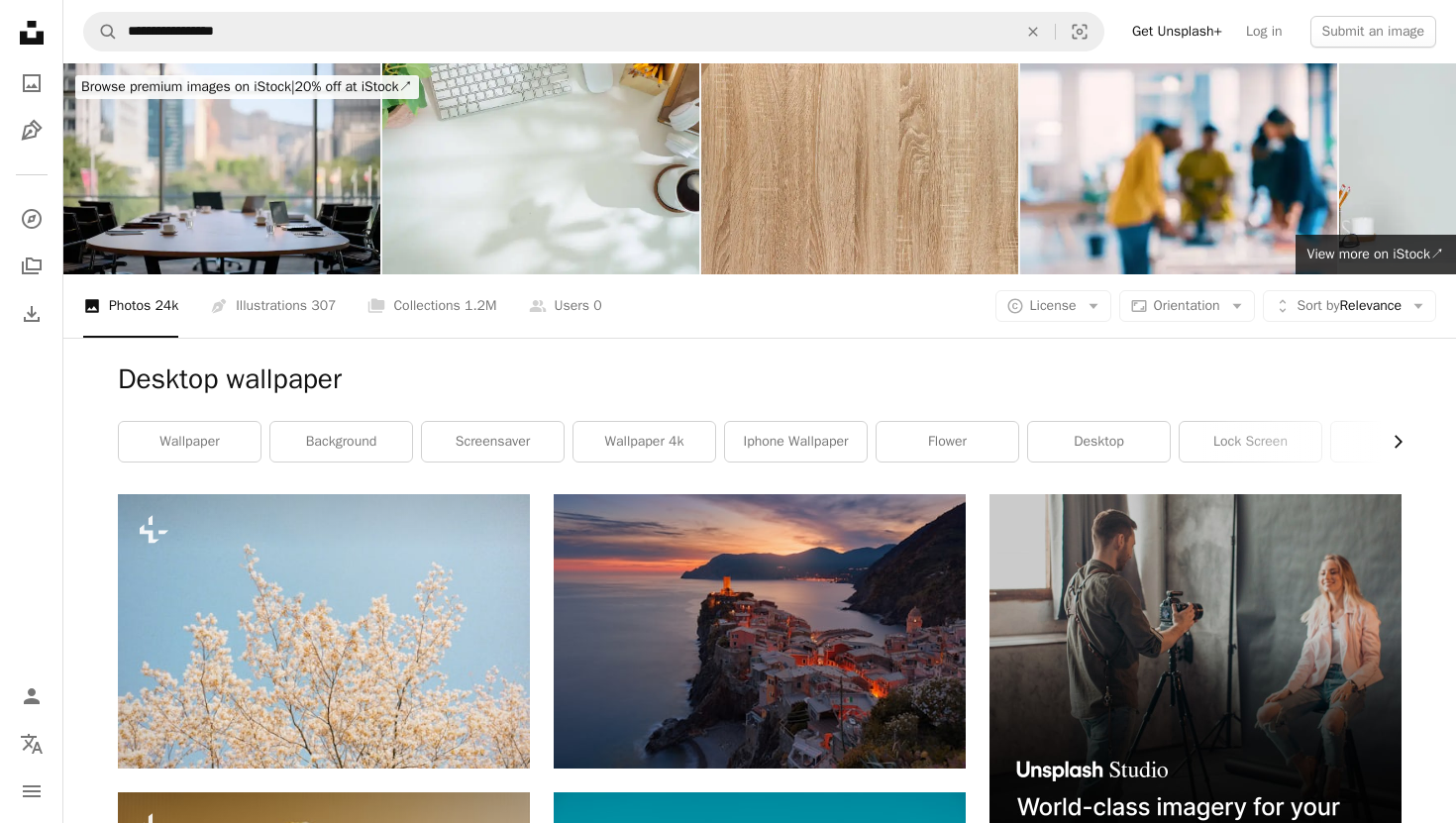 click 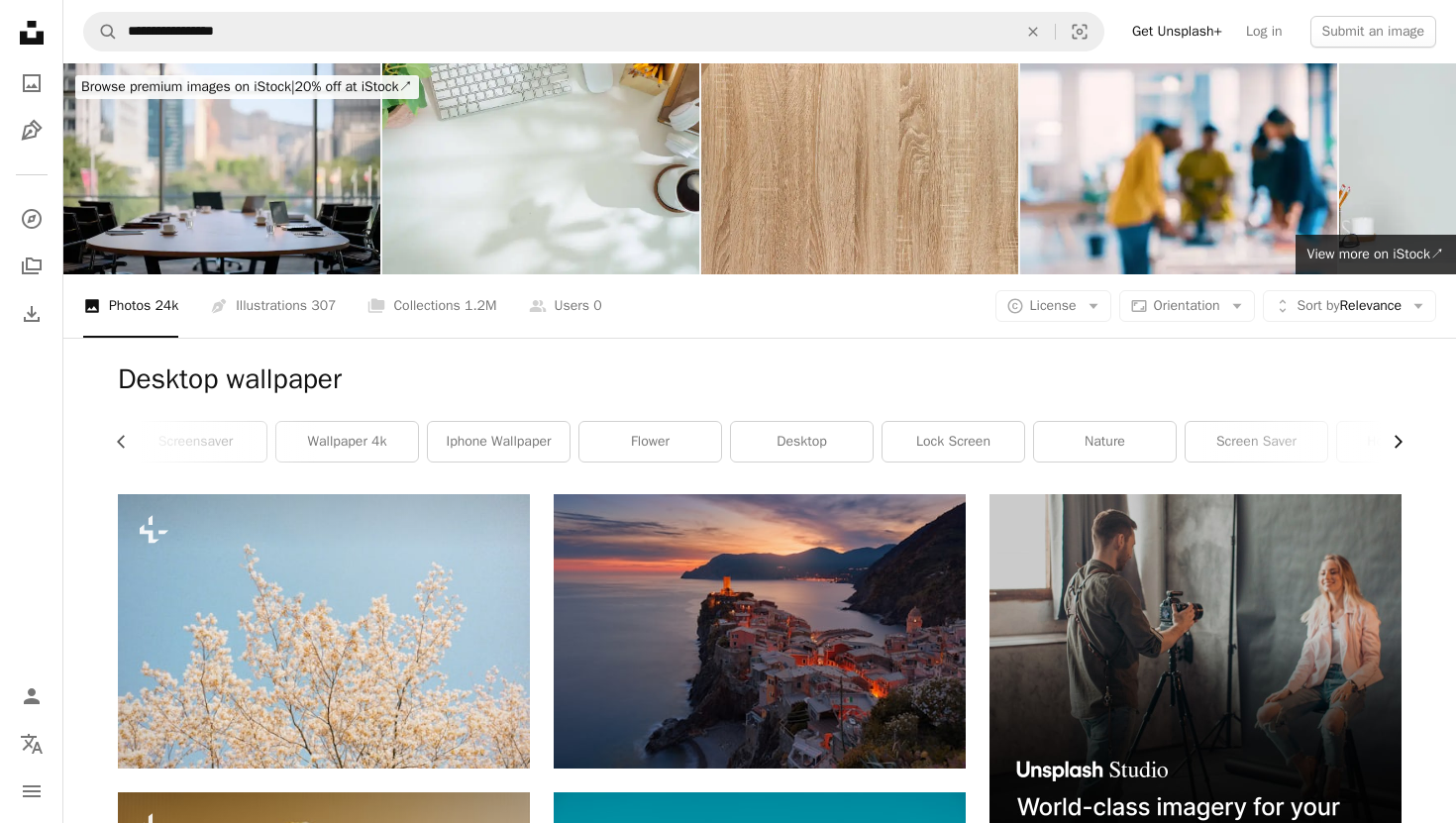 click 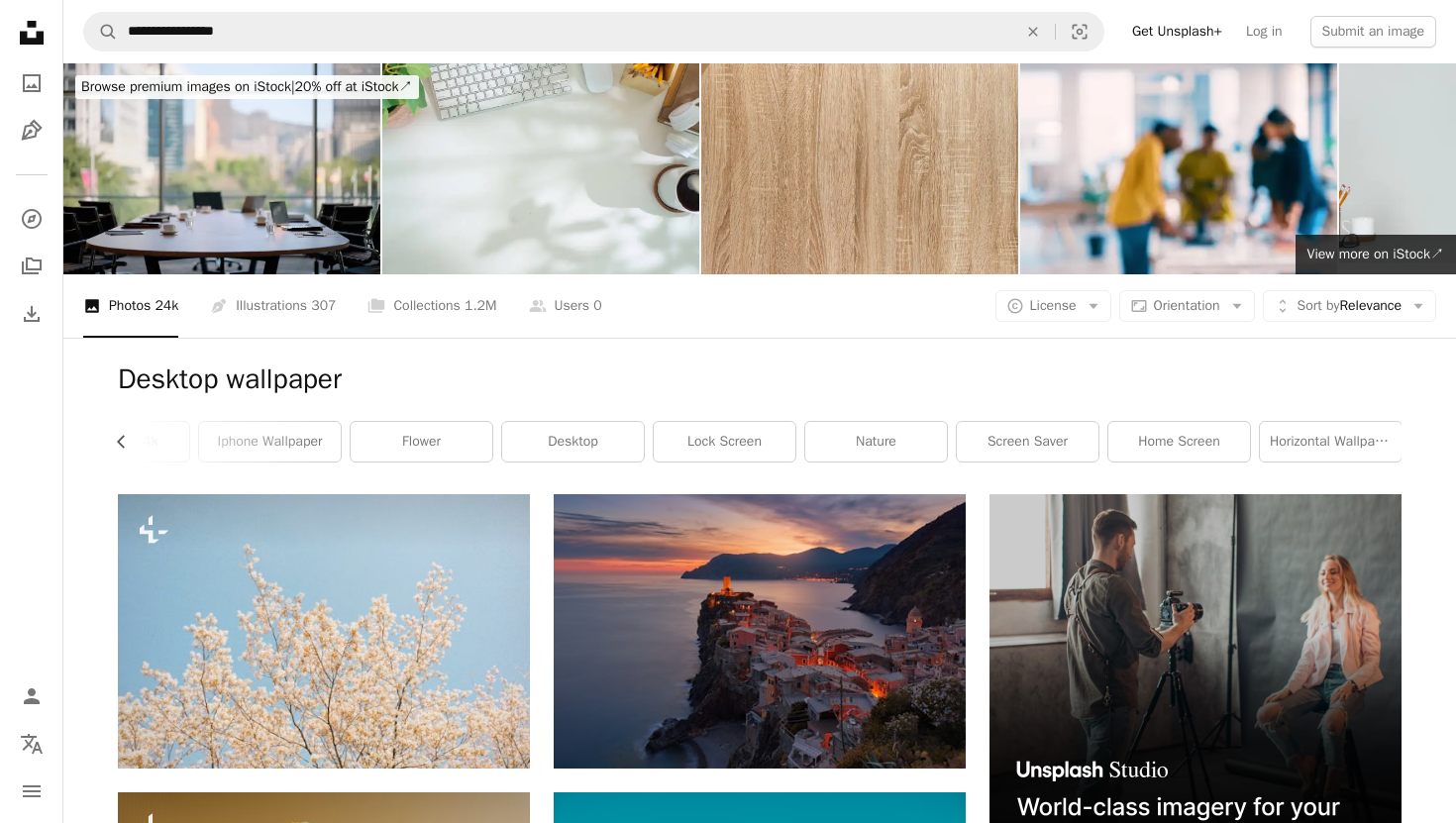 scroll, scrollTop: 0, scrollLeft: 527, axis: horizontal 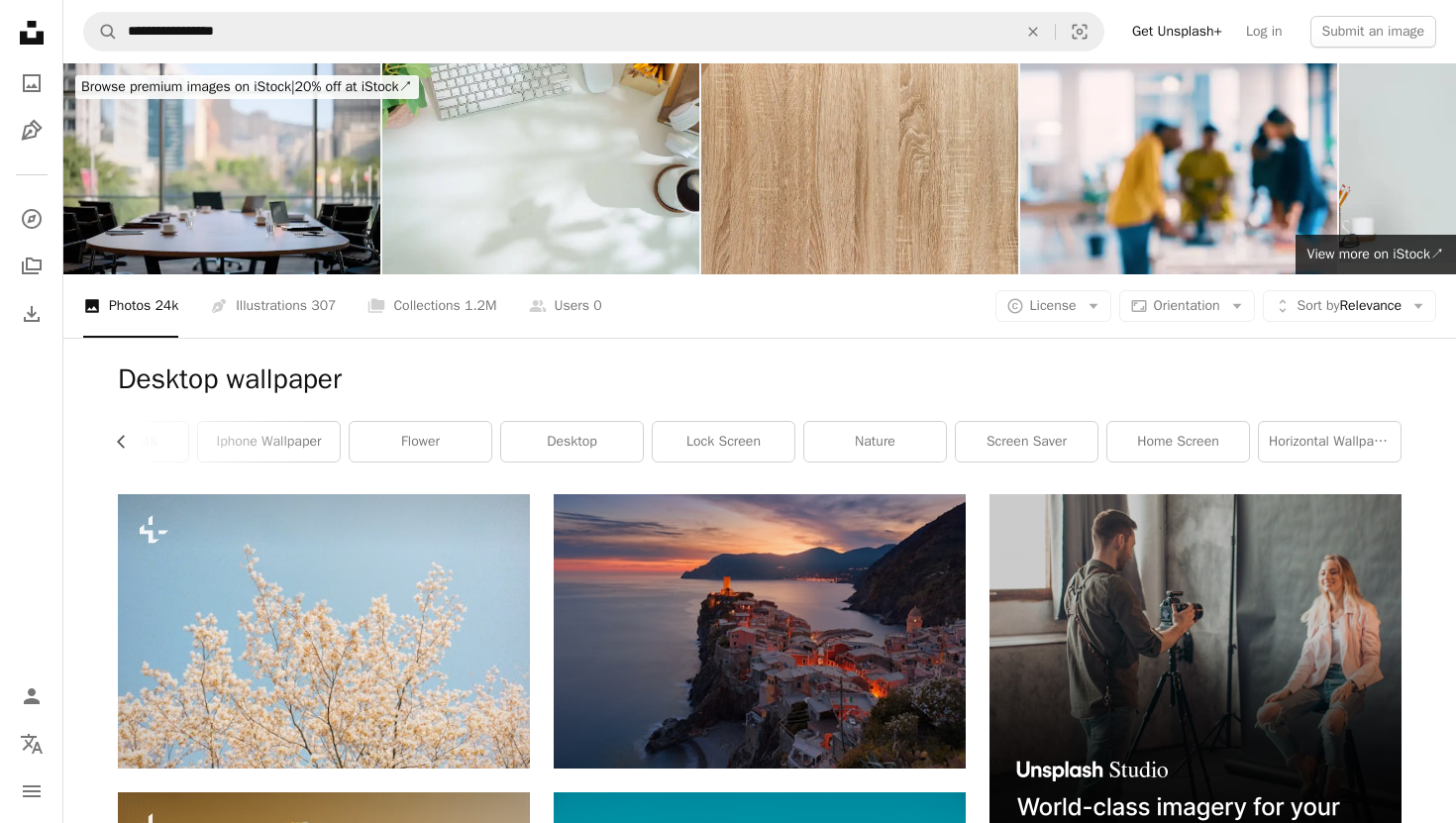 click on "horizontal wallpaper" at bounding box center [1329, 442] 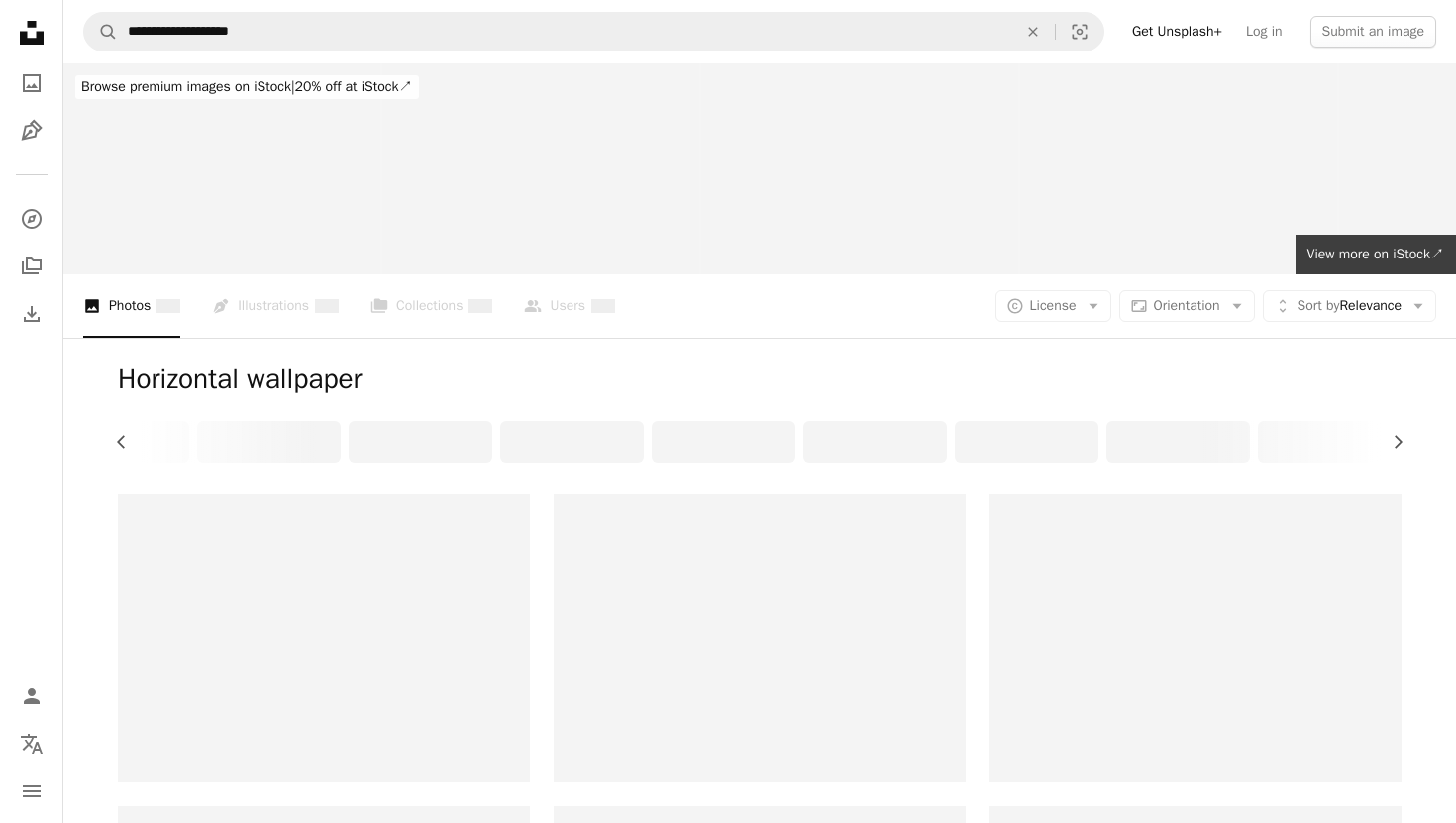 click 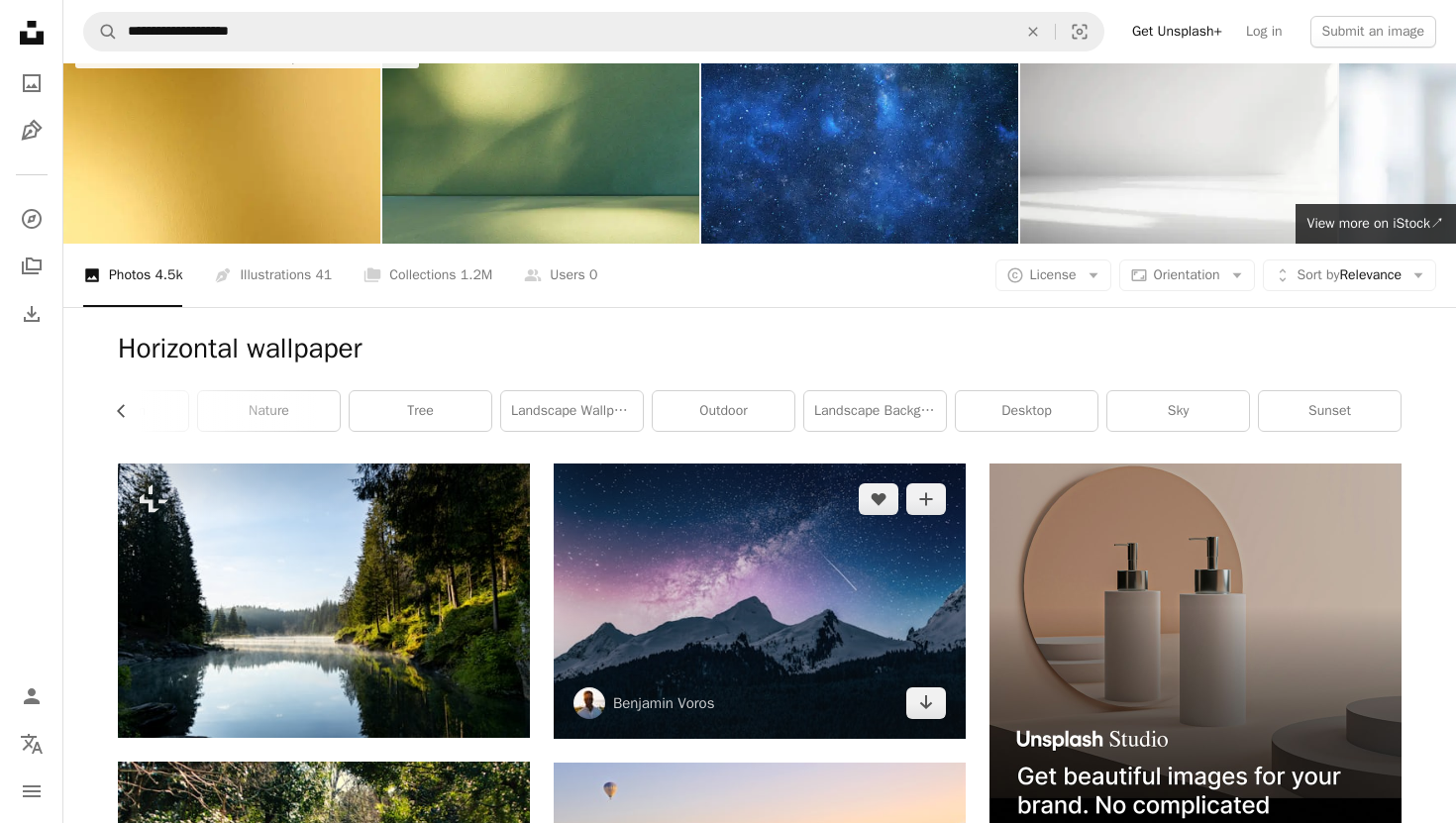 scroll, scrollTop: 0, scrollLeft: 0, axis: both 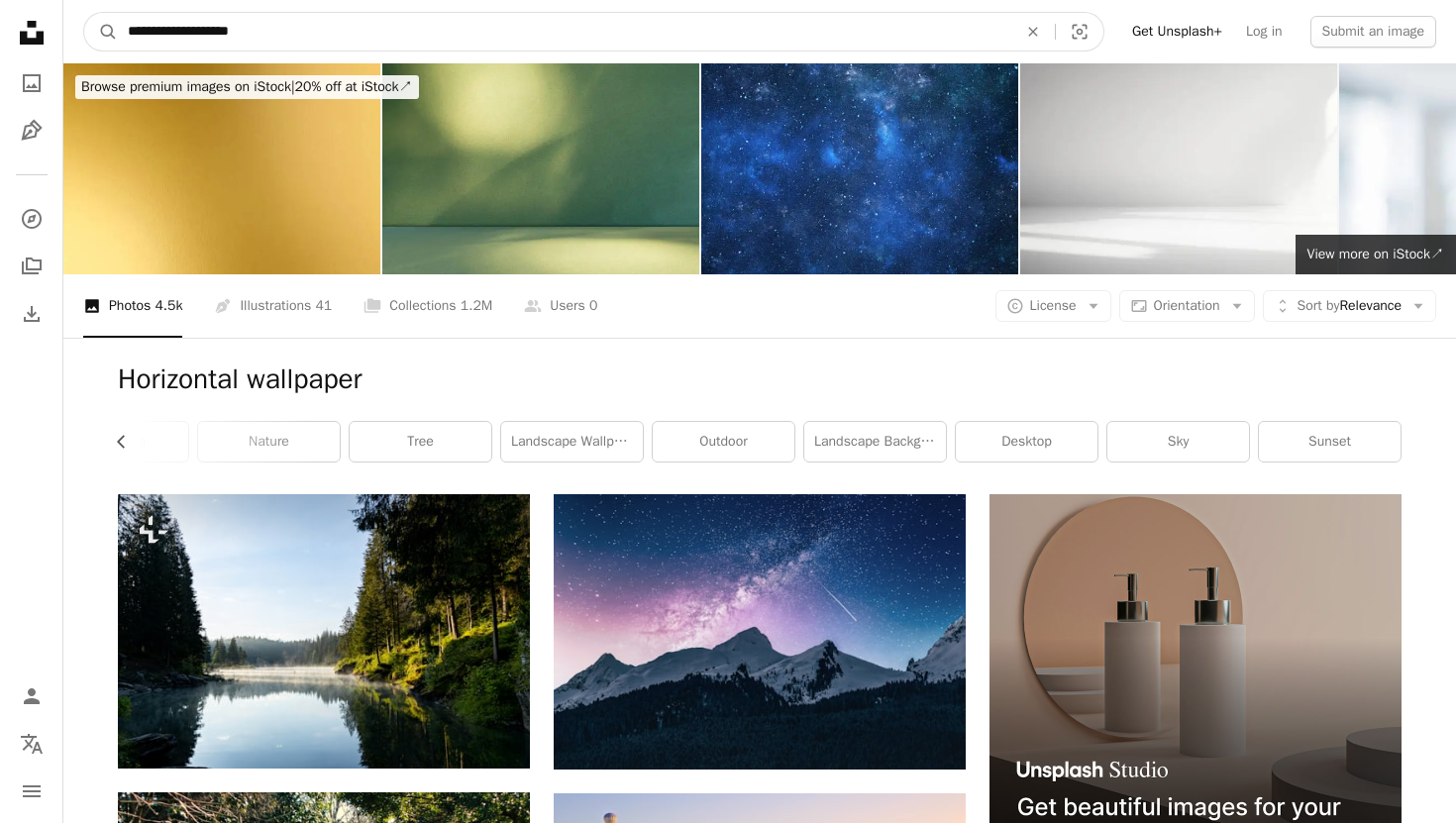 click on "**********" at bounding box center [565, 32] 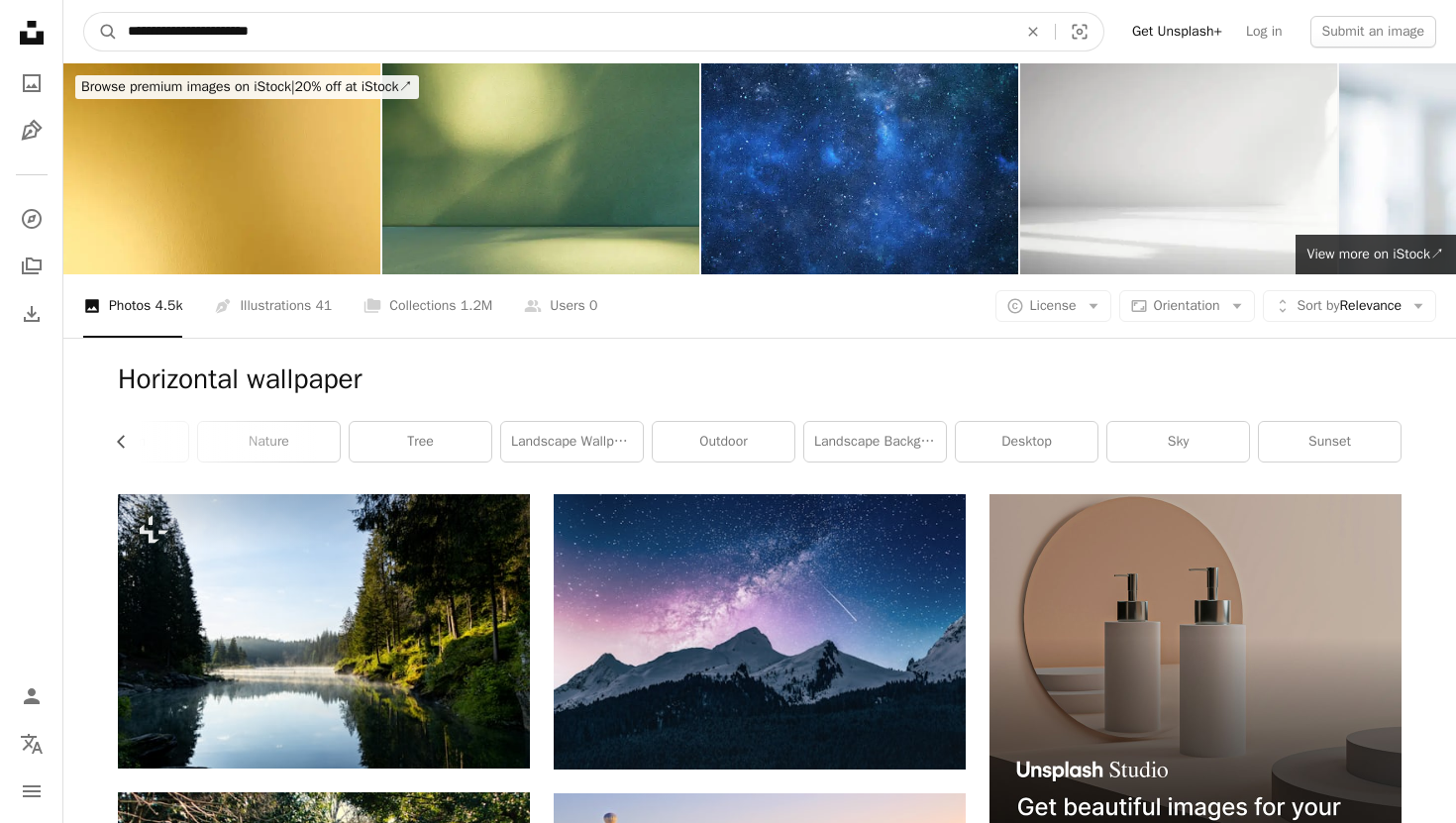 type on "**********" 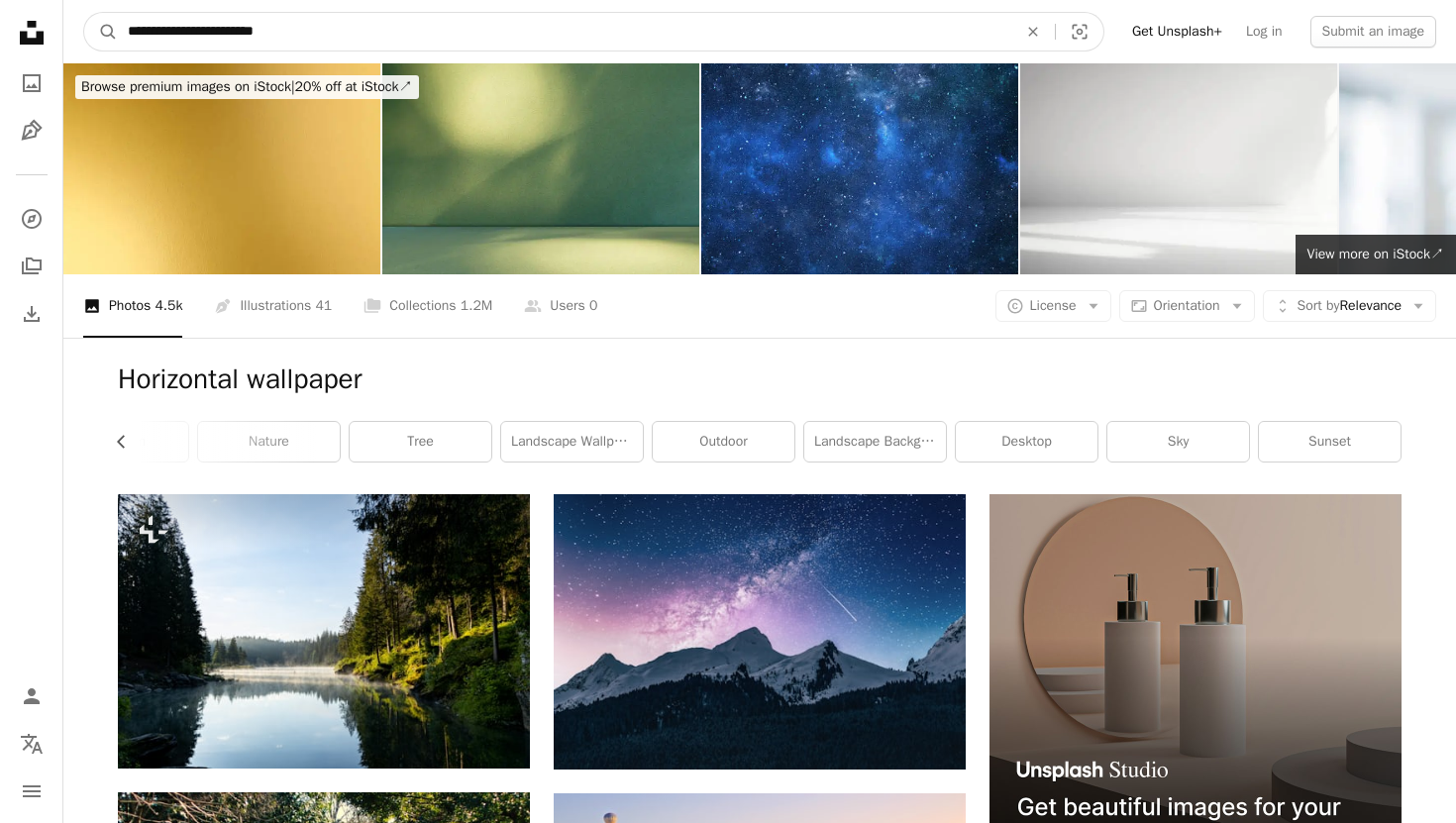 click on "A magnifying glass" at bounding box center [101, 32] 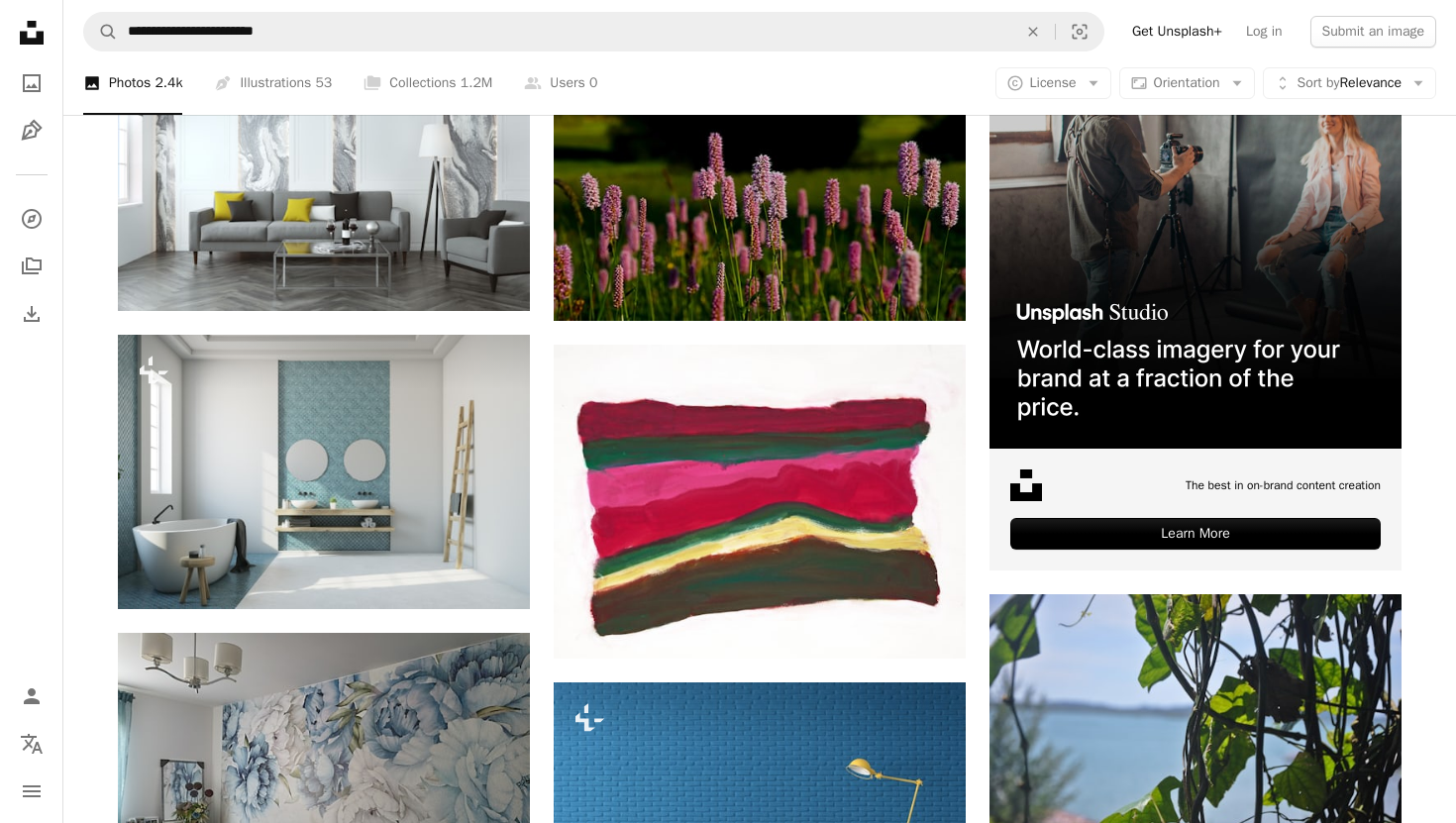 scroll, scrollTop: 0, scrollLeft: 0, axis: both 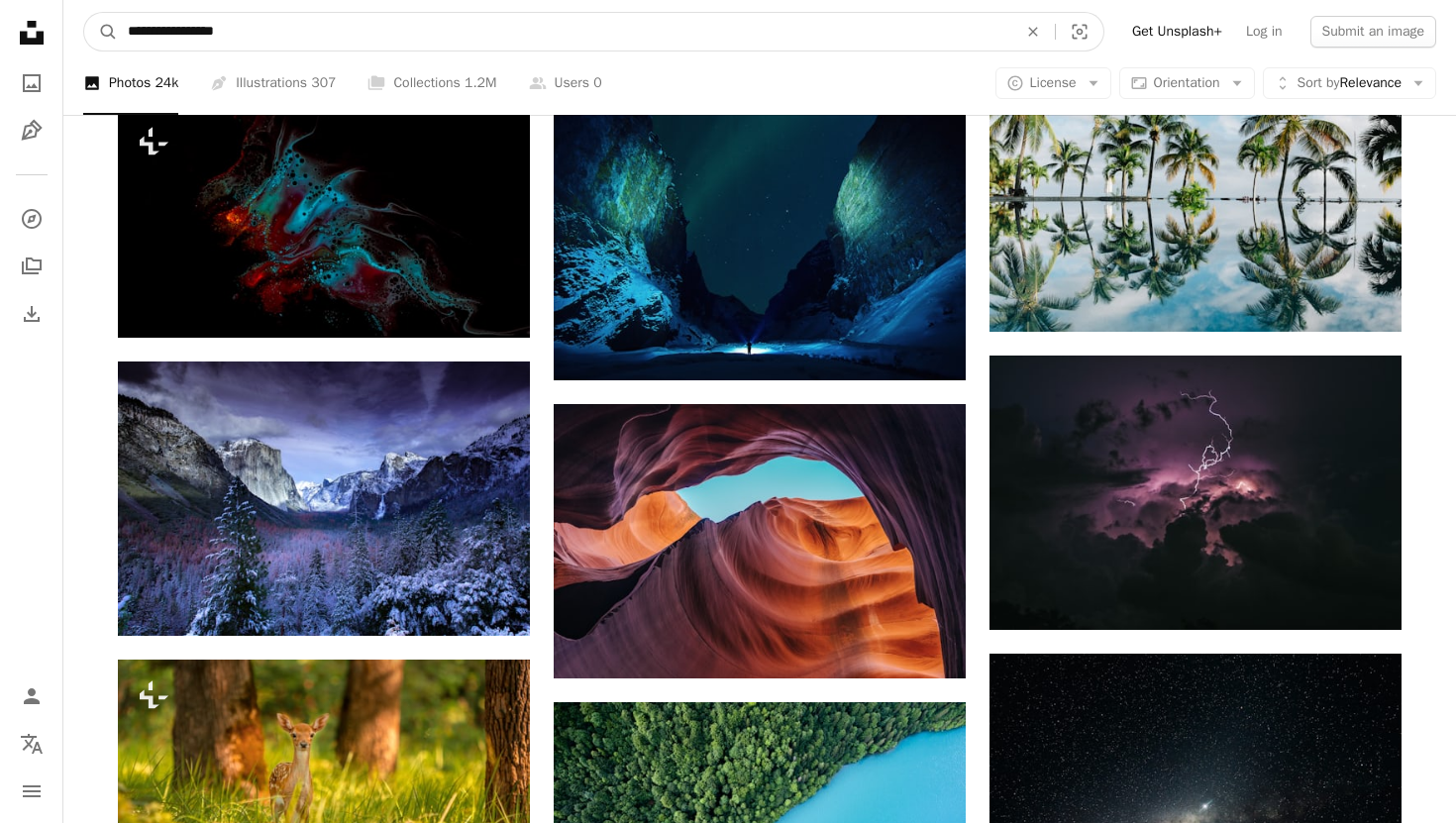 click on "**********" at bounding box center (565, 32) 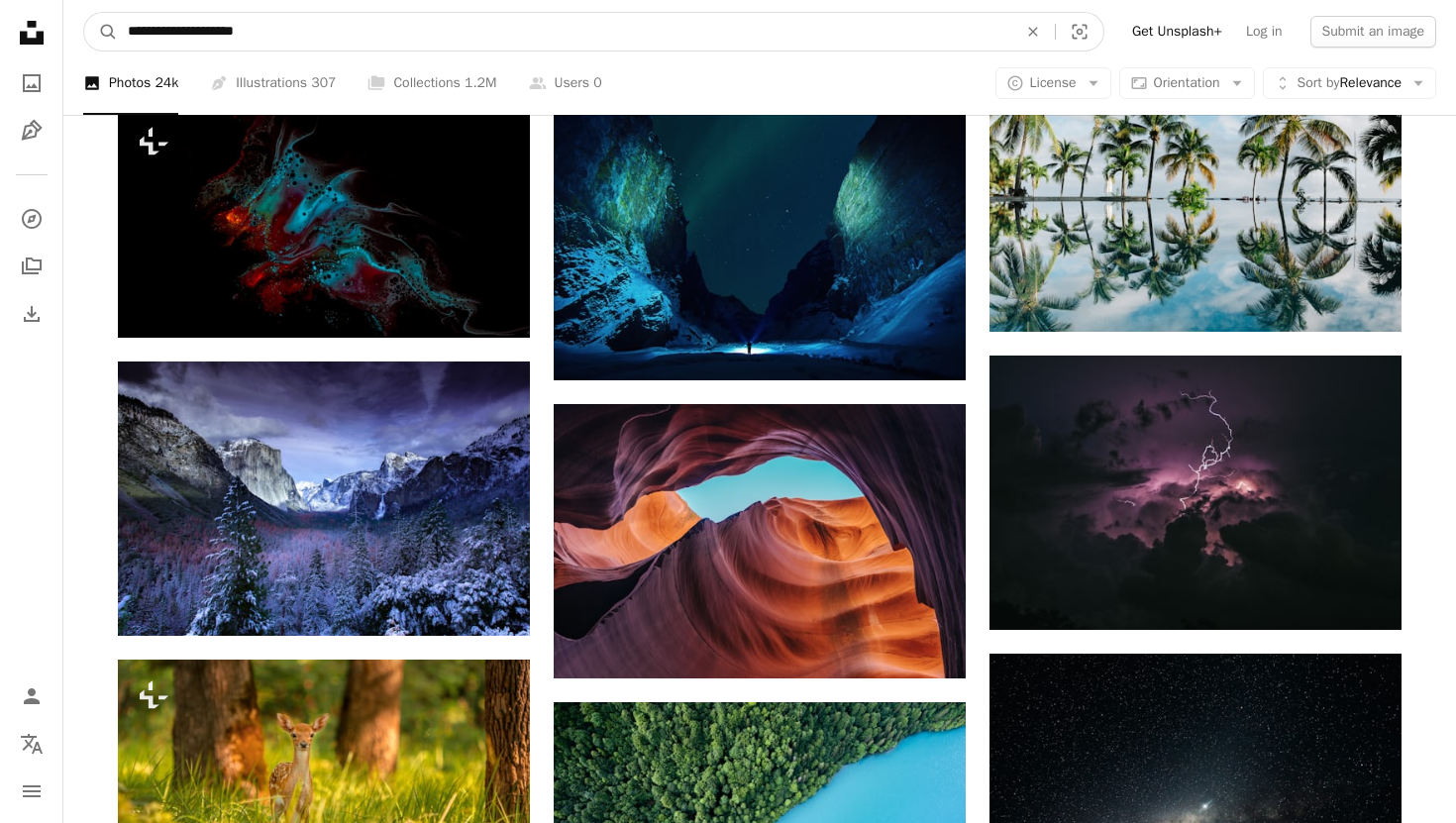 type on "**********" 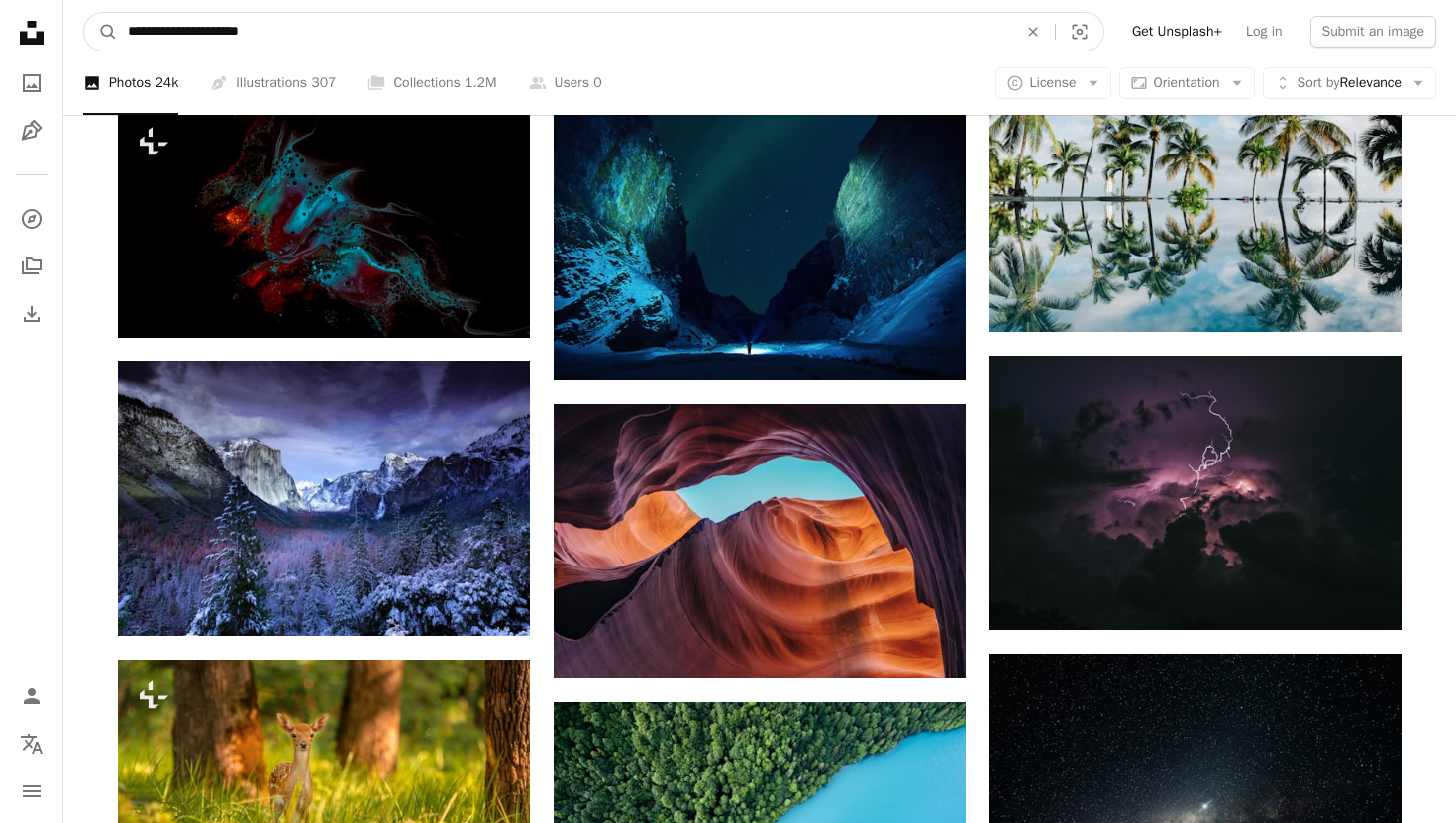 click on "A magnifying glass" at bounding box center [101, 32] 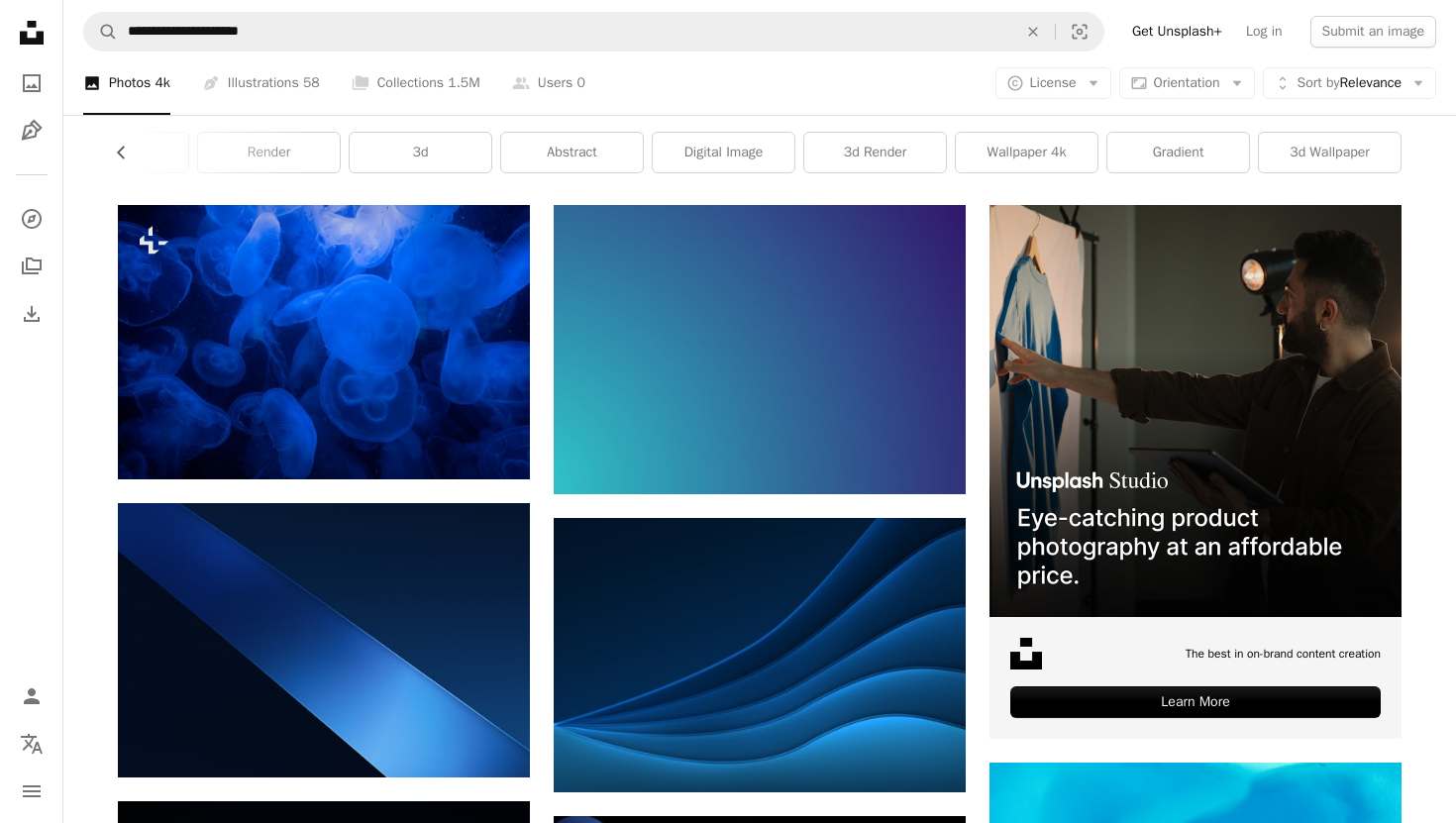 scroll, scrollTop: 197, scrollLeft: 0, axis: vertical 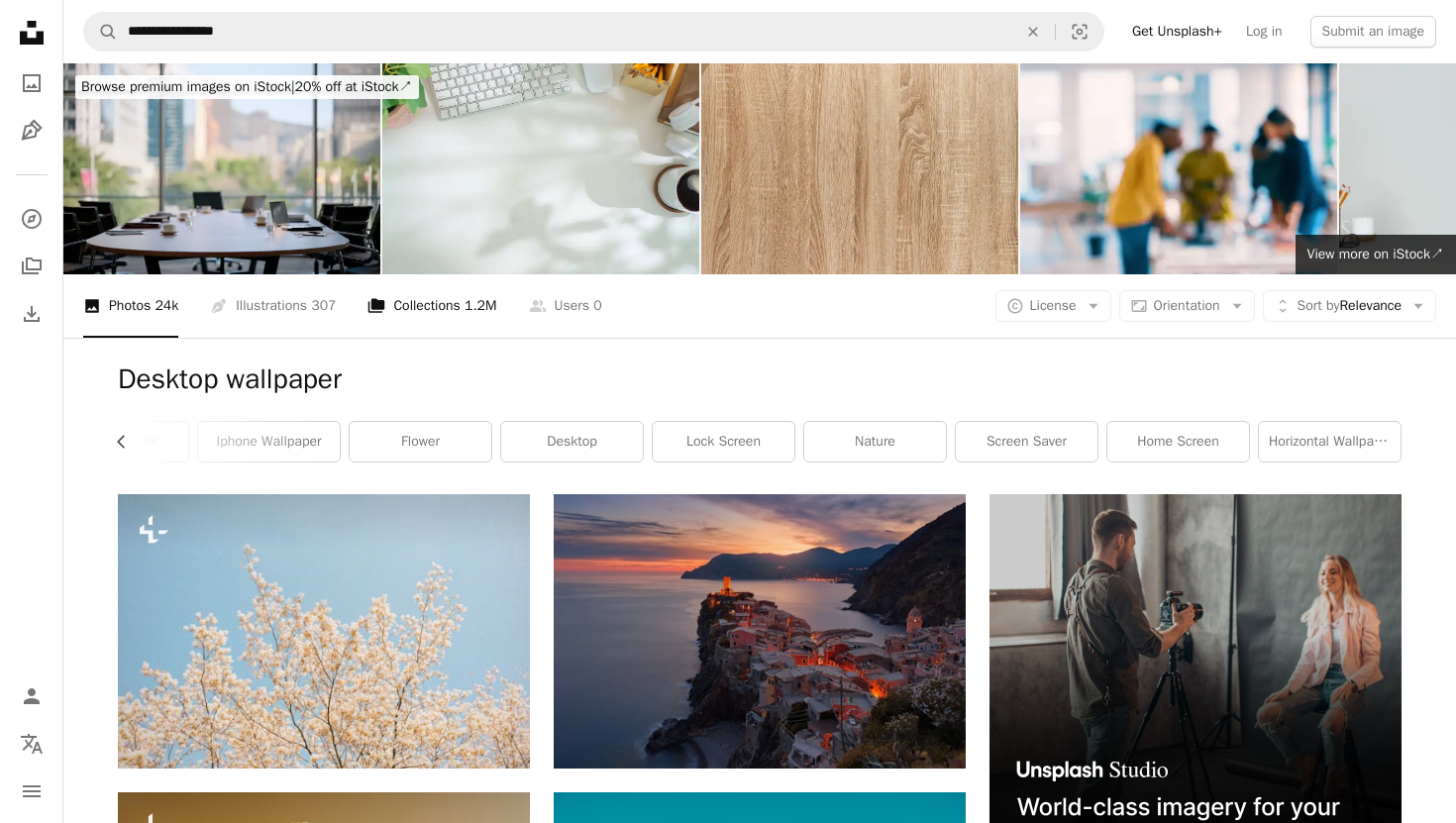 click on "A stack of folders Collections   1.2M" at bounding box center (432, 306) 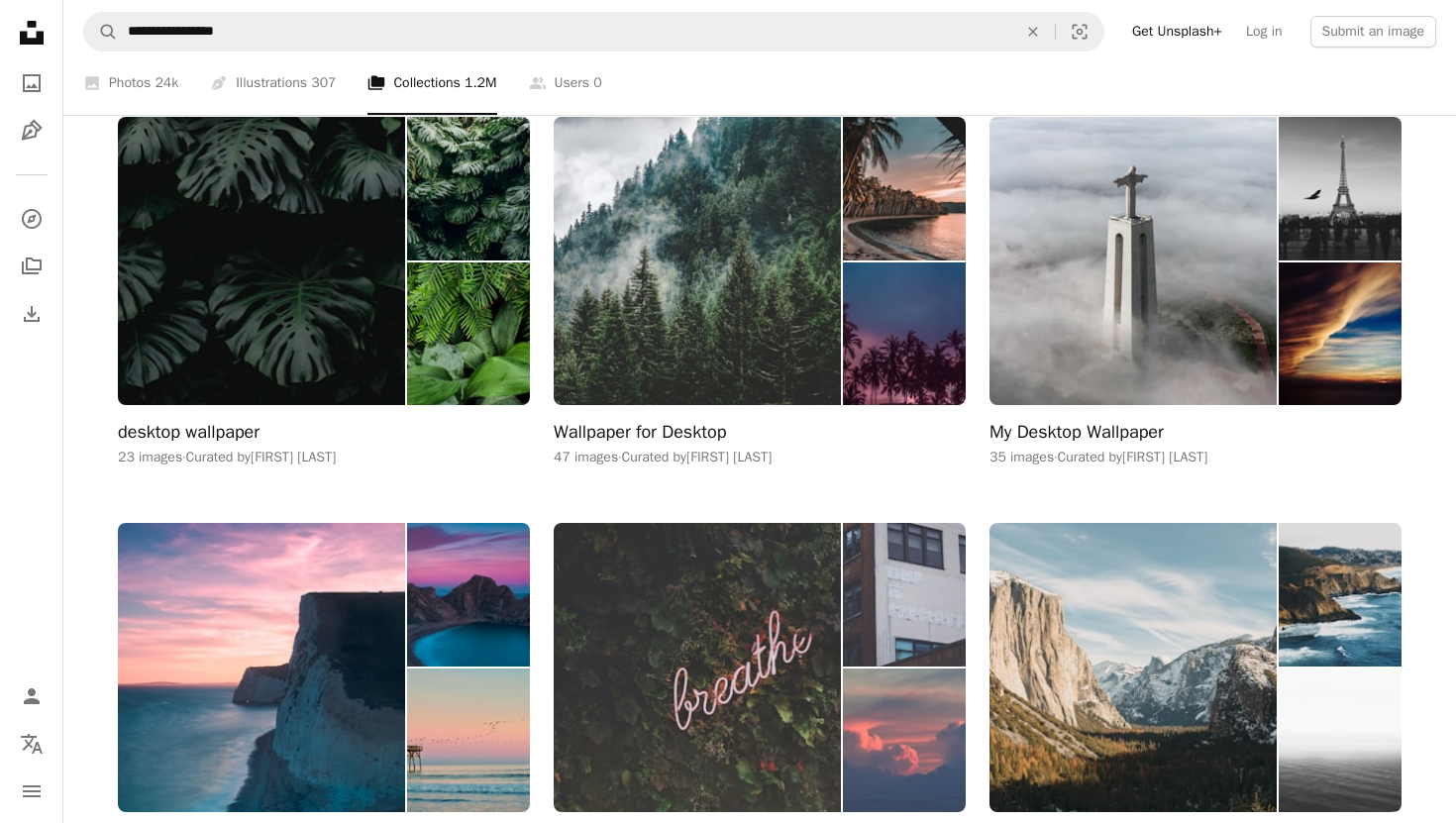 scroll, scrollTop: 10572, scrollLeft: 0, axis: vertical 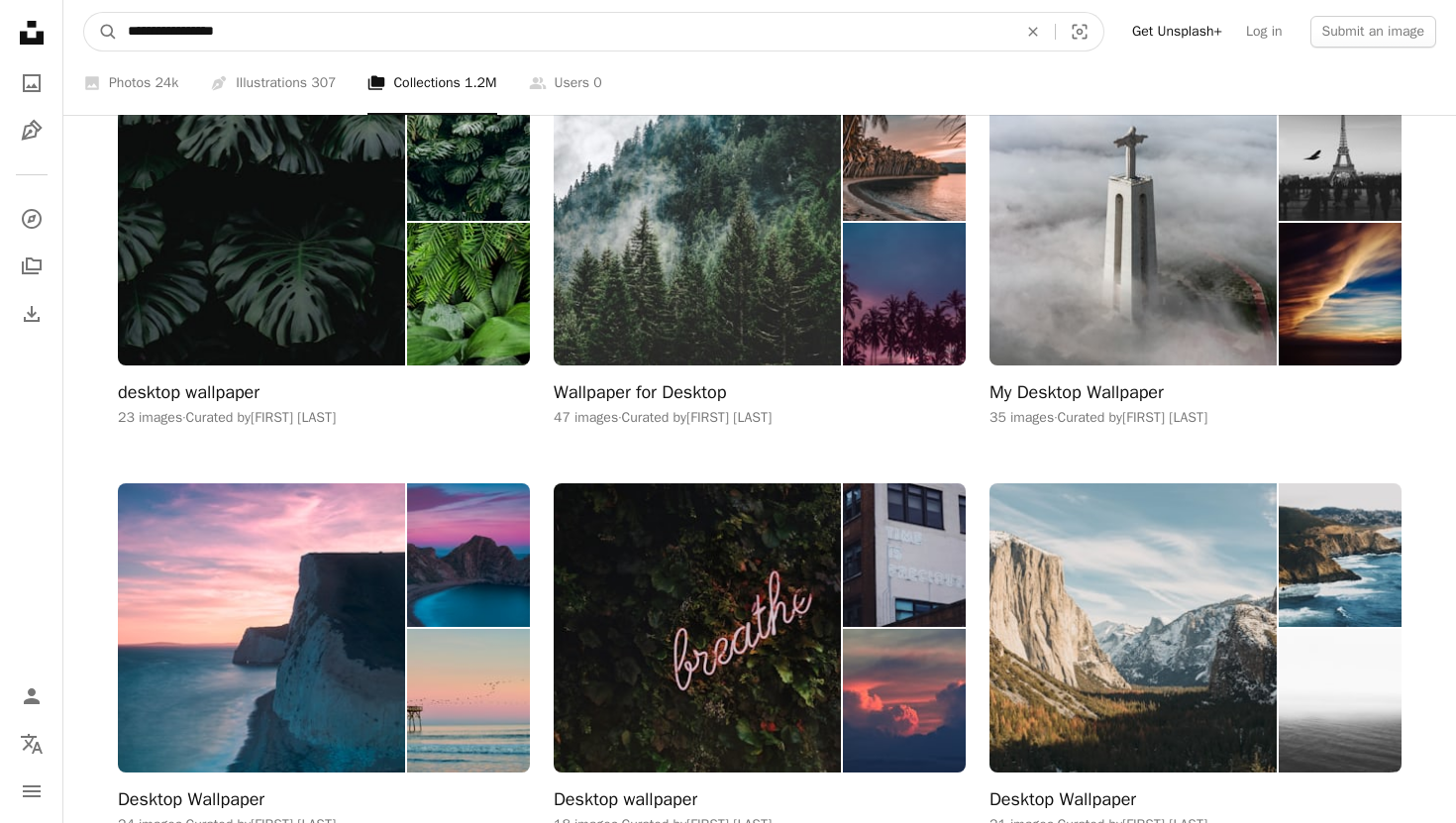click on "**********" at bounding box center [565, 32] 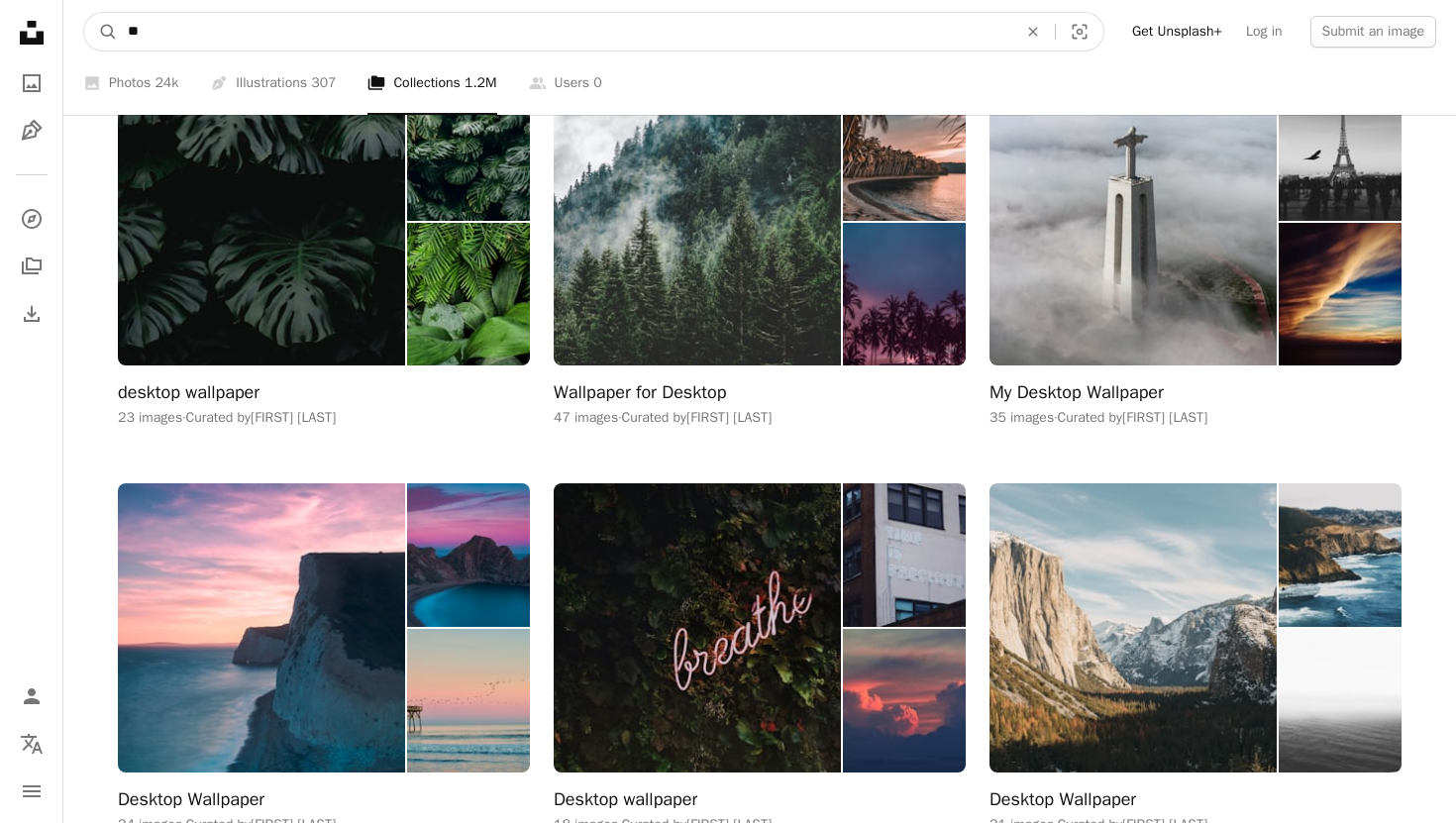 type on "*" 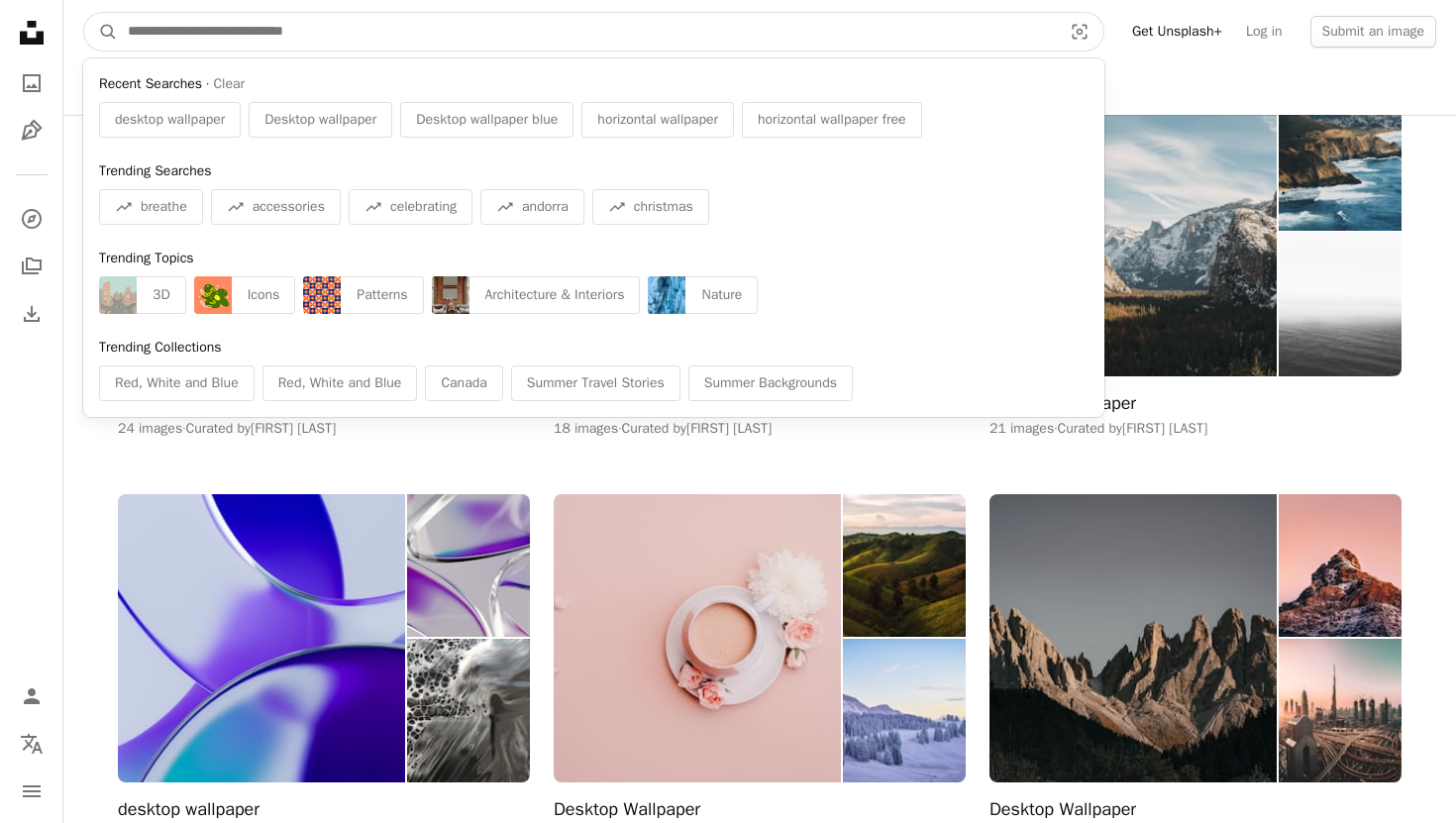 scroll, scrollTop: 10948, scrollLeft: 0, axis: vertical 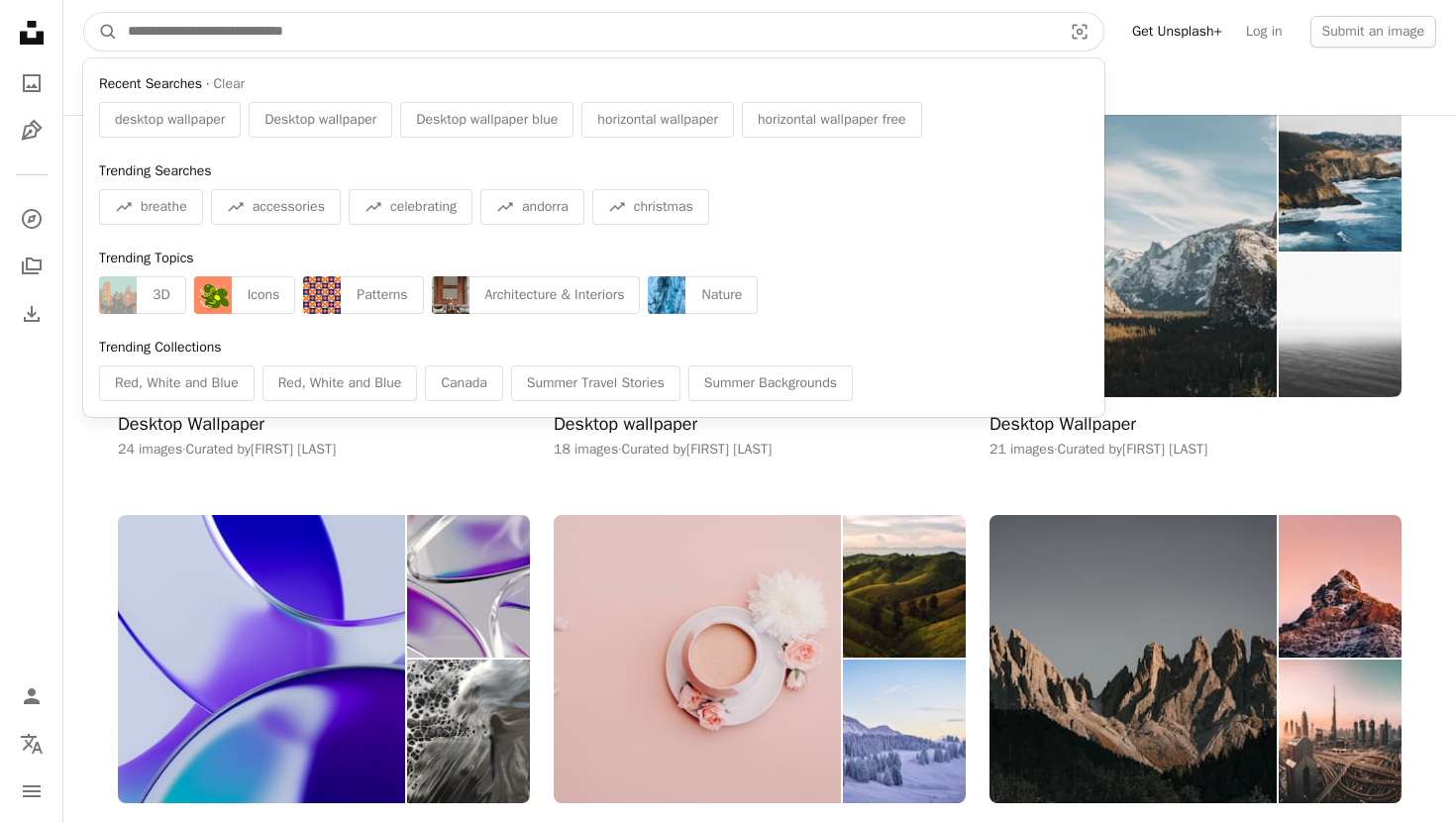 type 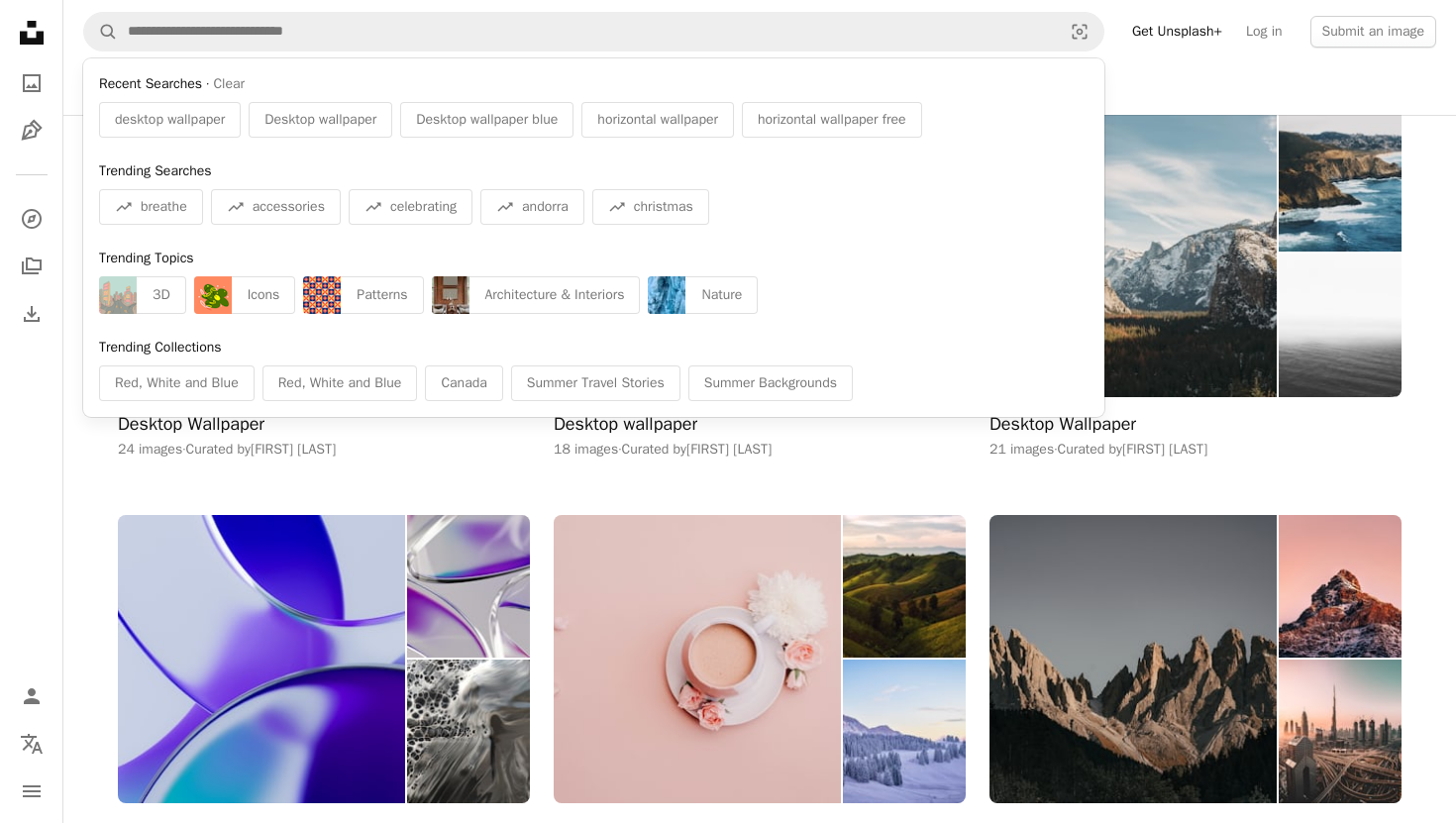 click on "Desktop Wallpaper 21 images  ·  Curated by  [FIRST] [LAST]" at bounding box center (1196, 283) 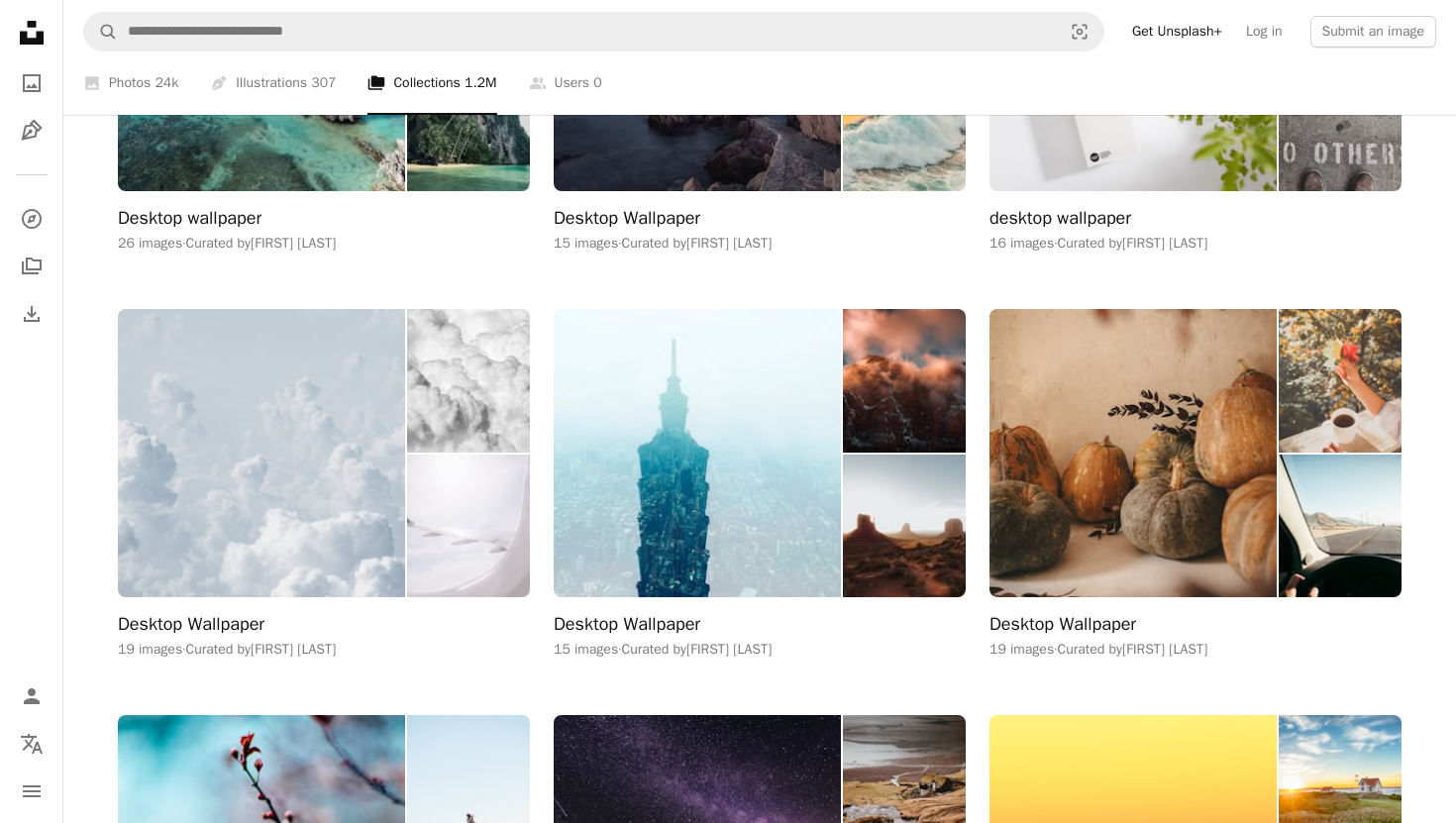 scroll, scrollTop: 13186, scrollLeft: 0, axis: vertical 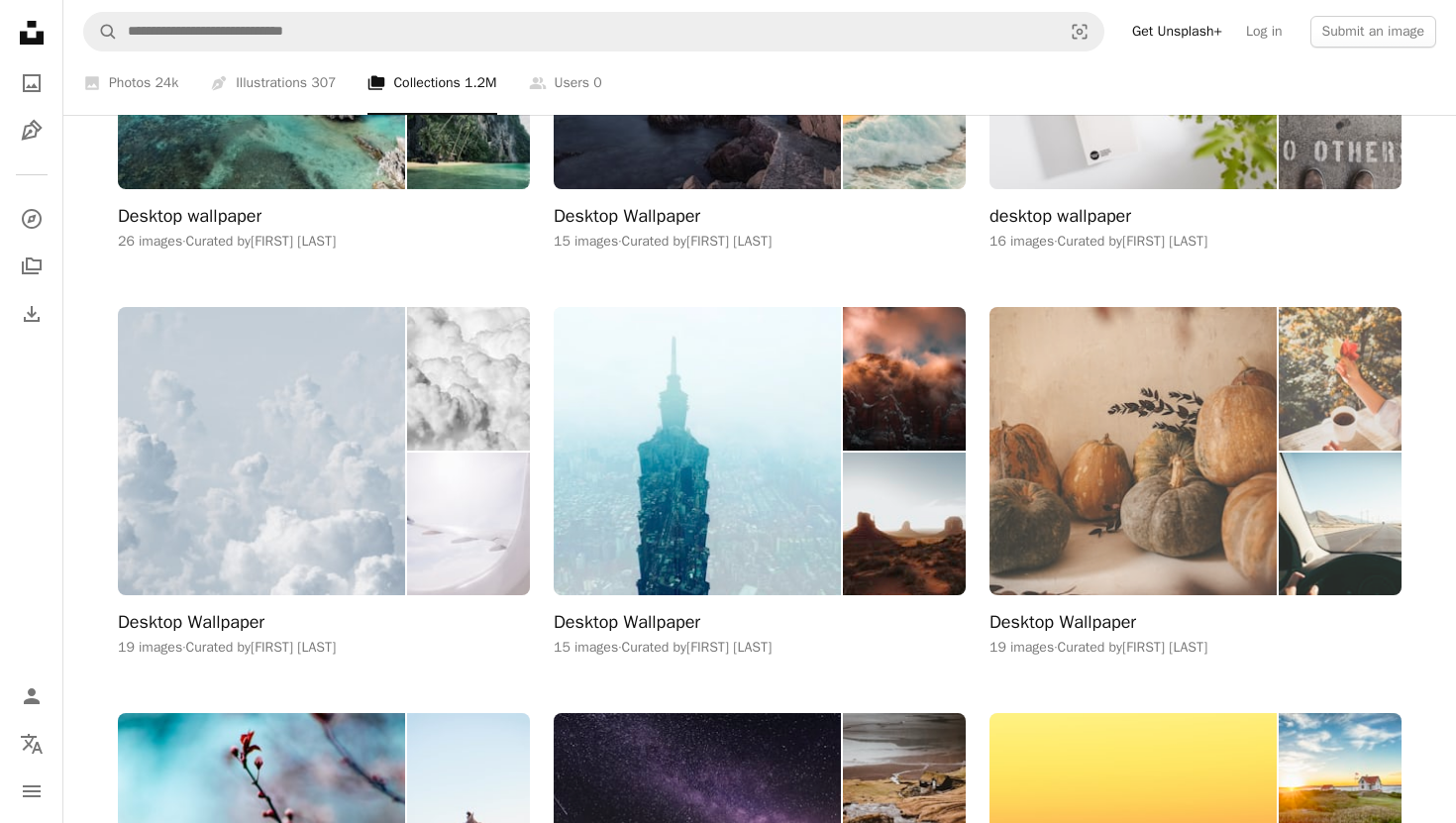 click at bounding box center (1133, 451) 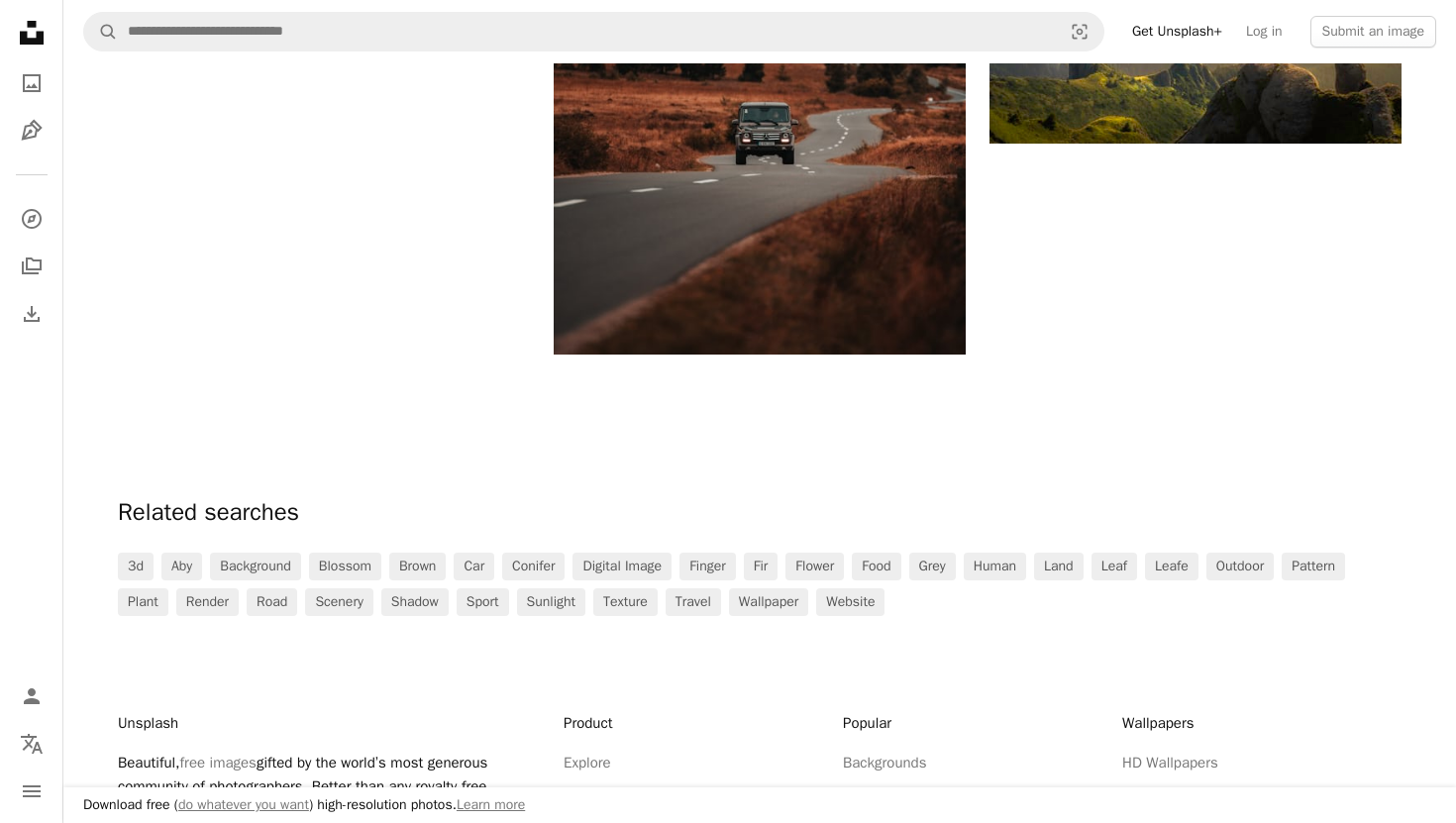 scroll, scrollTop: 2706, scrollLeft: 0, axis: vertical 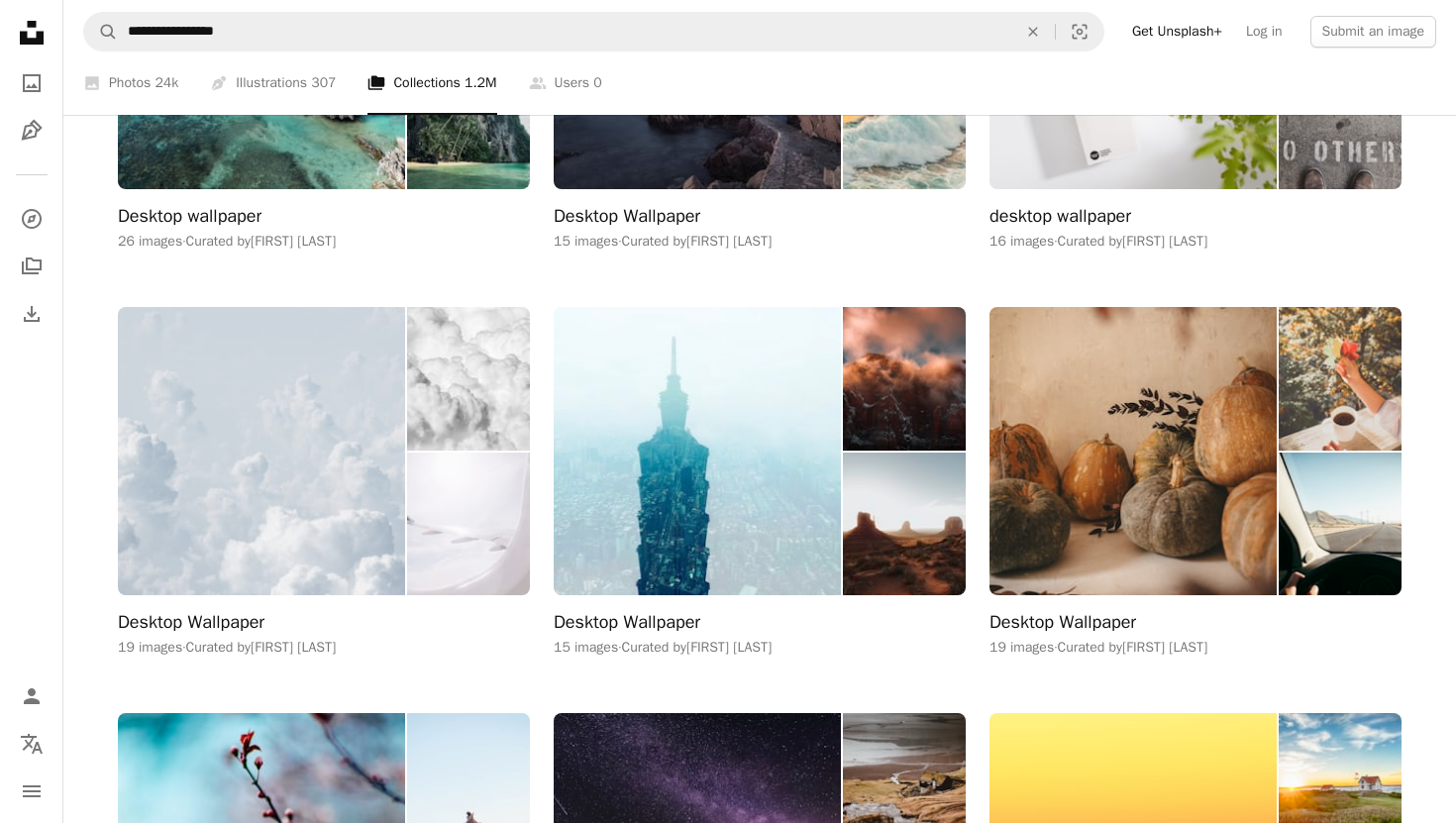 click at bounding box center [261, 451] 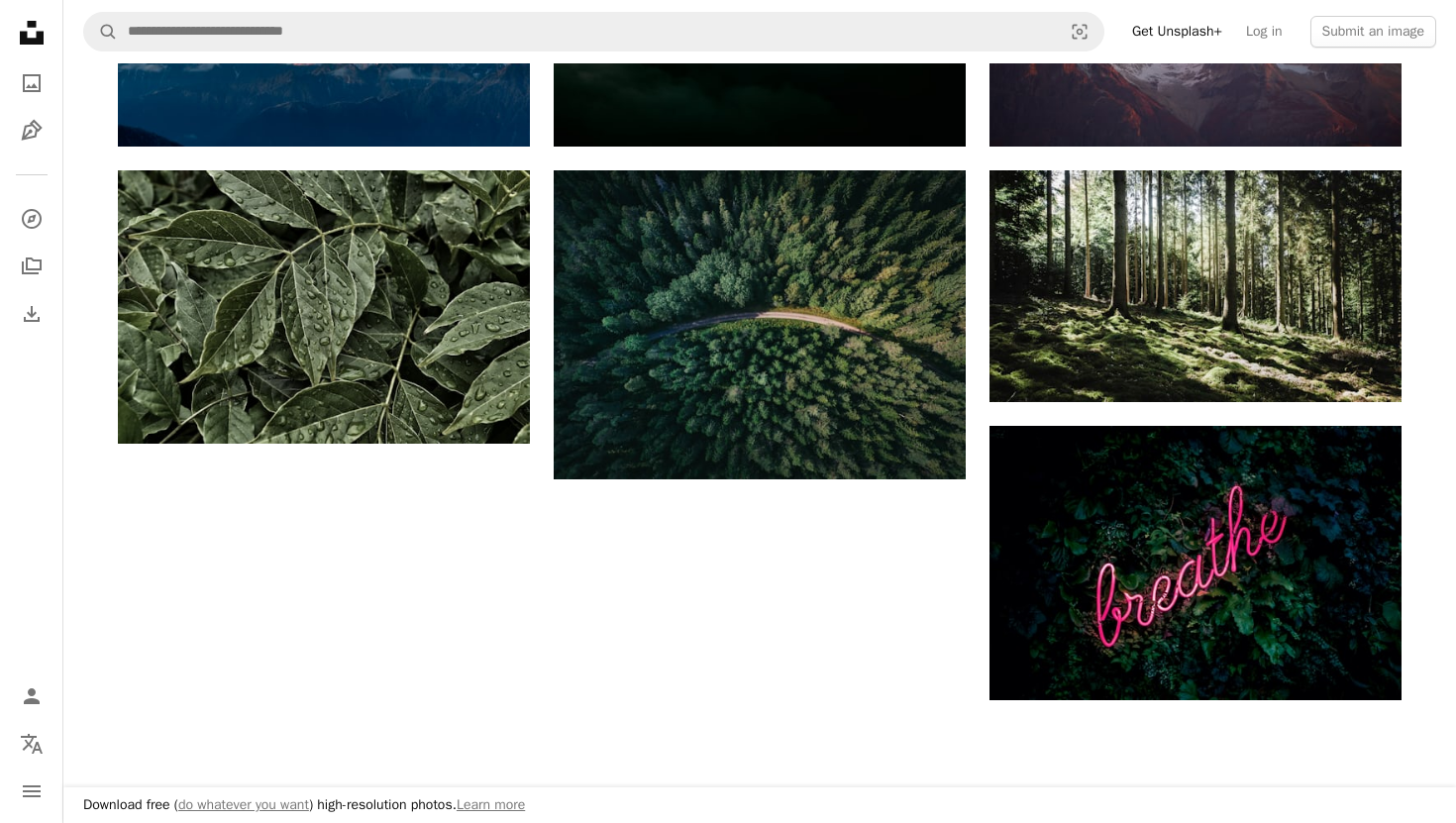 scroll, scrollTop: 2015, scrollLeft: 0, axis: vertical 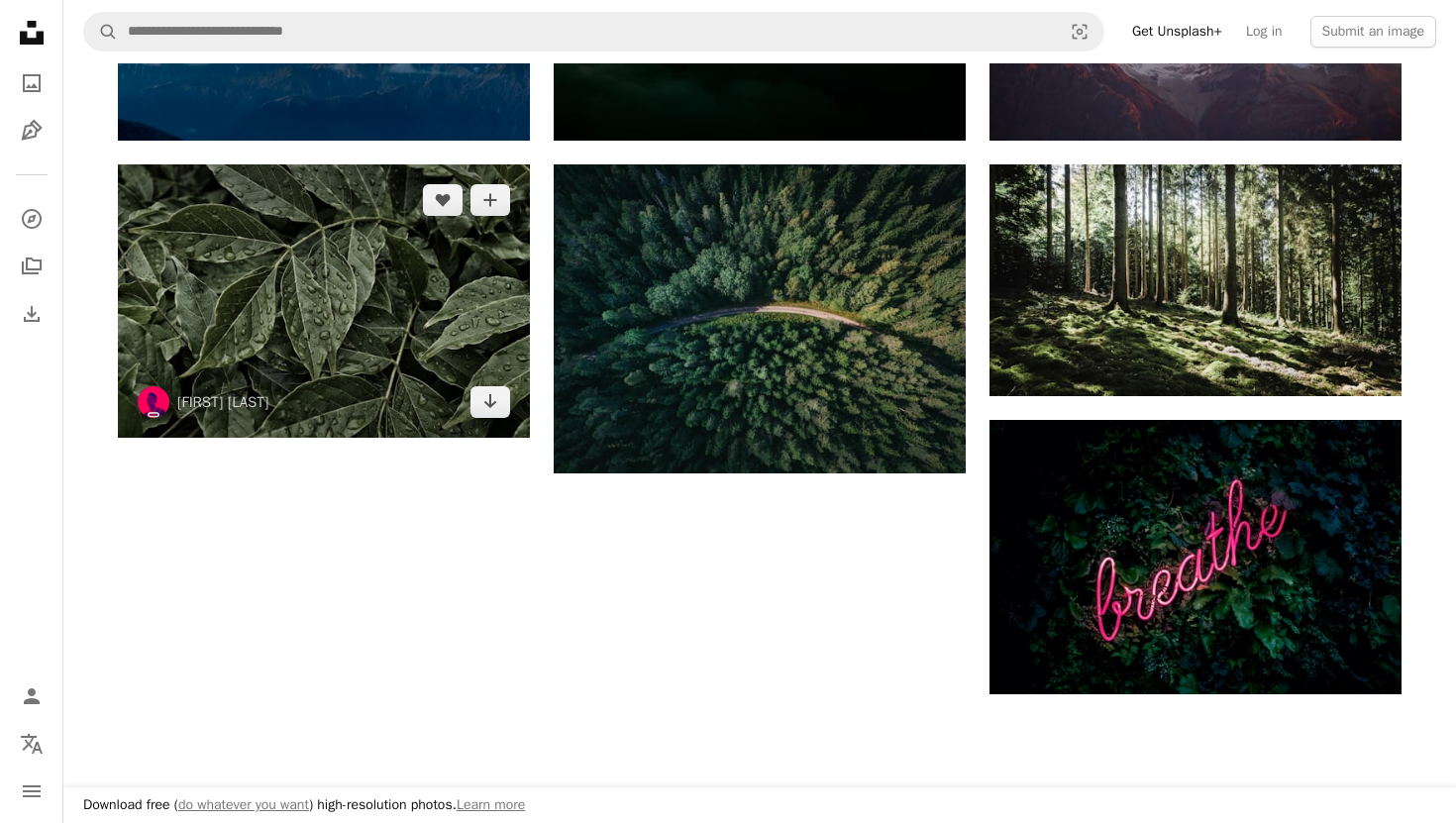 click at bounding box center (324, 301) 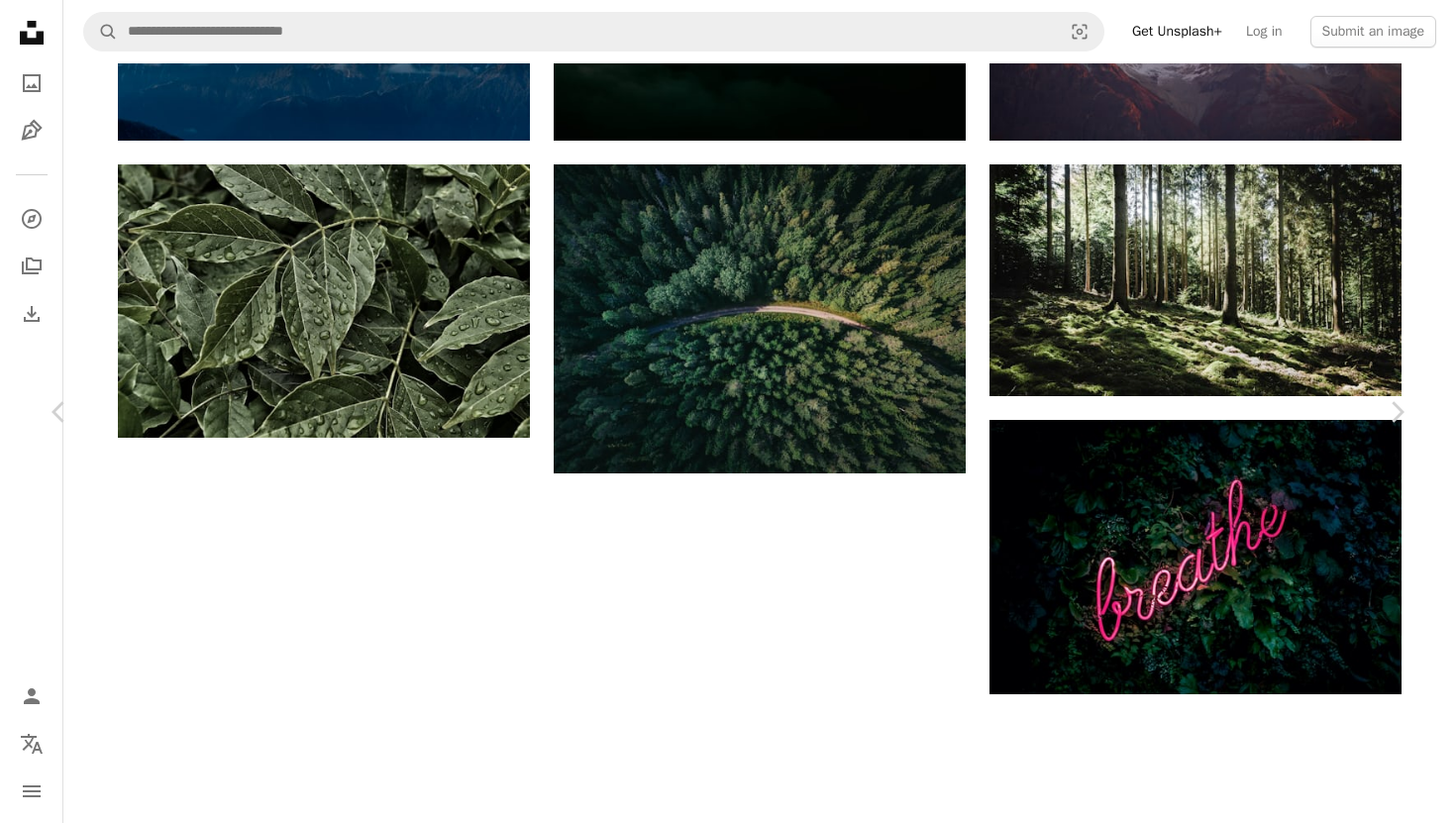 click on "An X shape [FIRST] [LAST] [USERNAME] A heart A plus sign Download free Chevron down Zoom in Views 11,614,358 Downloads 107,815 Featured in Photos A forward-right arrow Share Info icon Info More Actions Dewdrops on leaves Calendar outlined Published on  January 23, 2017 Camera NIKON CORPORATION, NIKON D3200 Safety Free to use under the  Unsplash License green plant rain leaves leaf water drop leaf background rain drop foliage raindrop dew wet background flower texture food website grey vegetable greenery Public domain images Browse premium related images on iStock  |  Save 20% with code UNSPLASH20 View more on iStock  ↗ Related images A heart A plus sign [FIRST] [LAST] Arrow pointing down Plus sign for Unsplash+ A heart A plus sign [FIRST] [LAST] For  Unsplash+ A lock Download A heart A plus sign [FIRST] [LAST] Arrow pointing down A heart A plus sign [FIRST] [LAST] Arrow pointing down A heart A plus sign" at bounding box center (728, 1978) 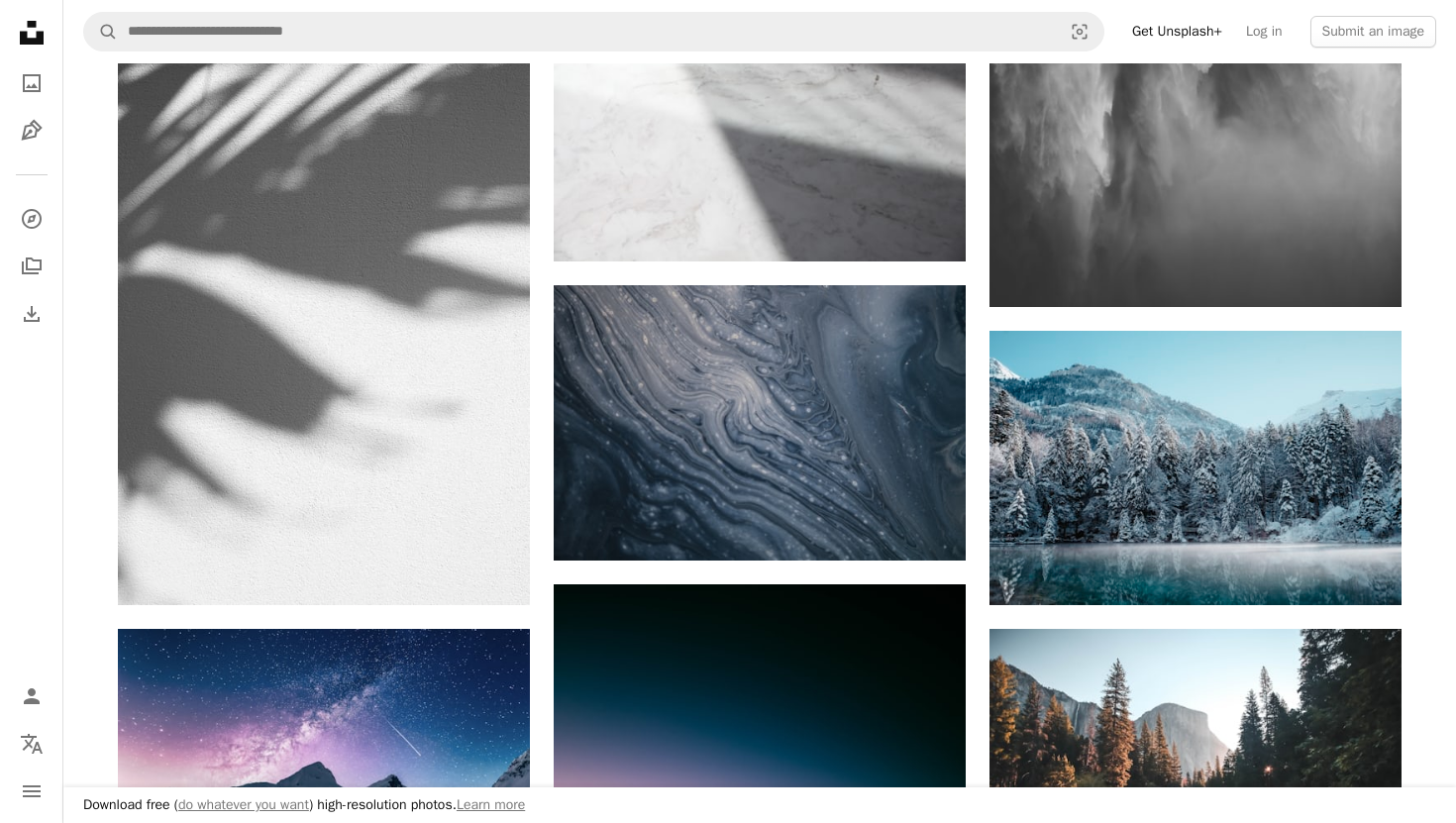 scroll, scrollTop: 968, scrollLeft: 0, axis: vertical 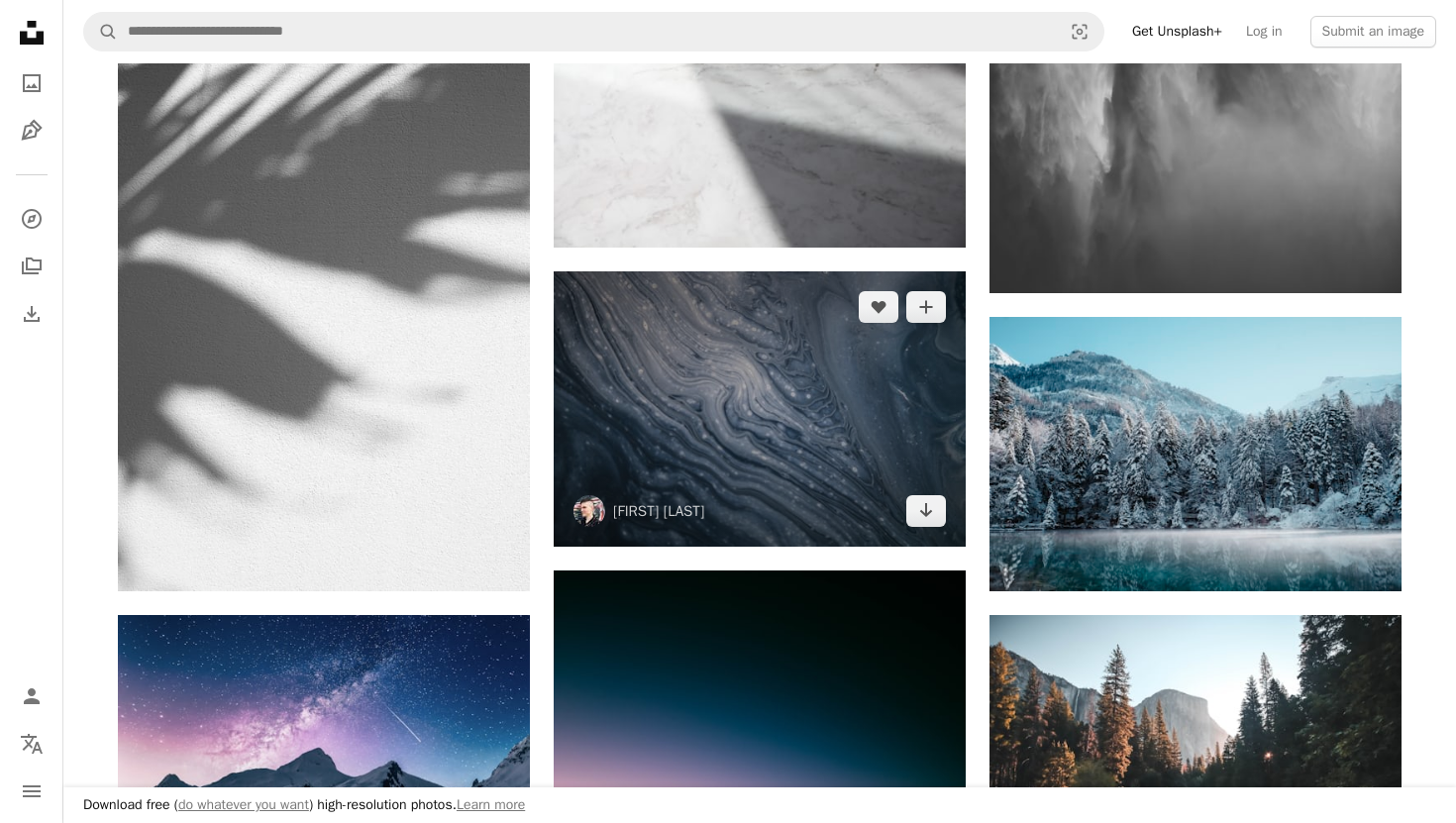 click at bounding box center [760, 408] 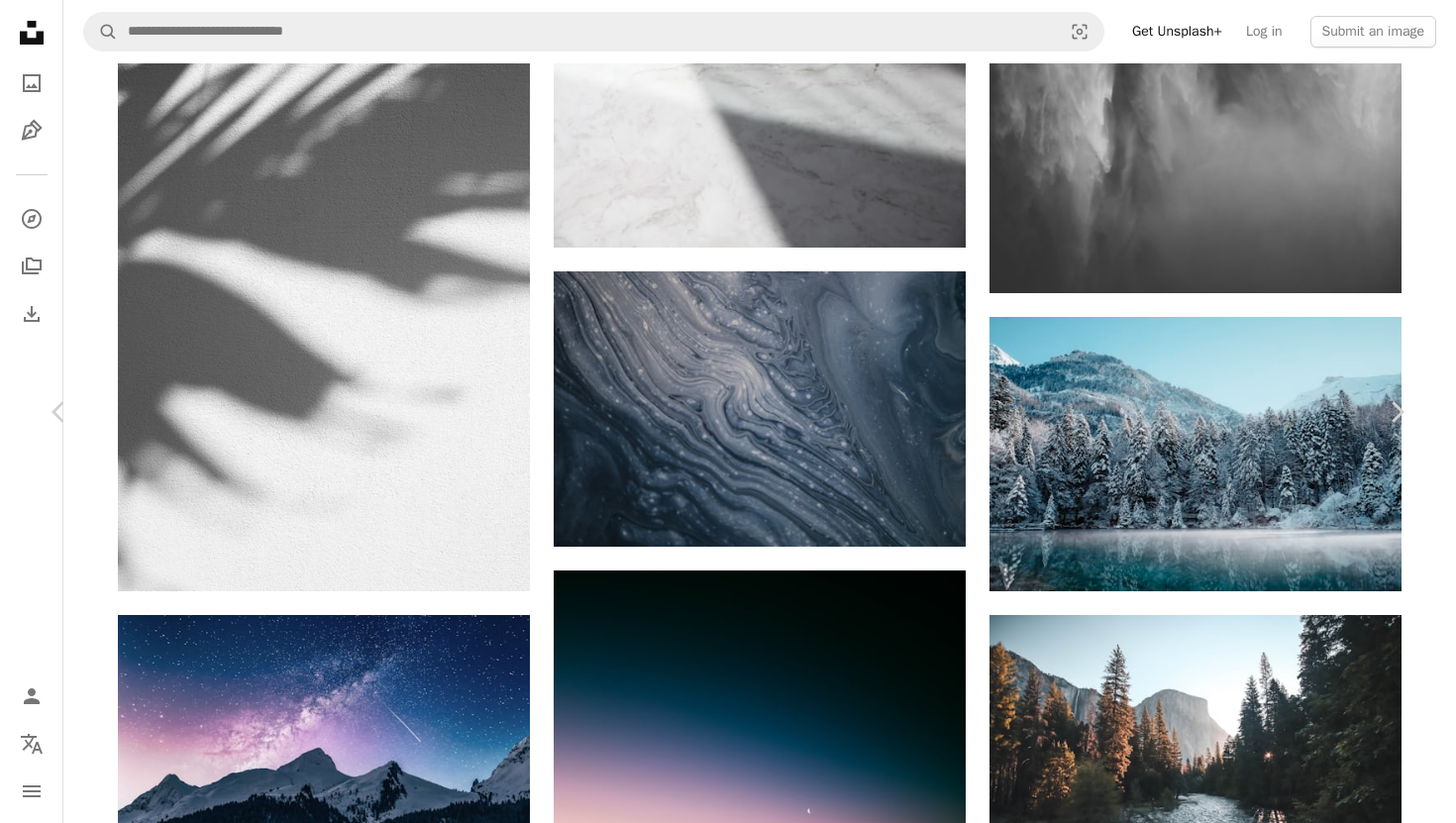 click at bounding box center (721, 3026) 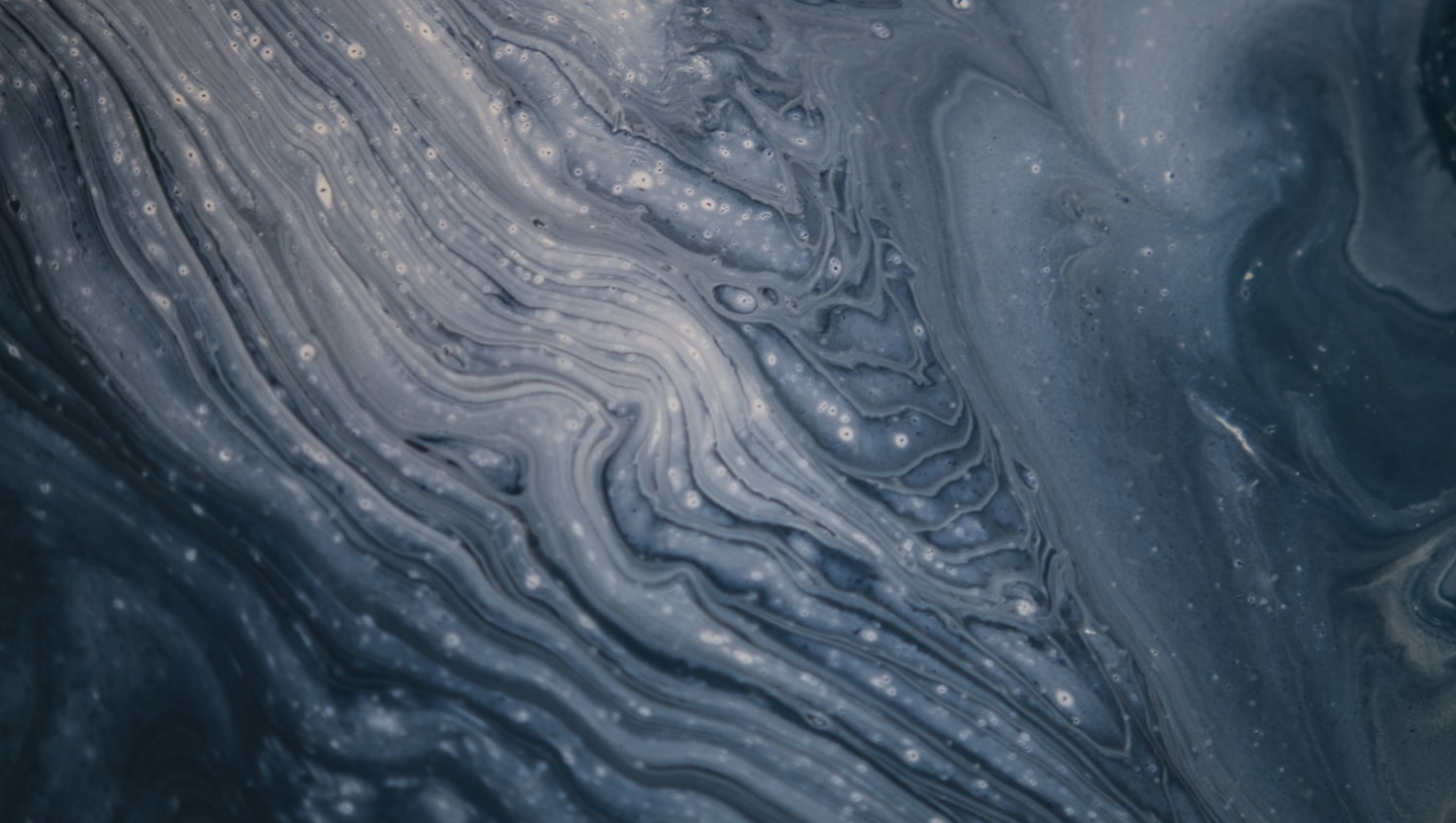 scroll, scrollTop: 74, scrollLeft: 0, axis: vertical 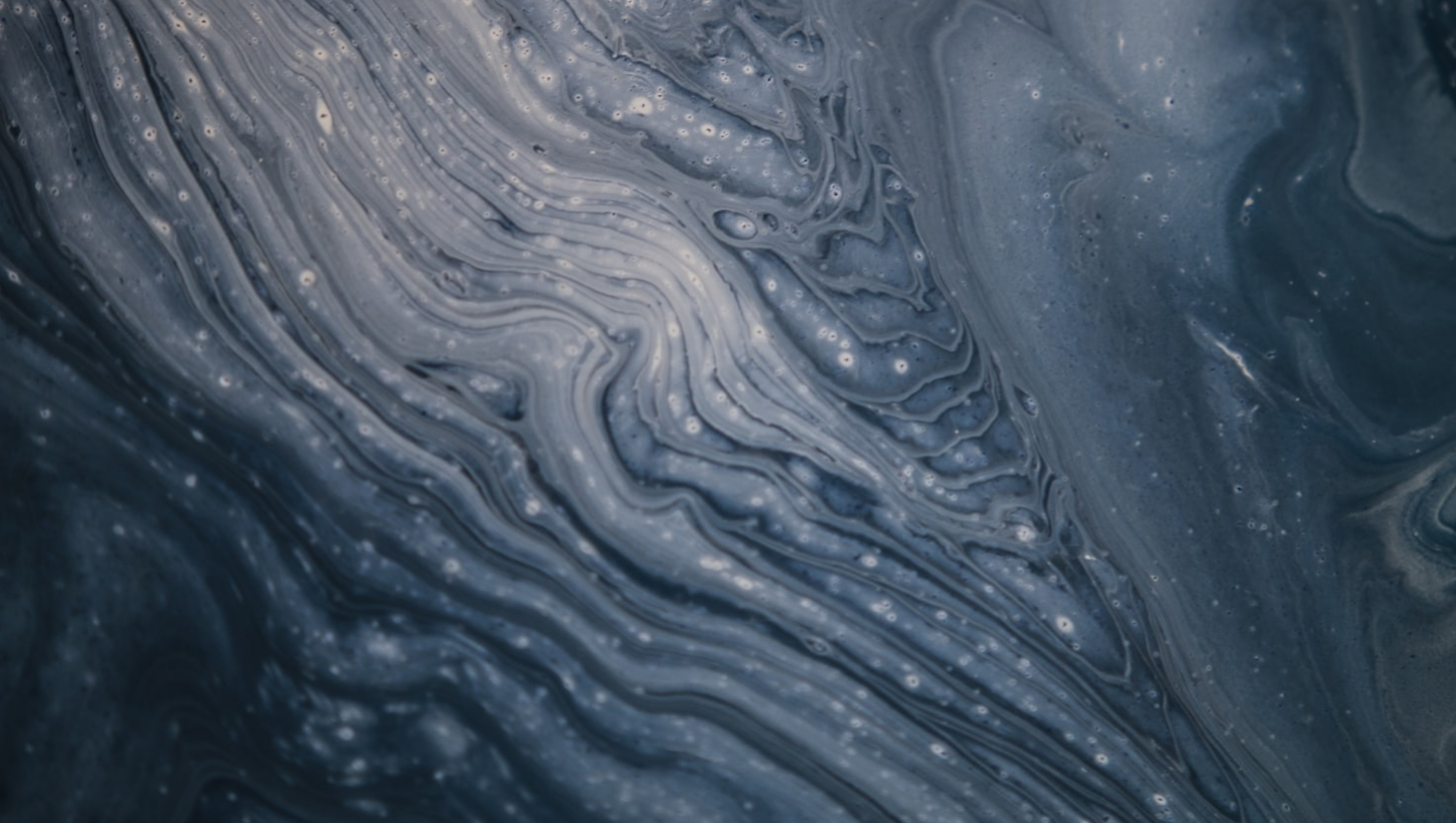 click at bounding box center (728, 410) 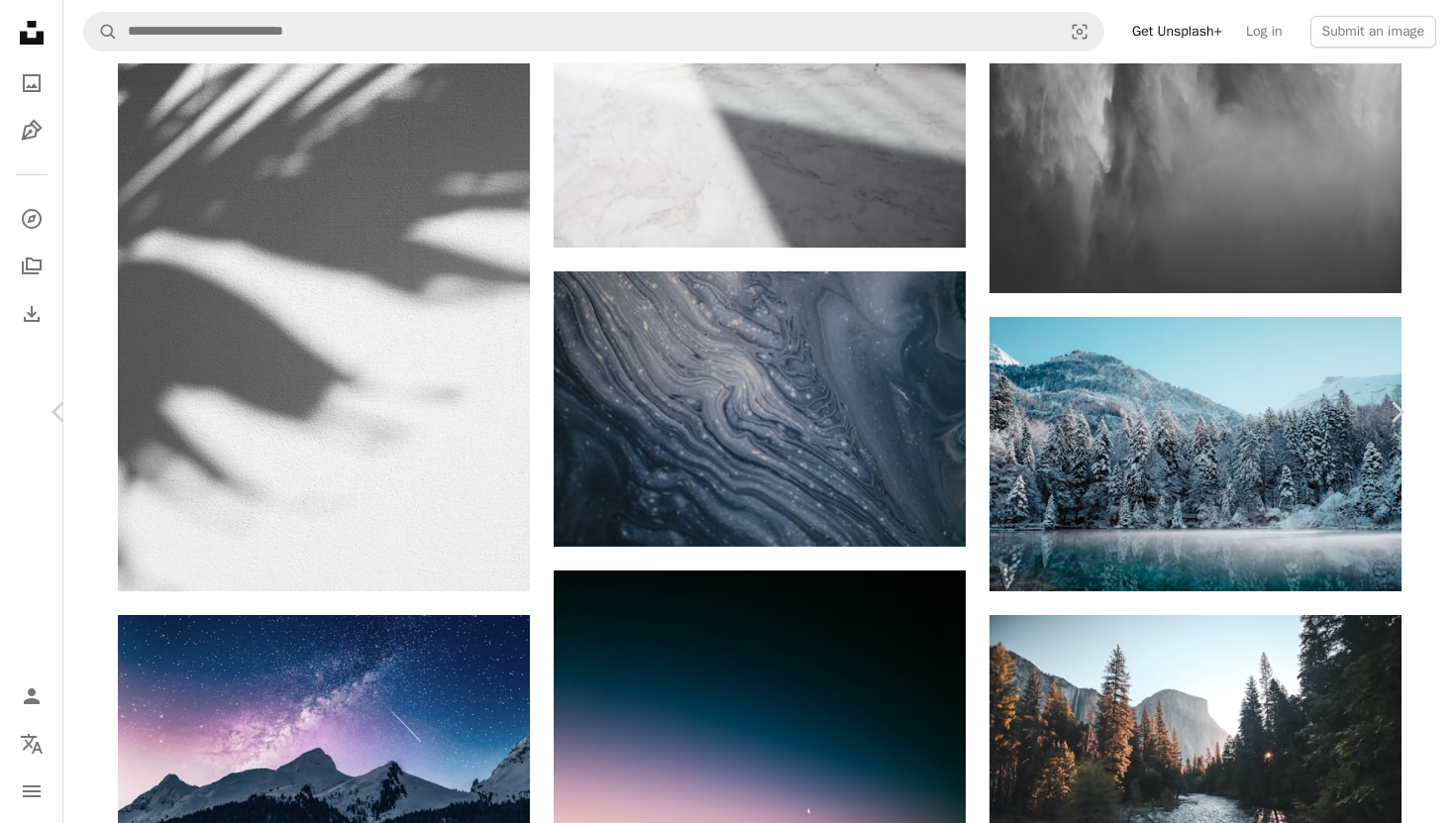click on "An X shape Chevron left Chevron right Adrien Converse adrienconverse A heart A plus sign Download free Chevron down Zoom in Views 8,389,754 Downloads 48,609 Featured in Cool Tones ,  Textures A forward-right arrow Share Info icon Info More Actions This experimental painting features white and navy blue paints in thin rings. As it began to dry, I took this closeup.
The technique I use to create this kind of paint texture is called “fluid art,” and it relies on mixing a variety of mediums into acrylic paints to influence how they interact. I’ll use materials like glue, isopropyl alcohol, liquid silicone, and a butane torch. Read more A map marker [CITY], [COUNTRY] Calendar outlined Published on  September 3, 2017 Camera Canon, EOS 70D Safety Free to use under the  Unsplash License art pattern white wood design wallpaper pond art background liquid motion surreal ink navy blue cells surrealism create rings celestial closeup pigment woodgrain Free images Browse premium related images on iStock  |" at bounding box center [728, 3025] 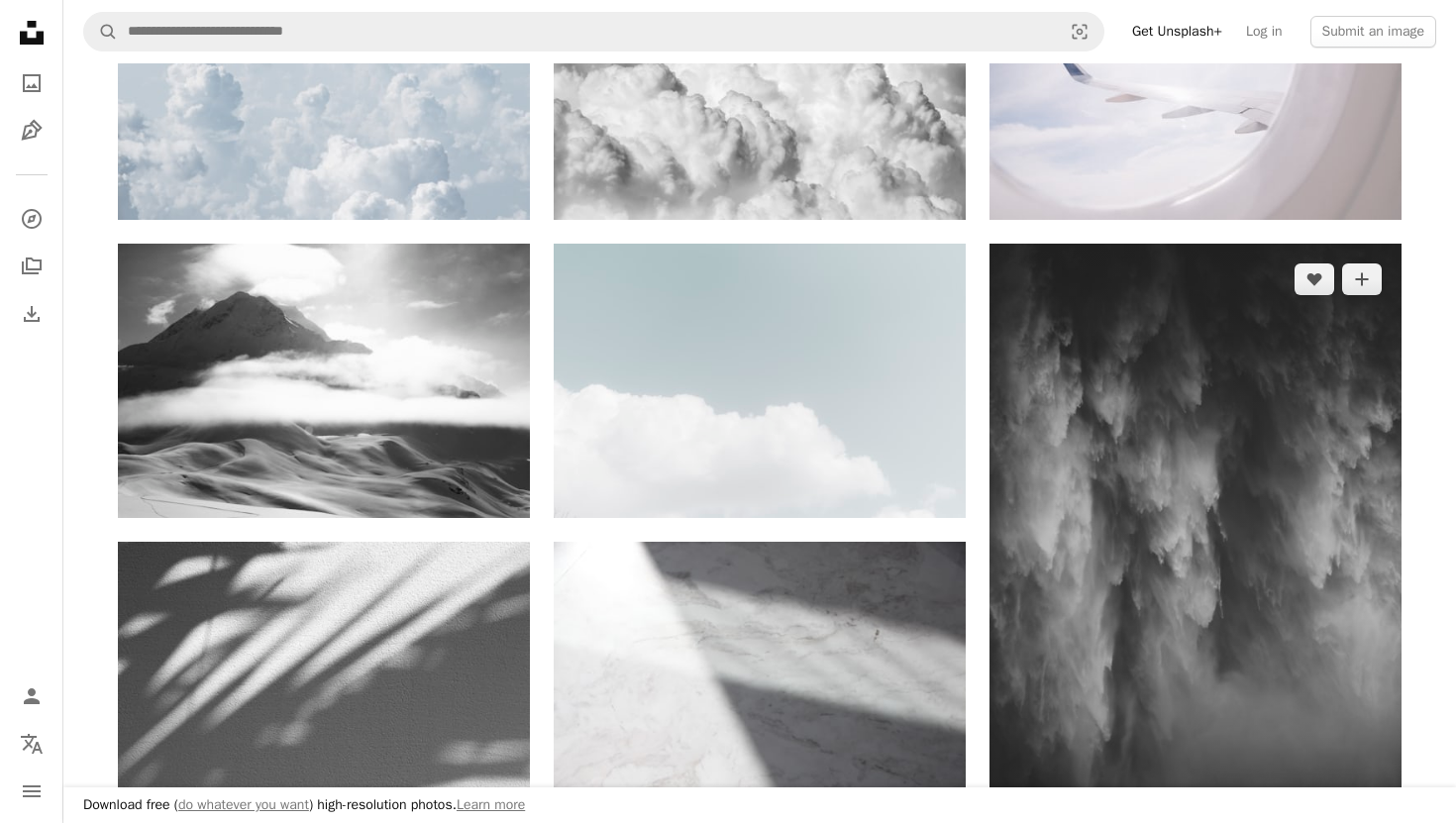 scroll, scrollTop: 376, scrollLeft: 0, axis: vertical 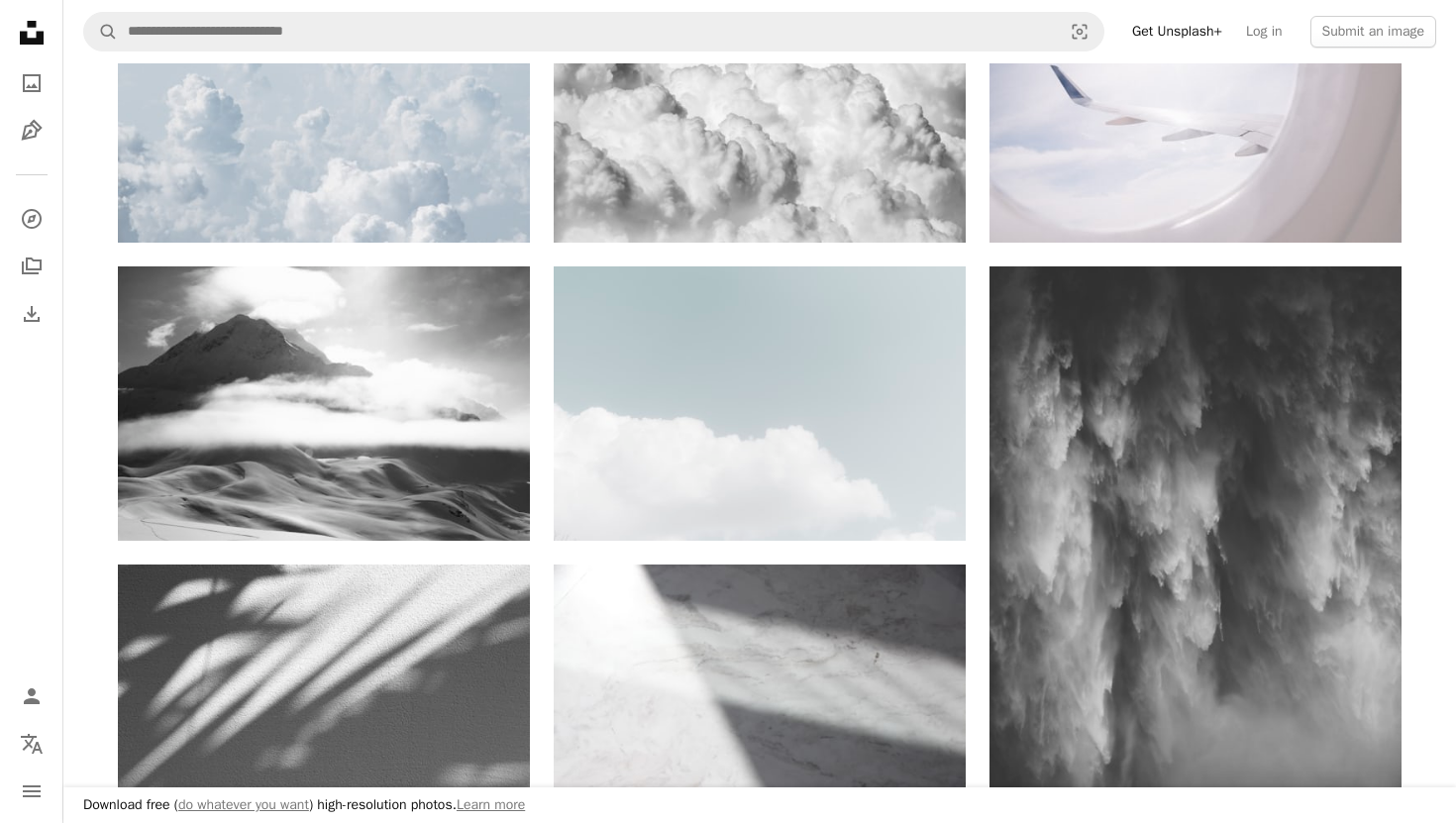 click on "[FIRST] [LAST]" at bounding box center [760, 1150] 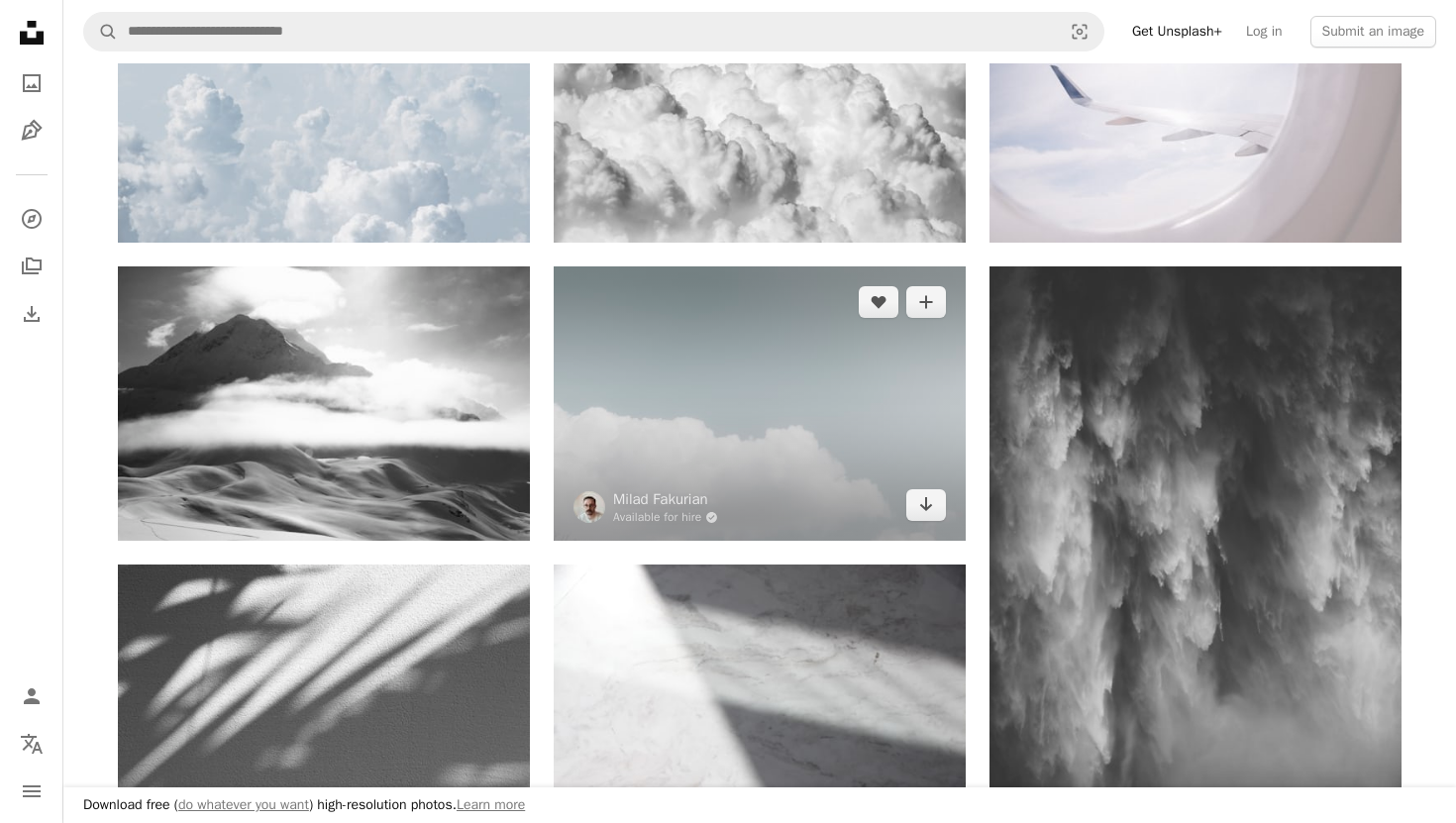 click at bounding box center (760, 403) 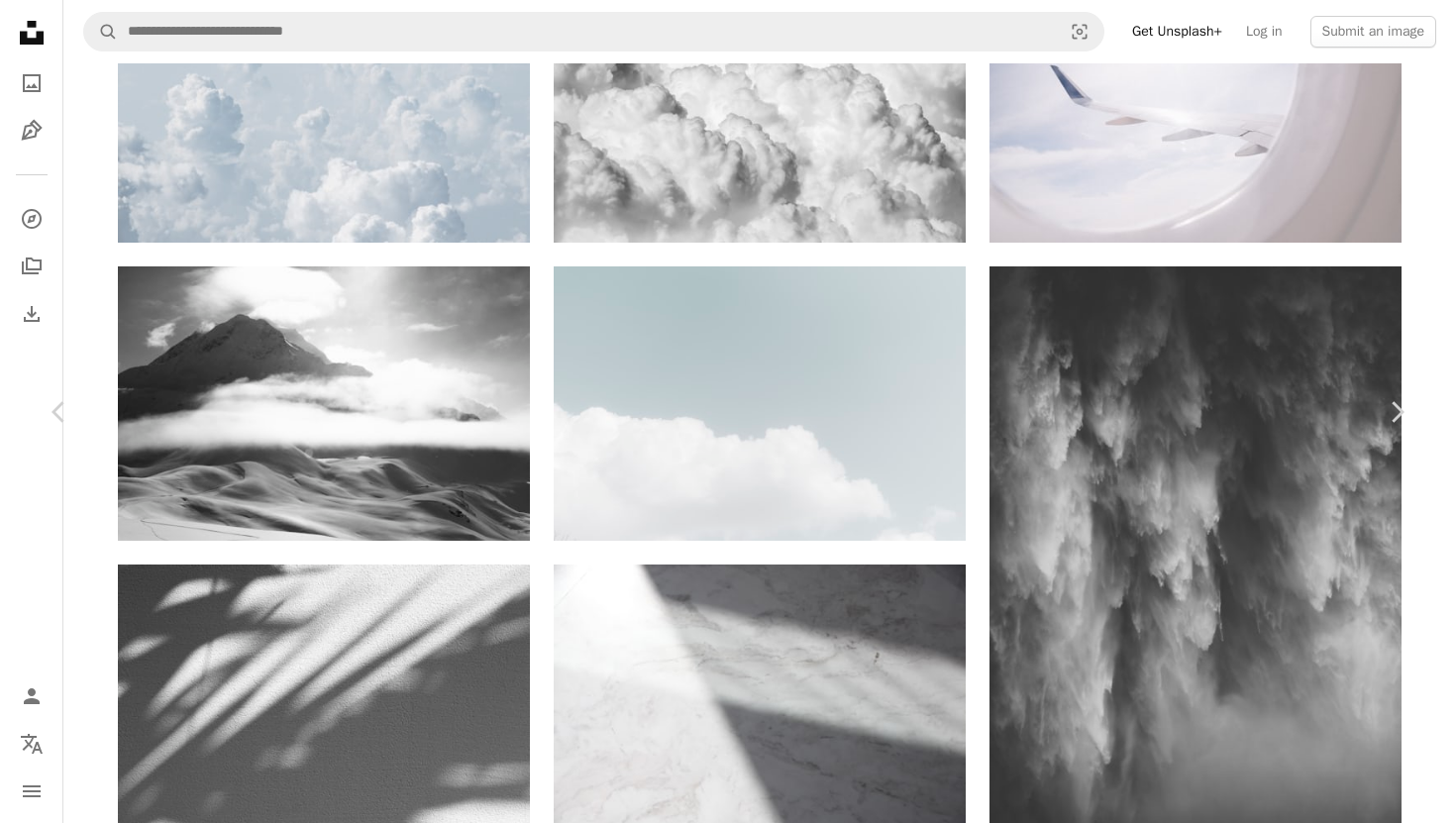 click at bounding box center [721, 3617] 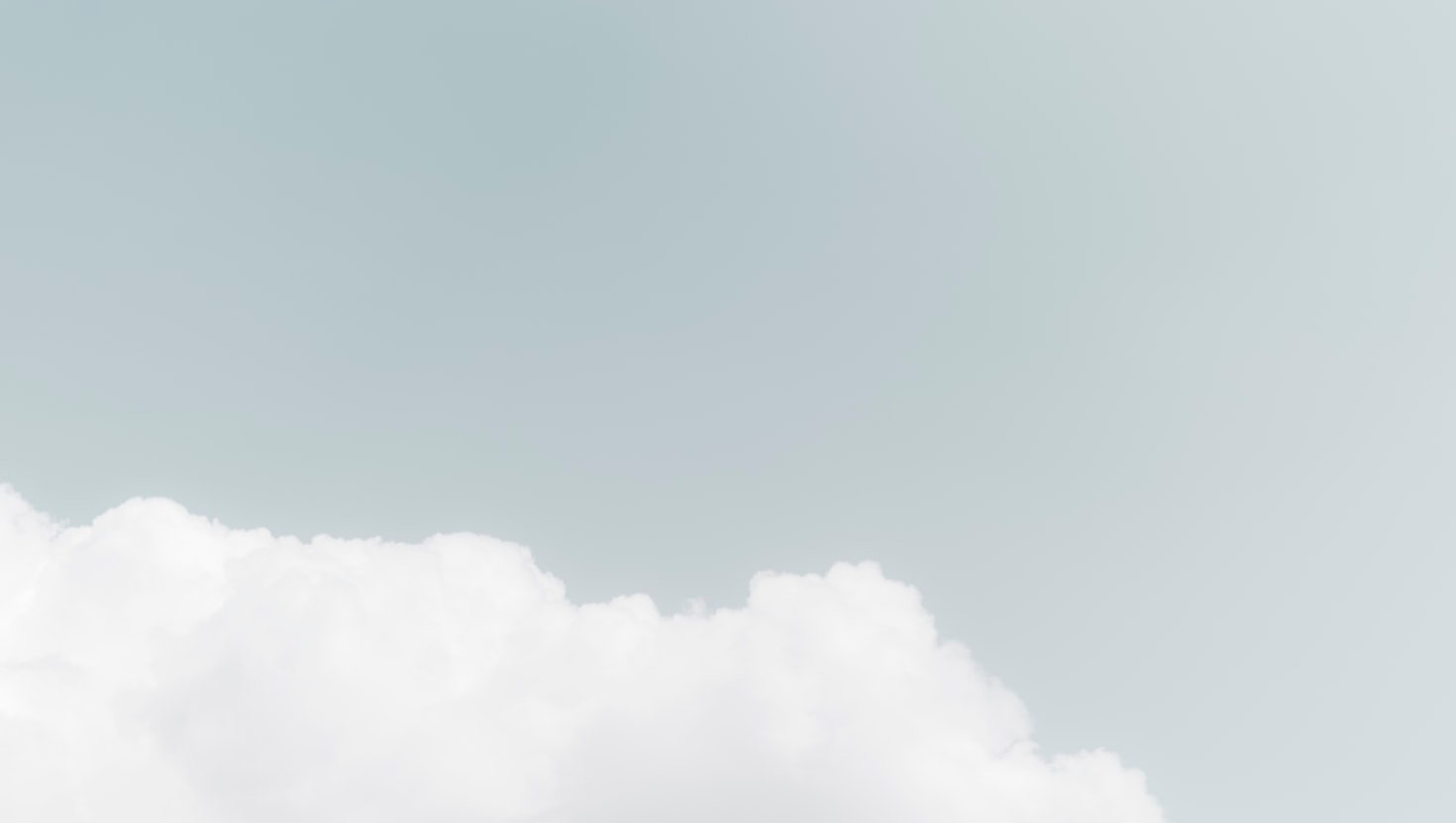 scroll, scrollTop: 74, scrollLeft: 0, axis: vertical 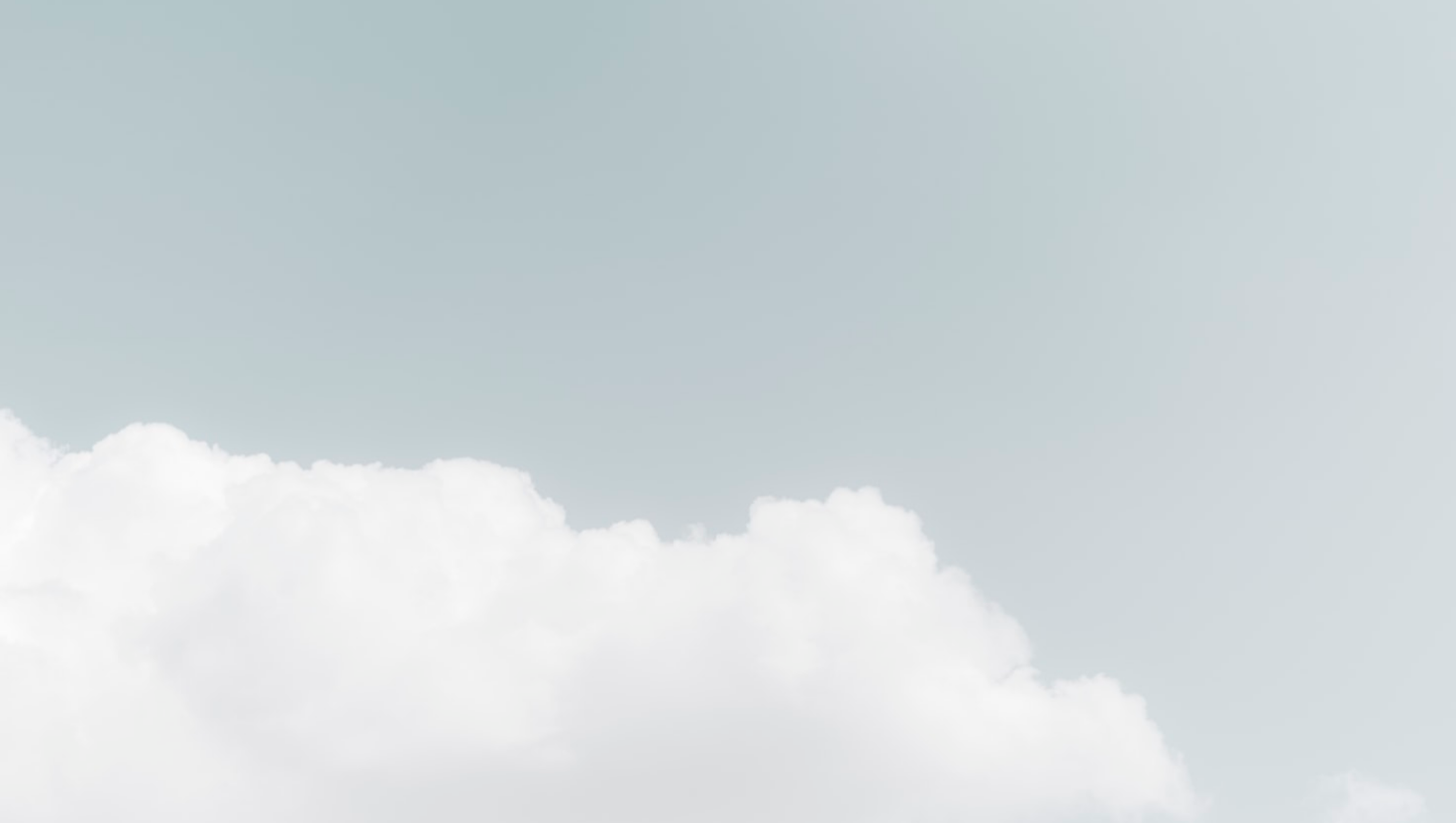 click at bounding box center (728, 410) 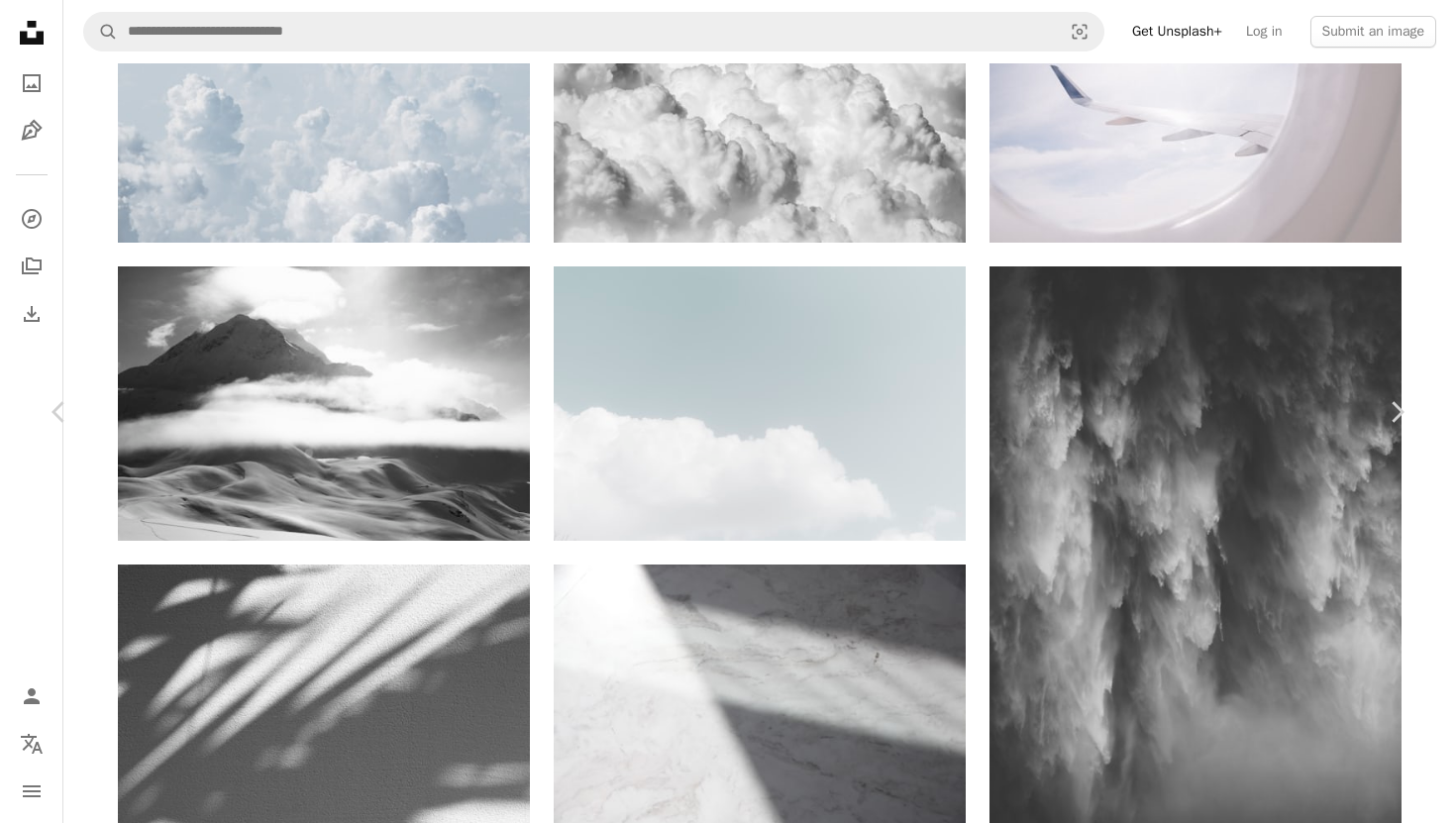 click on "More Actions" 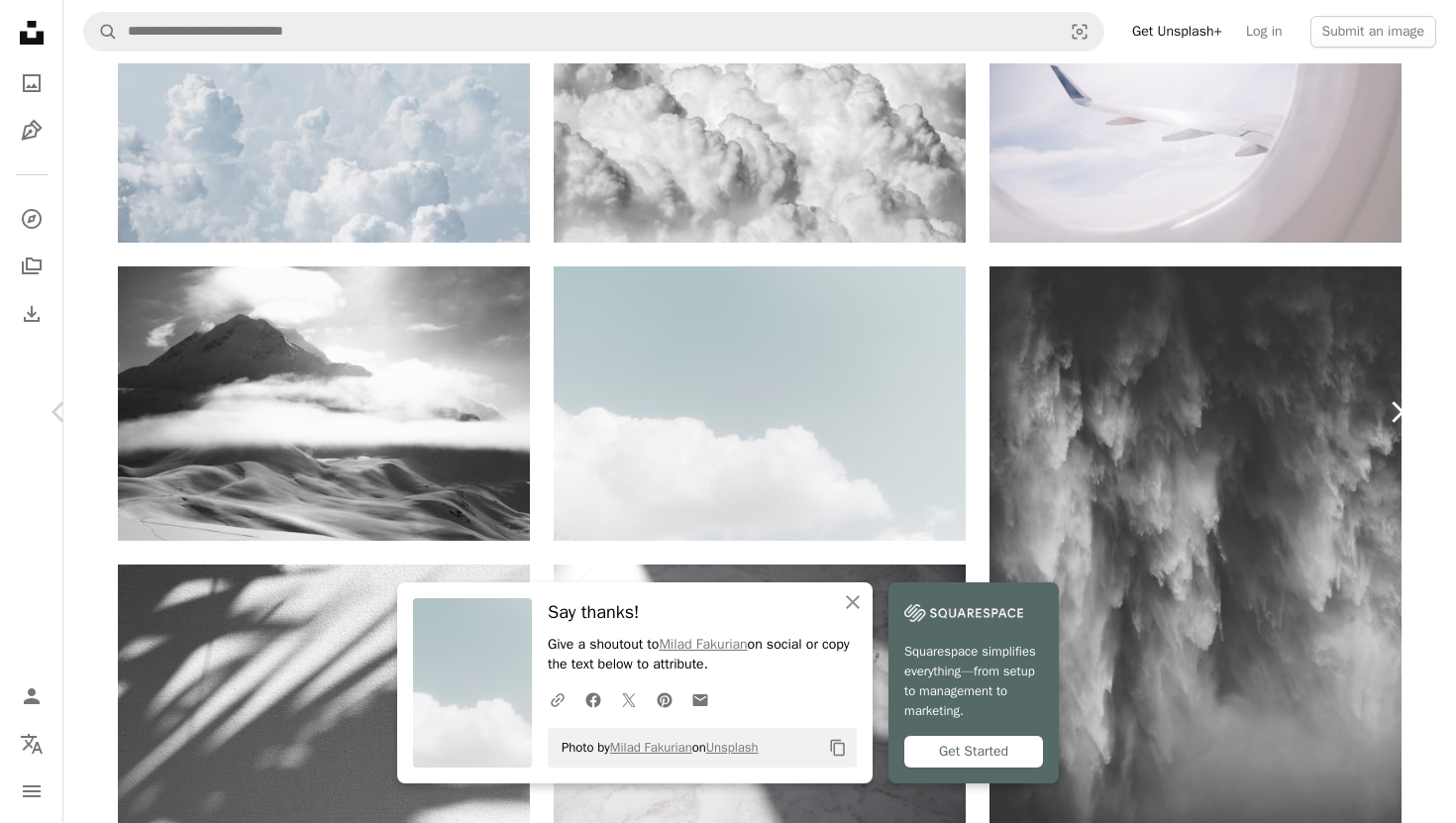 click on "Chevron right" at bounding box center (1397, 412) 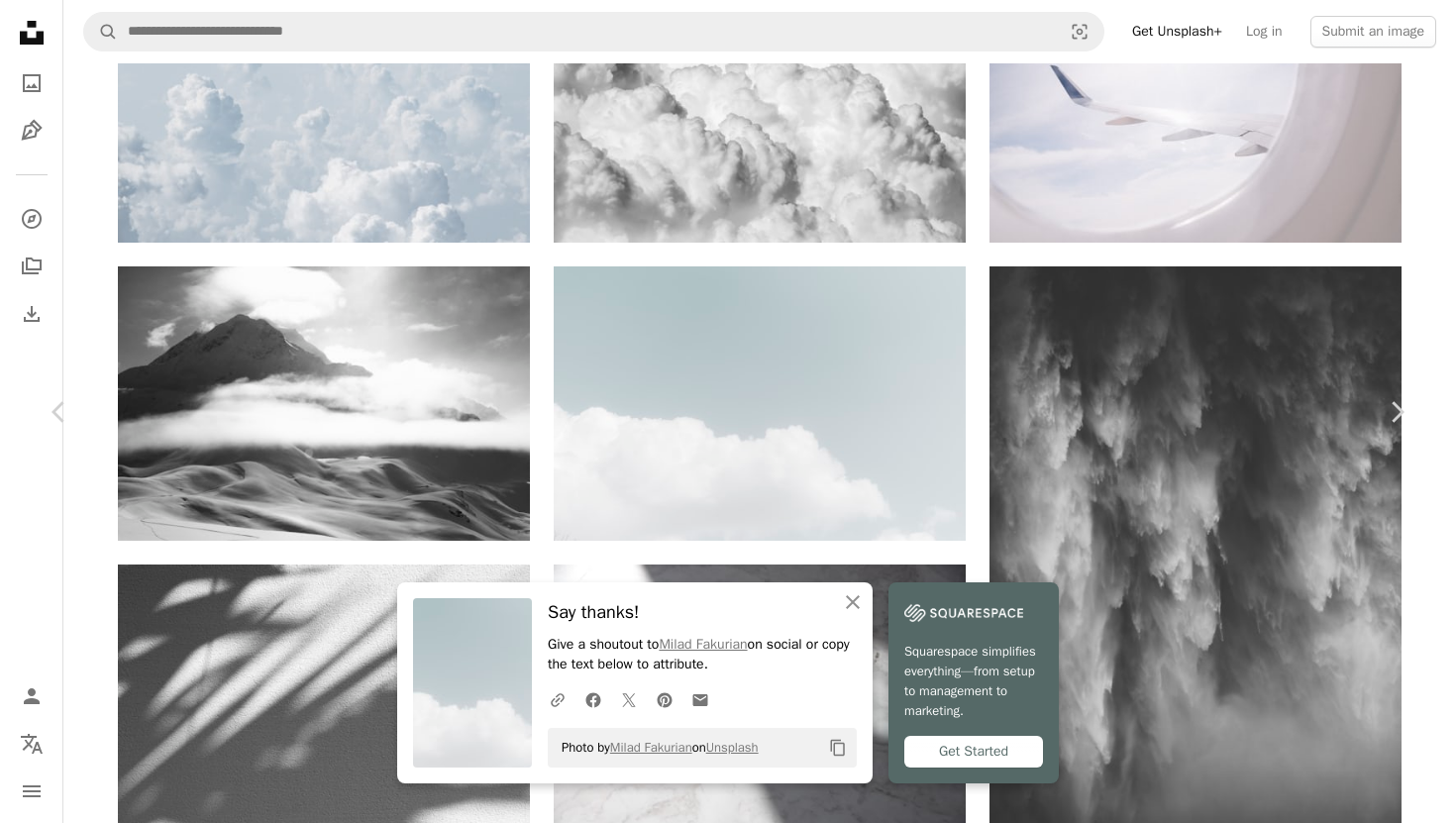 click on "Say thanks! Give a shoutout to  [FIRST] [LAST]  on social or copy the text below to attribute. Photo by  [FIRST] [LAST]  on  Unsplash
Copy content [FIRST] [LAST] For  Unsplash+ A heart A plus sign Download free Chevron down Zoom in Views 8,389,754 Downloads 48,609 Featured in Cool Tones ,  Textures A forward-right arrow Share Info icon Info More Actions This experimental painting features white and navy blue paints in thin rings. As it began to dry, I took this closeup.
The technique I use to create this kind of paint texture is called “fluid art,” and it relies on mixing a variety of mediums into acrylic paints to influence how they interact. I’ll use materials like glue, isopropyl alcohol, liquid silicone, and a butane torch. Read more A map marker Camera" at bounding box center [728, 3616] 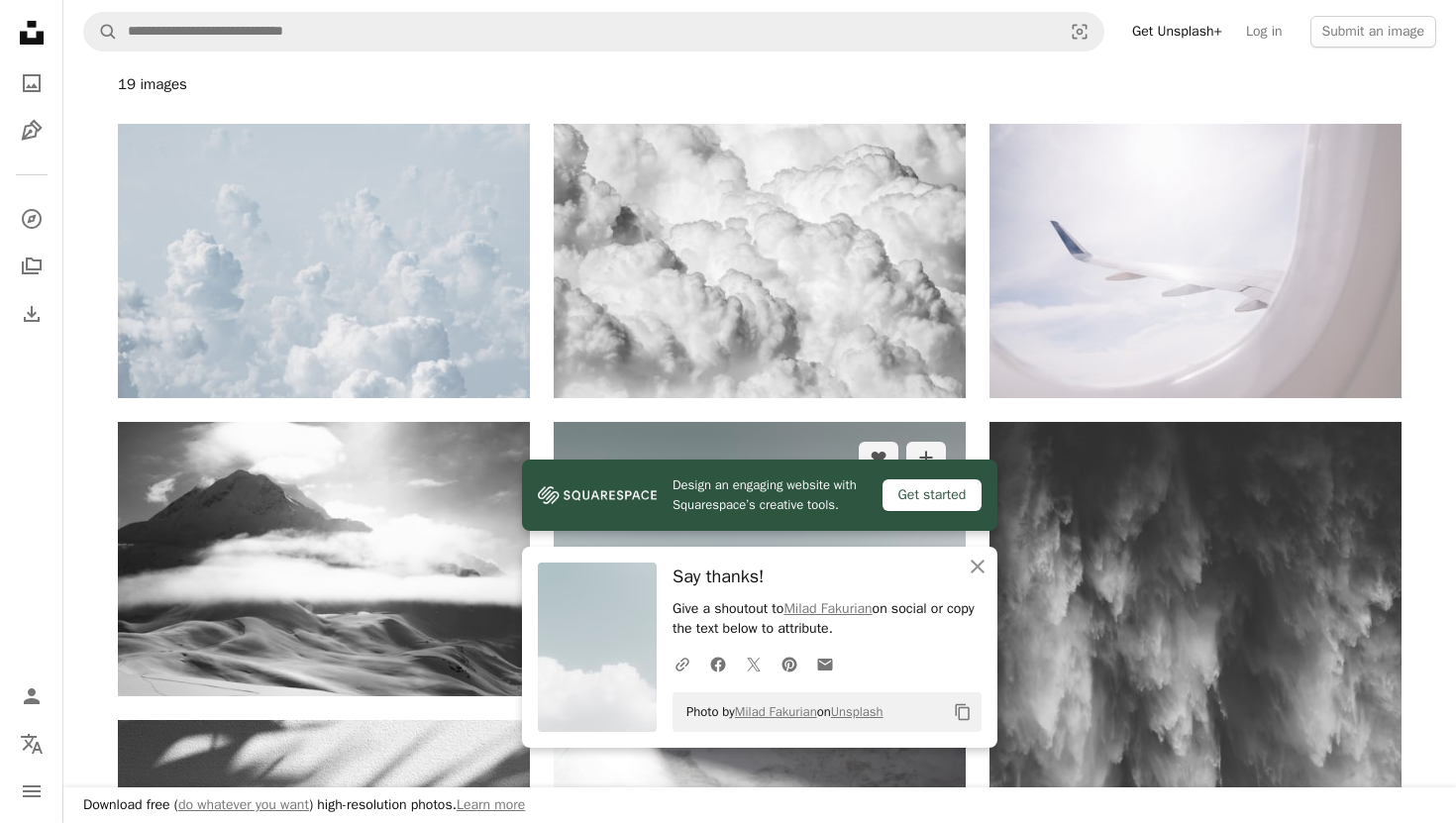 scroll, scrollTop: 220, scrollLeft: 0, axis: vertical 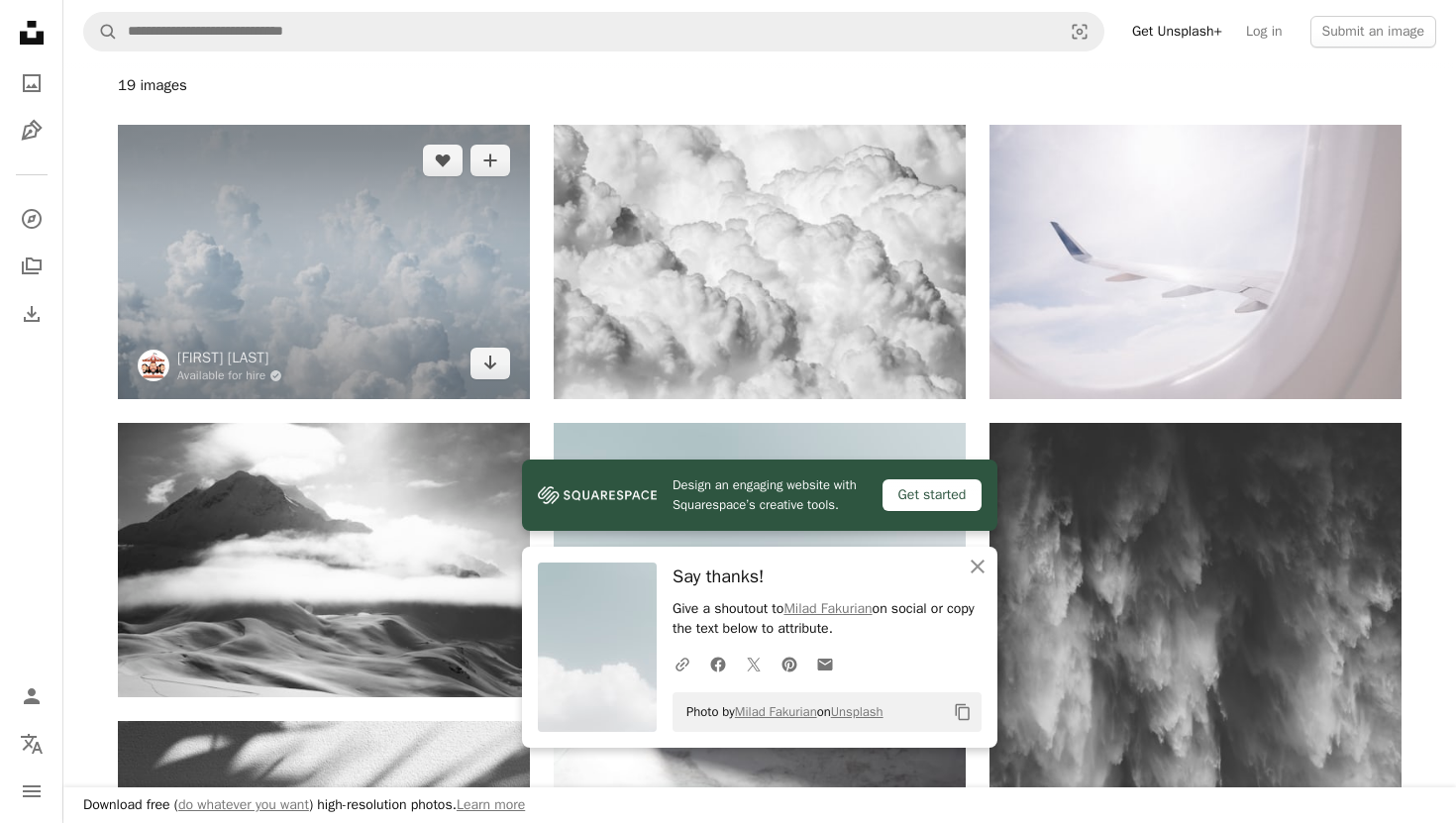 click at bounding box center (324, 261) 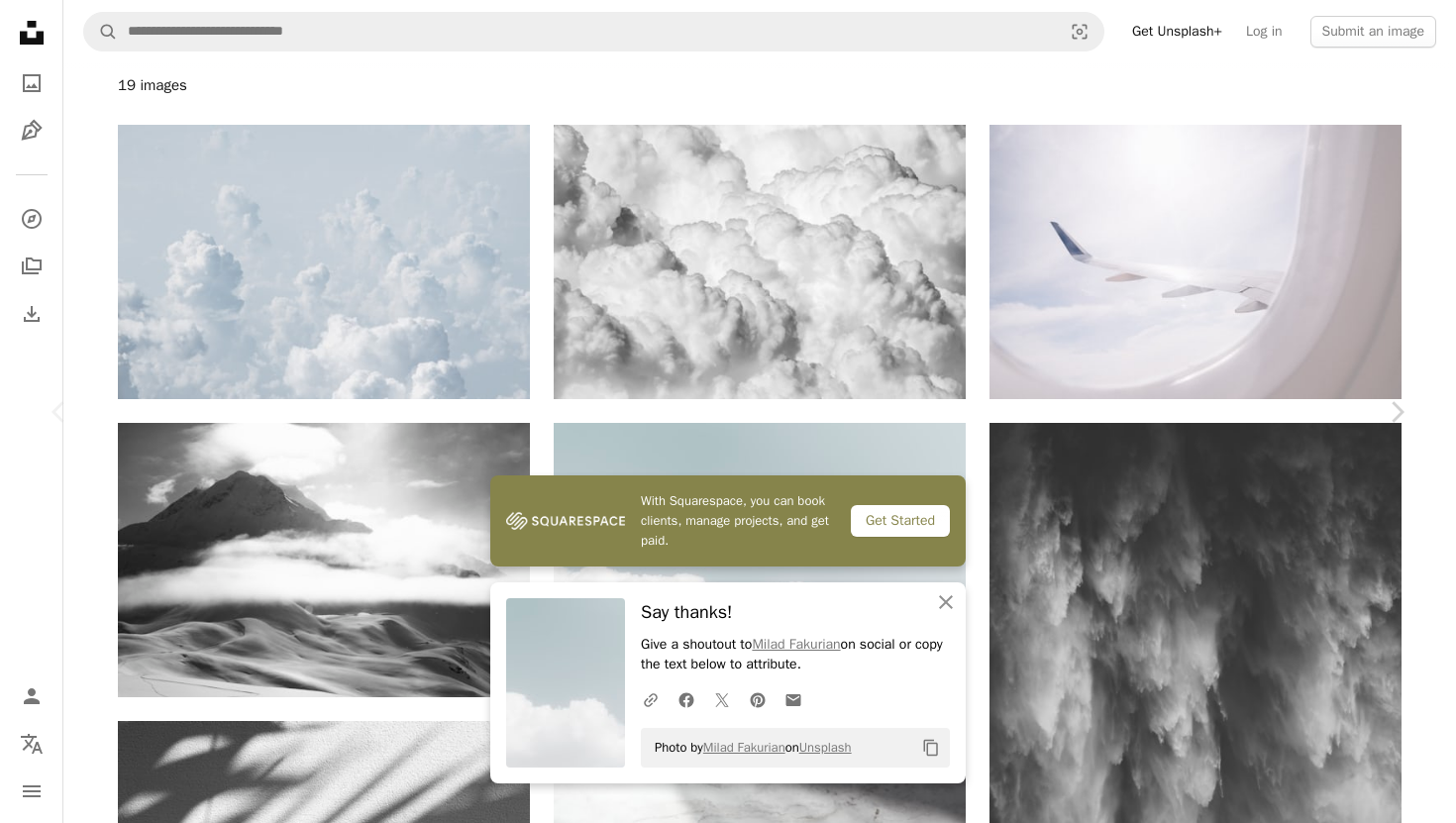 click at bounding box center [720, 3773] 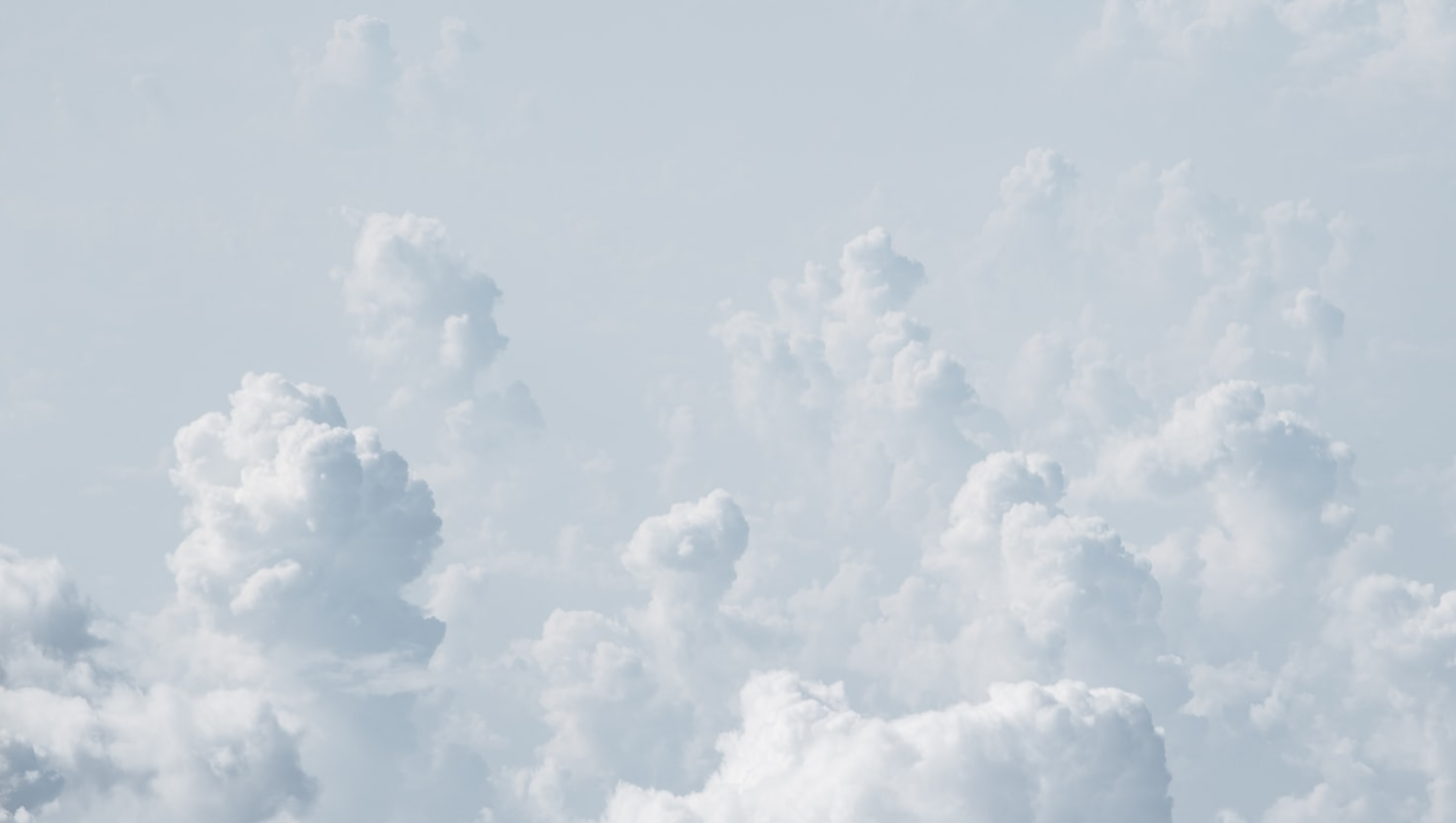 scroll, scrollTop: 74, scrollLeft: 0, axis: vertical 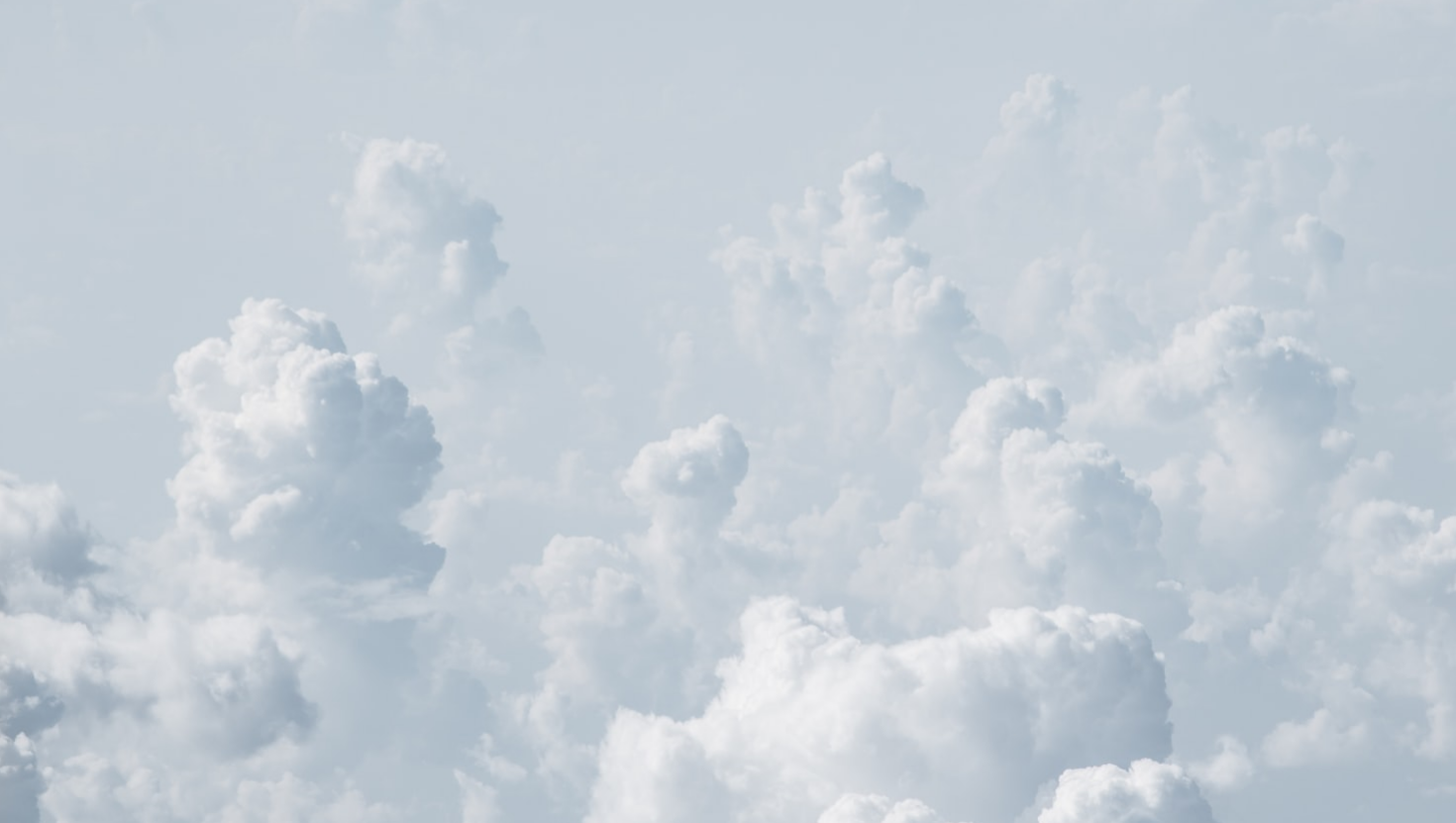 click at bounding box center [728, 411] 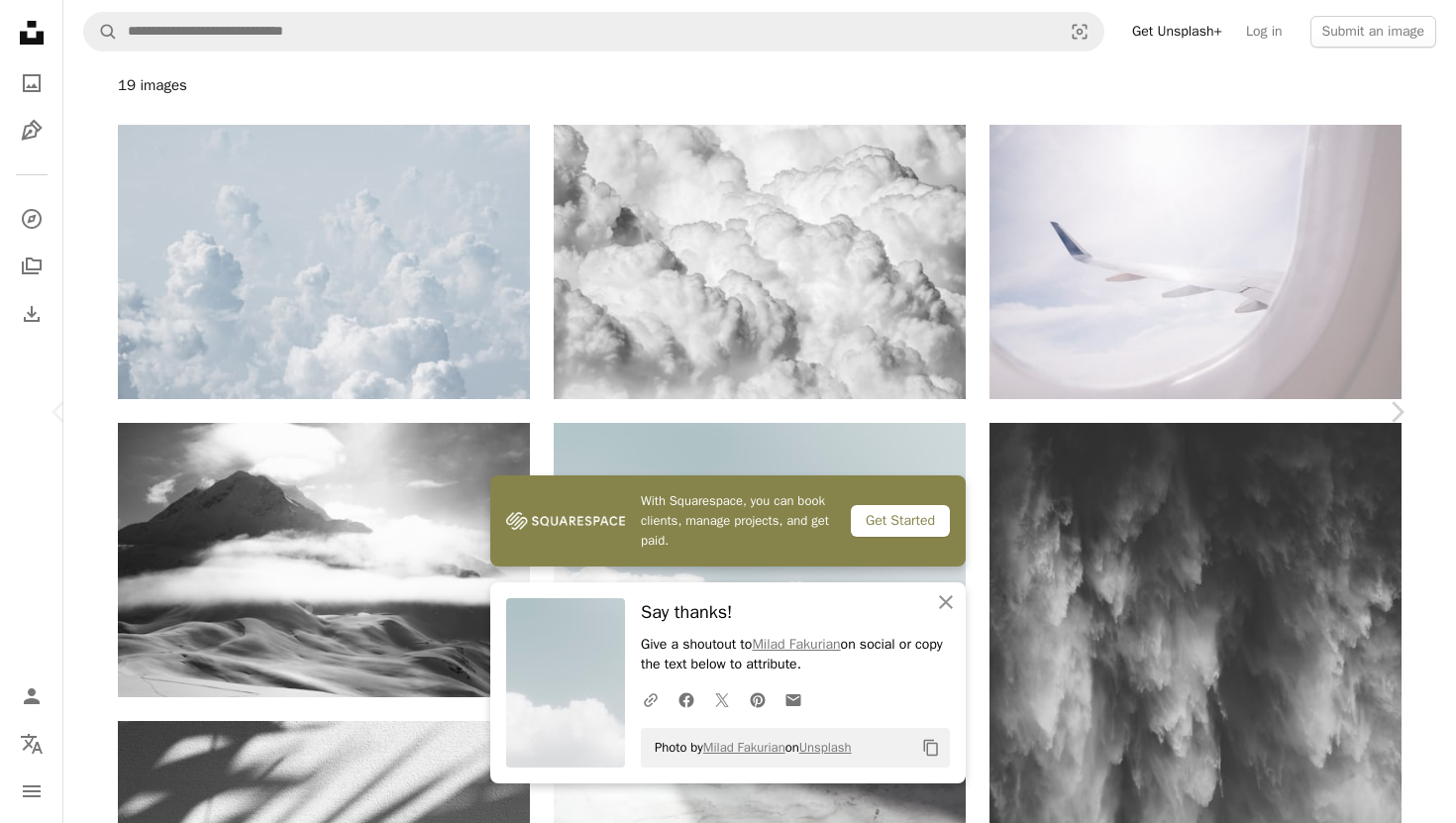 click on "Chevron left" at bounding box center (59, 412) 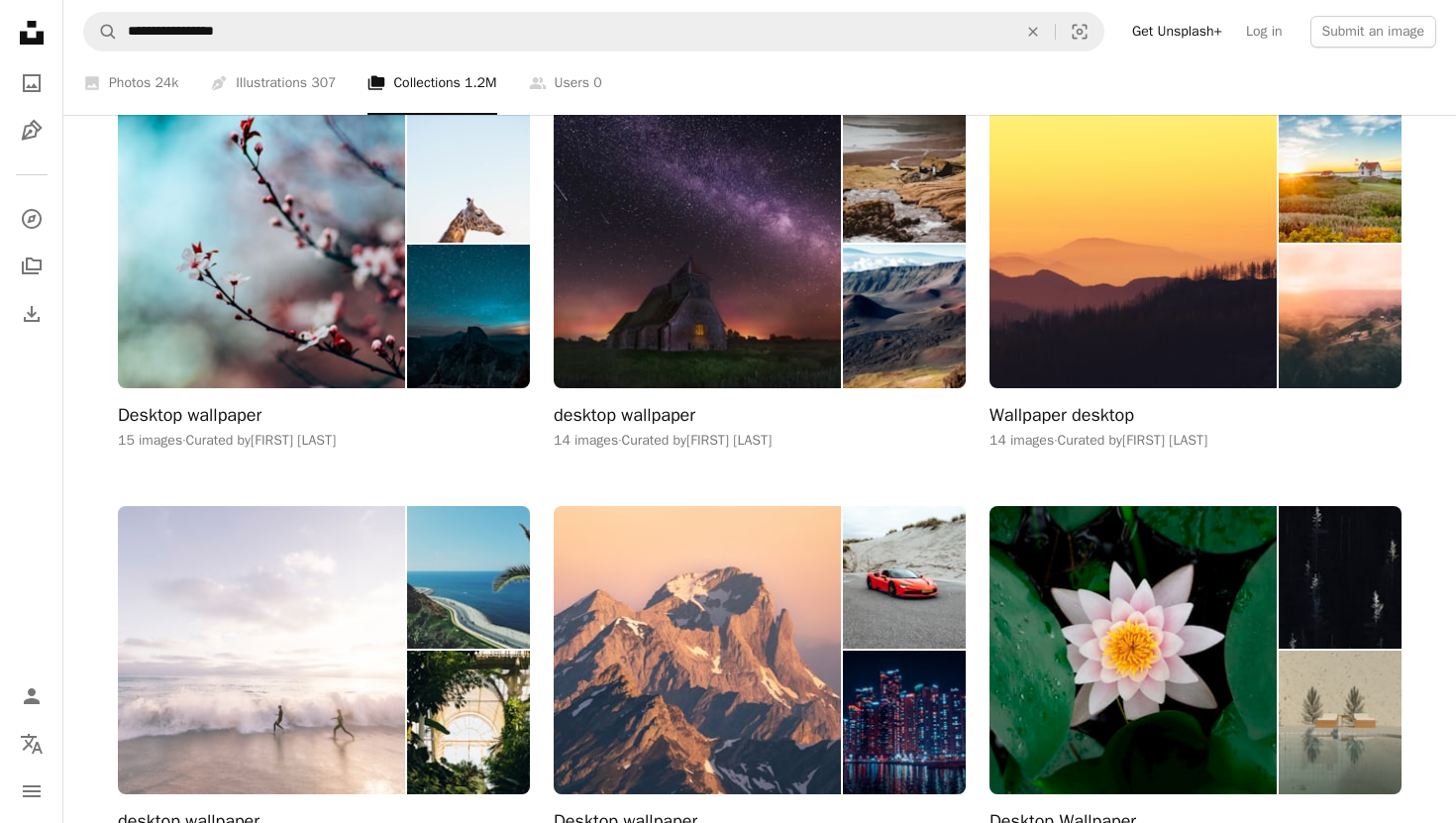 scroll, scrollTop: 13804, scrollLeft: 0, axis: vertical 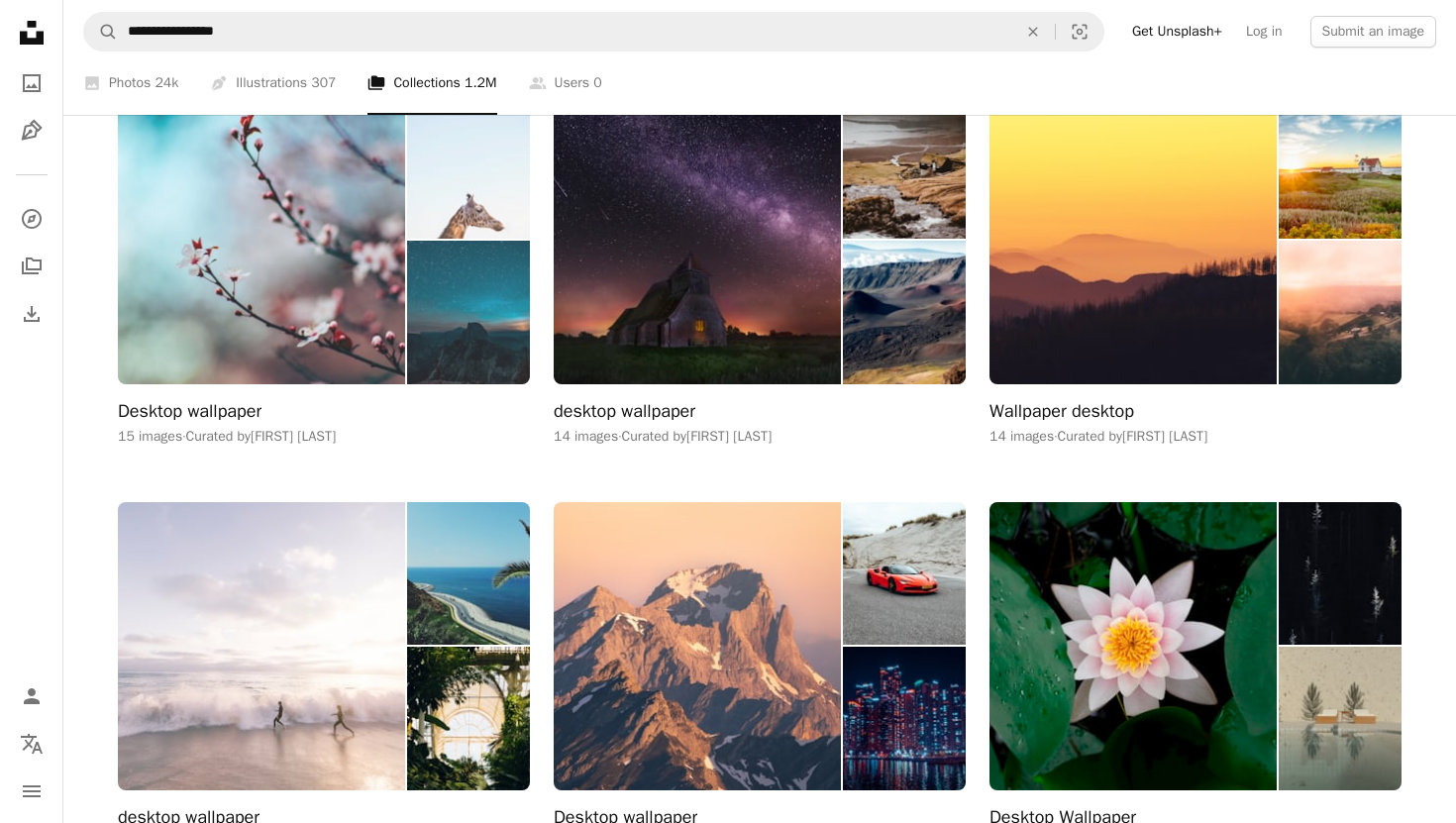 click at bounding box center (261, 239) 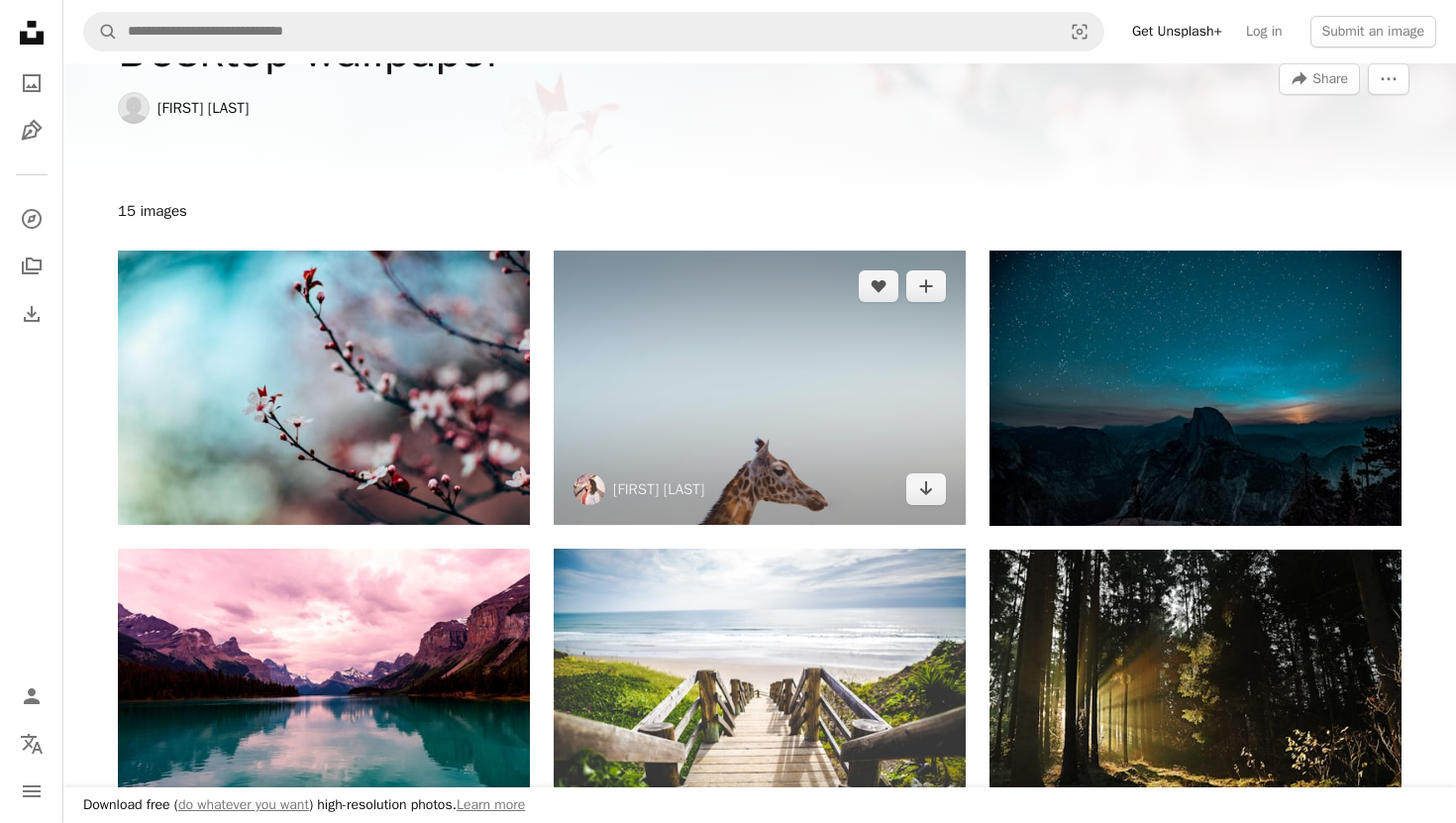 scroll, scrollTop: 161, scrollLeft: 0, axis: vertical 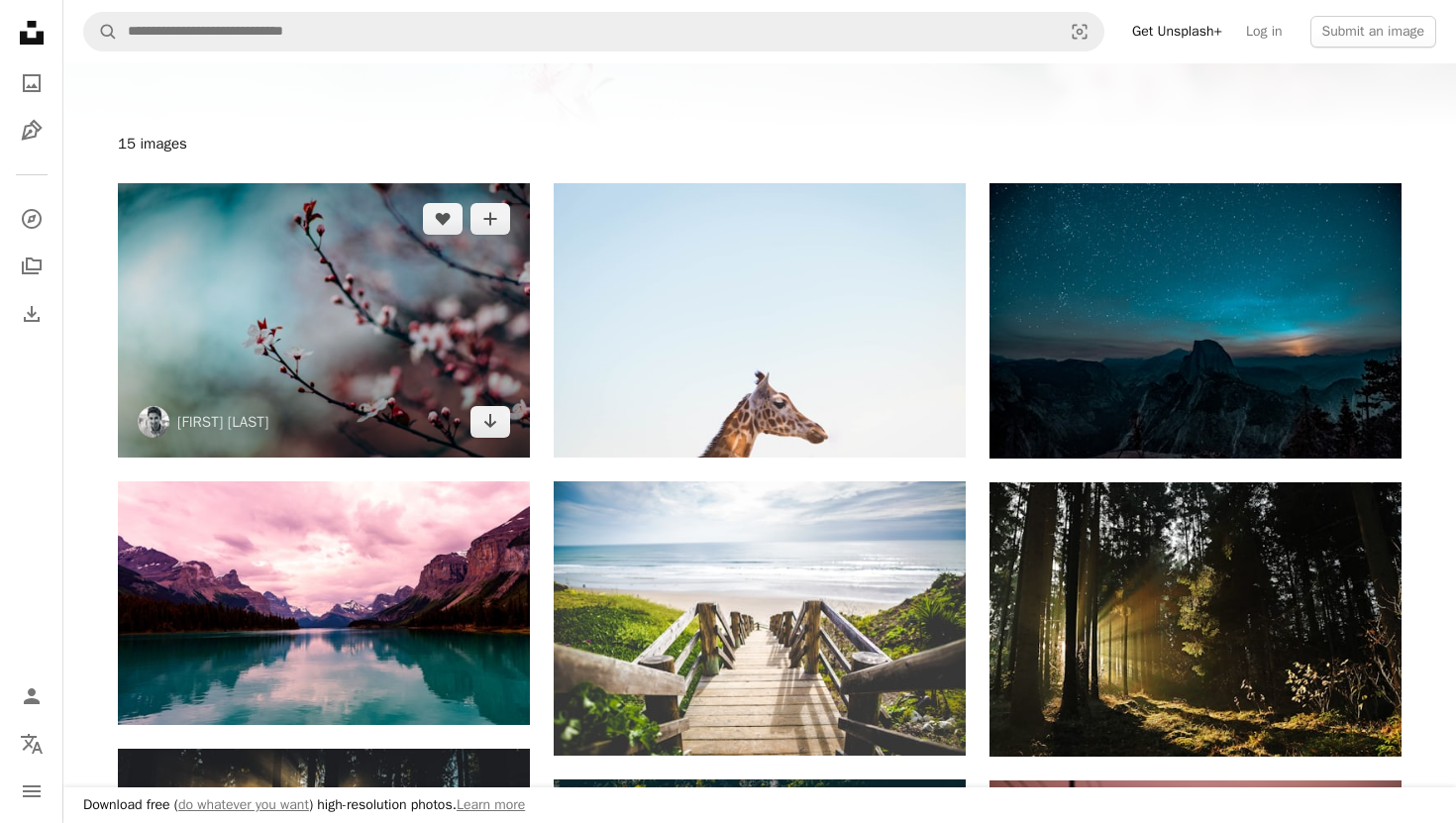 click at bounding box center (324, 320) 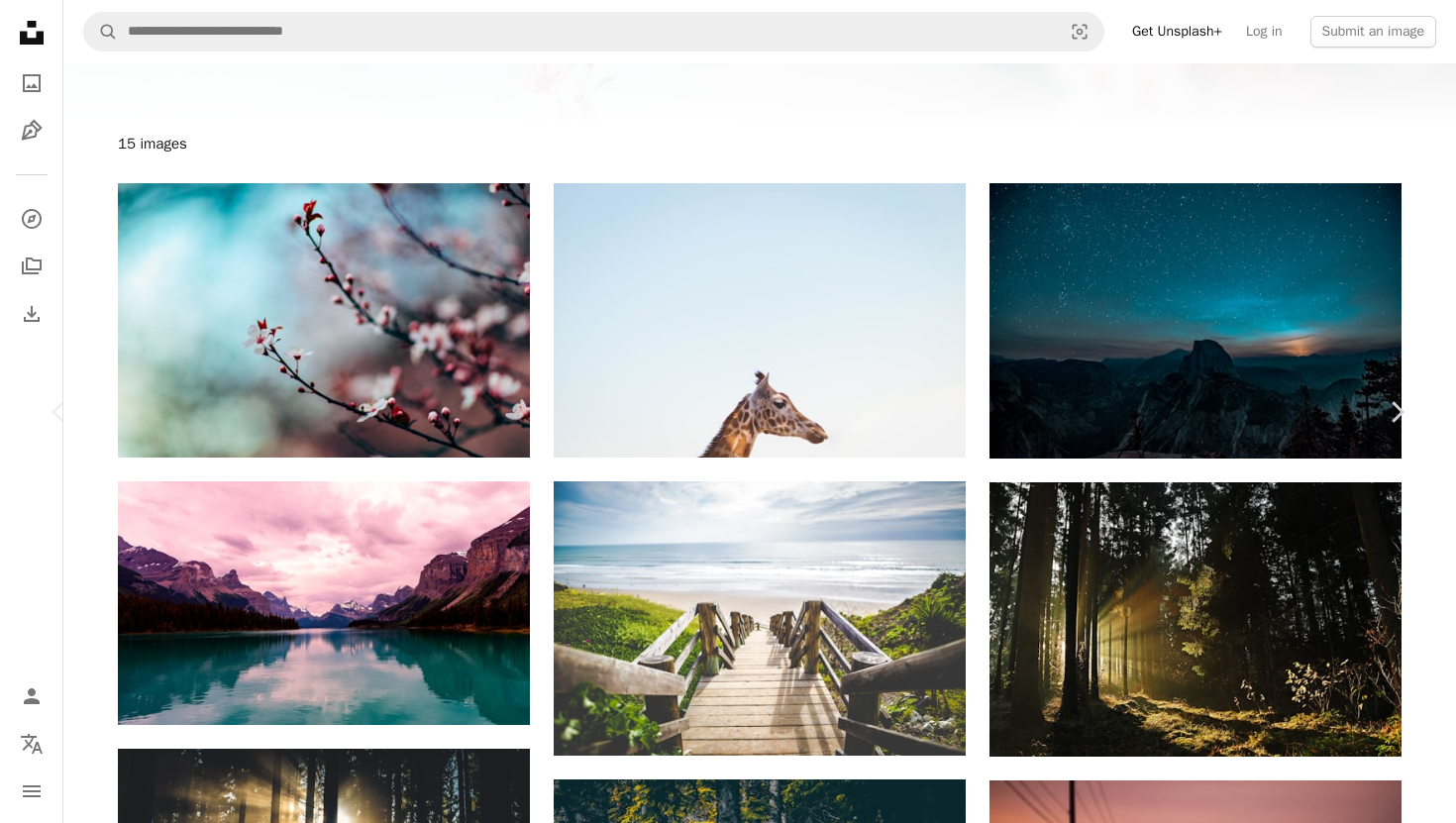 click at bounding box center (720, 2936) 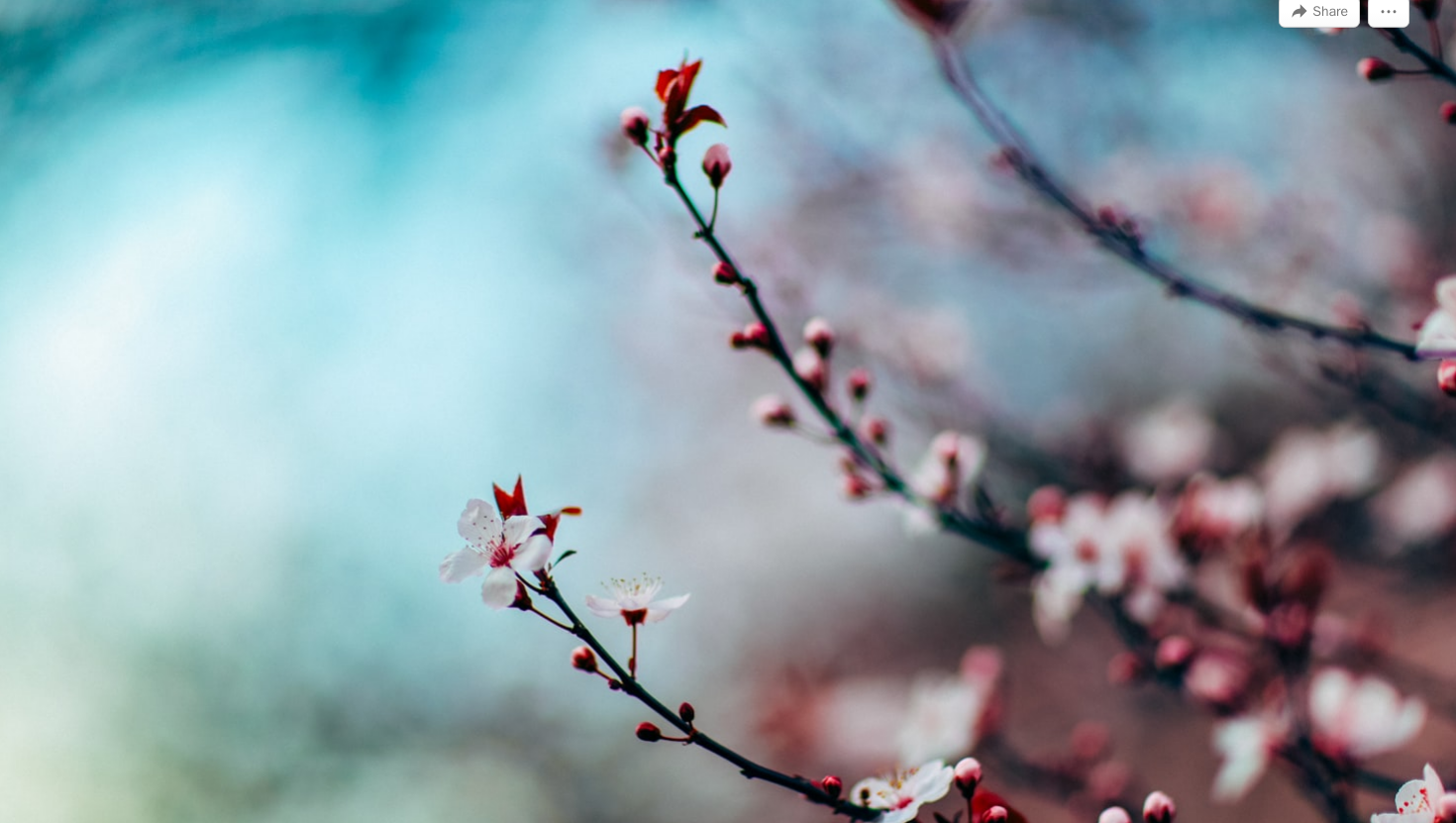 scroll, scrollTop: 74, scrollLeft: 0, axis: vertical 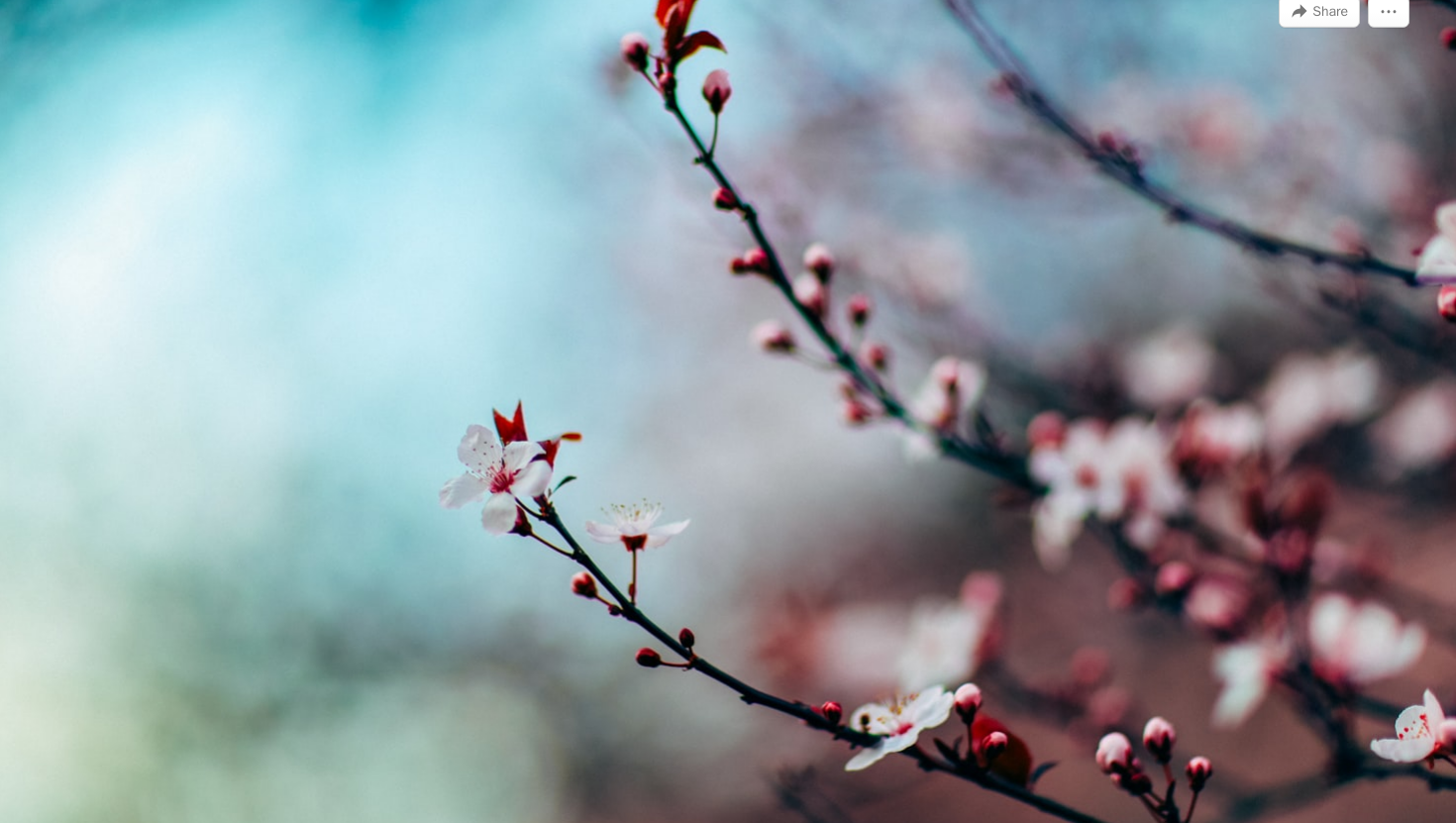 click at bounding box center (728, 410) 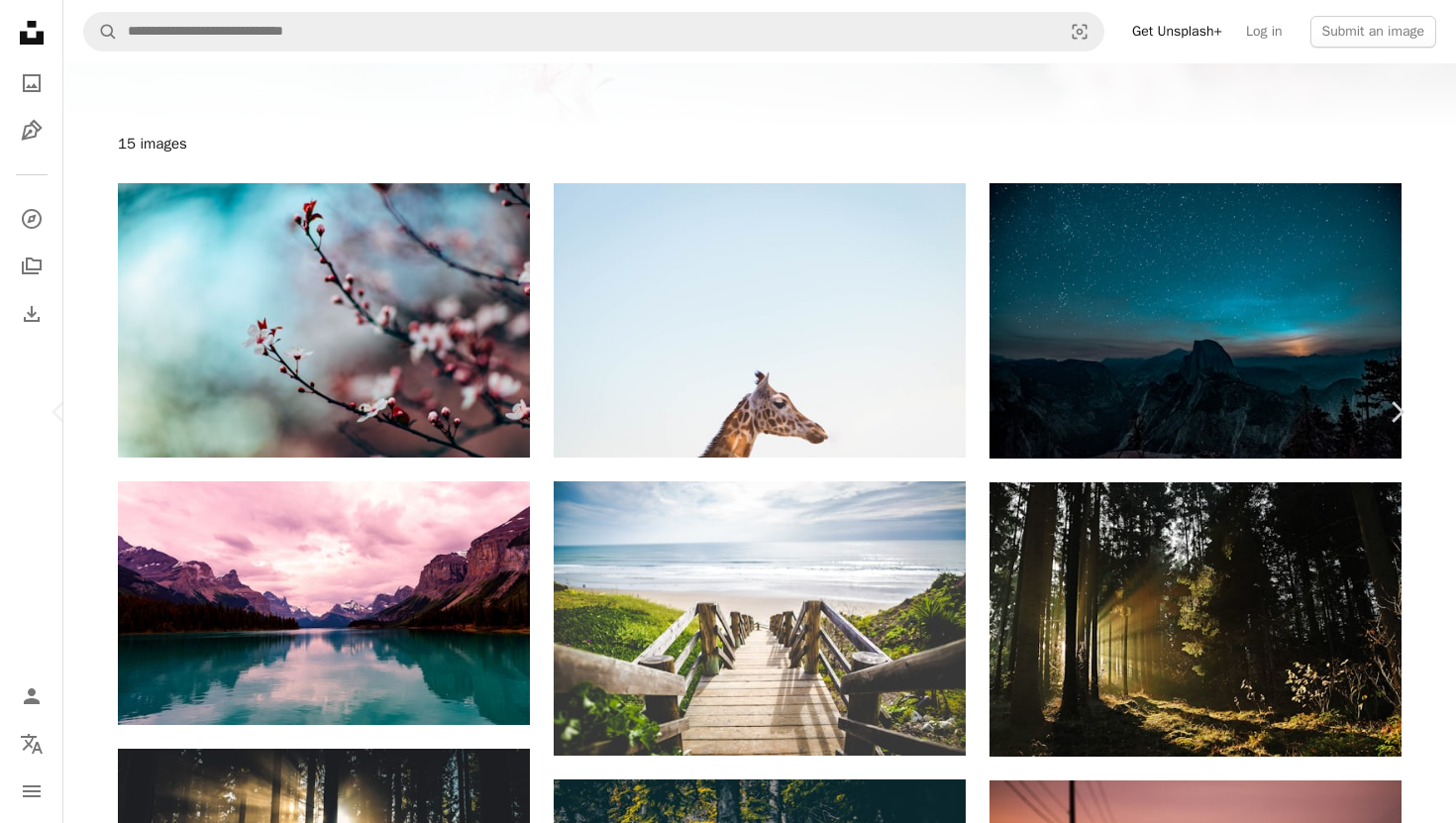 click on "Zoom in" at bounding box center [720, 2936] 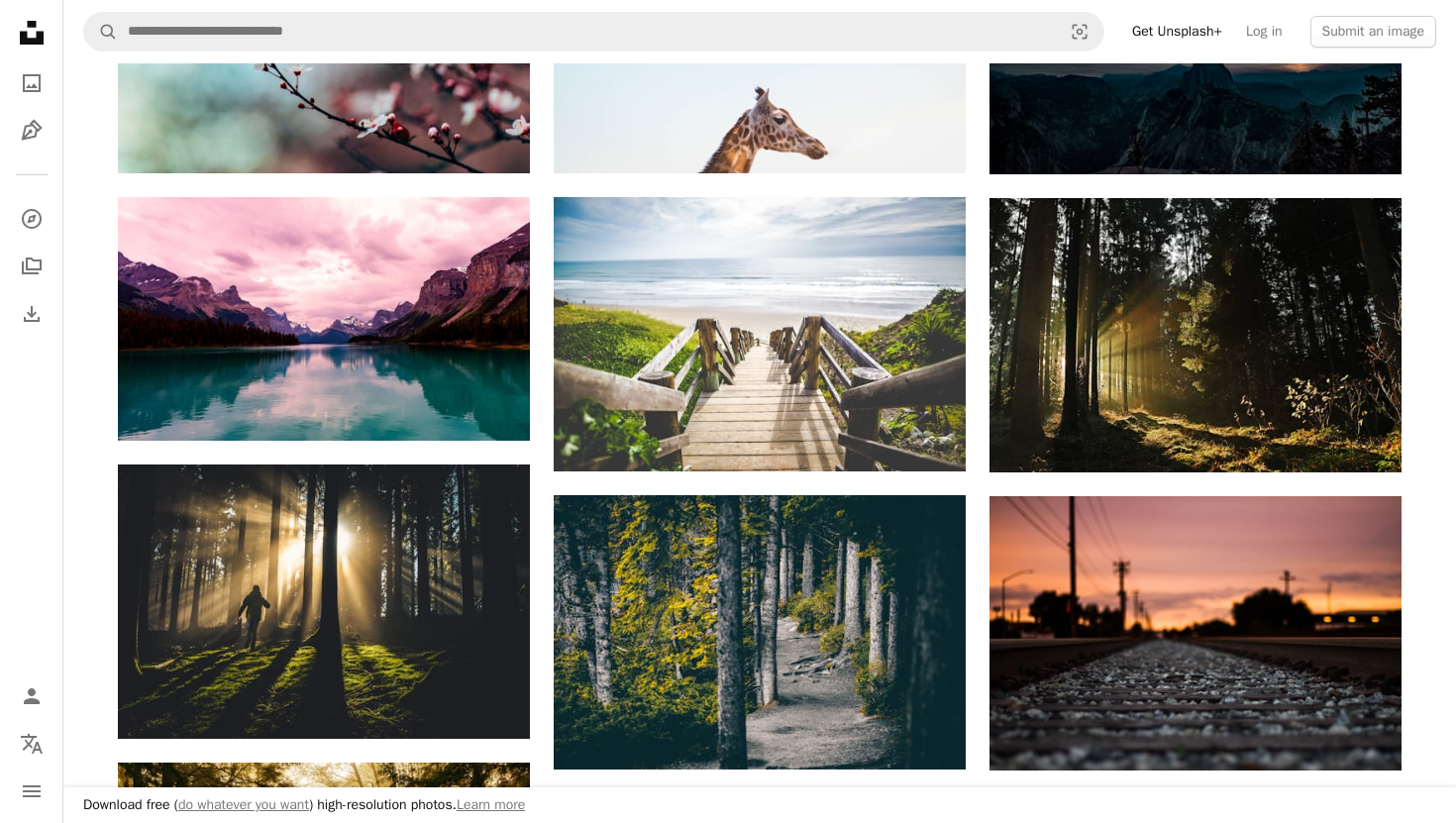 scroll, scrollTop: 0, scrollLeft: 0, axis: both 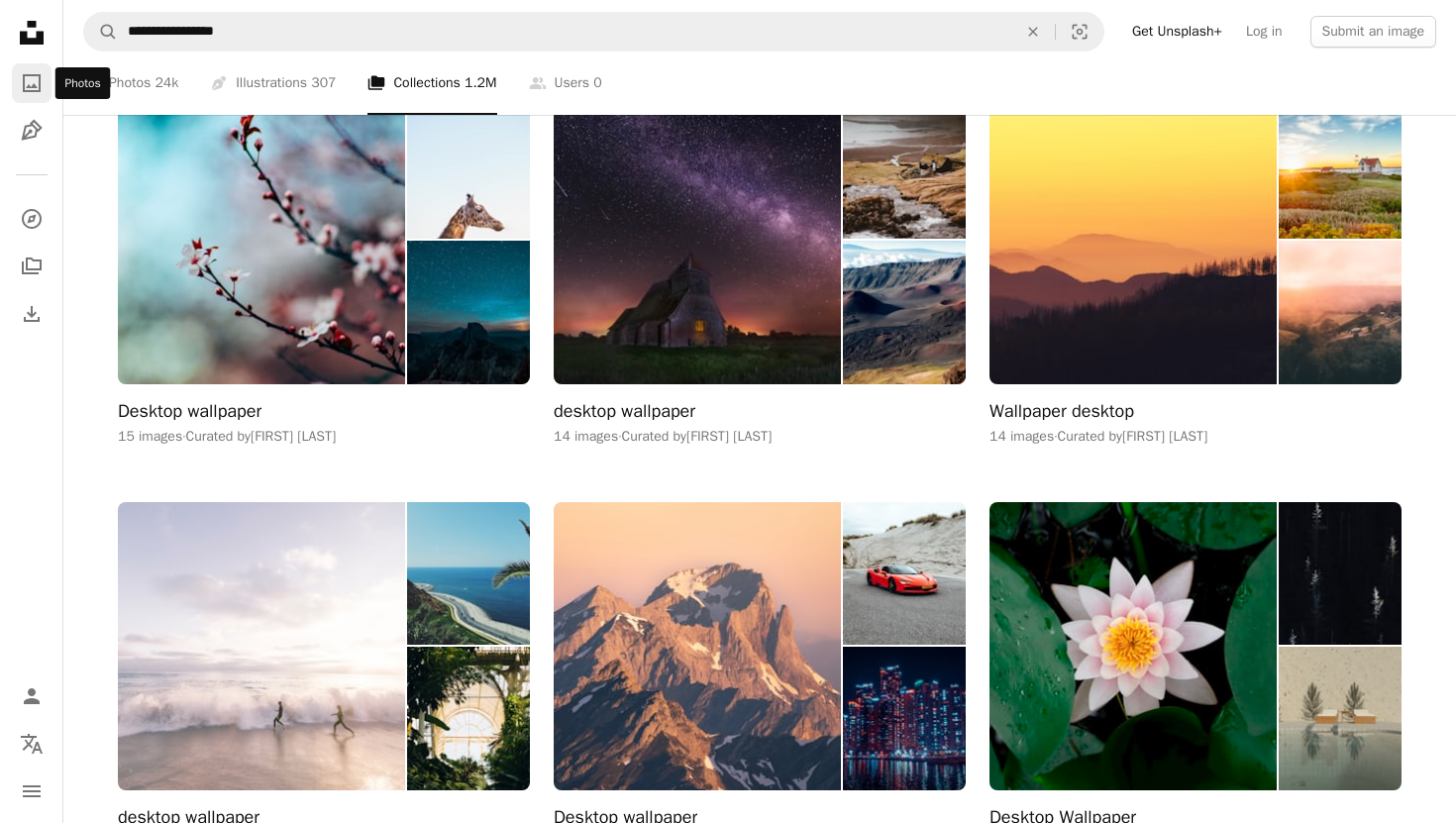click on "A photo" at bounding box center [32, 83] 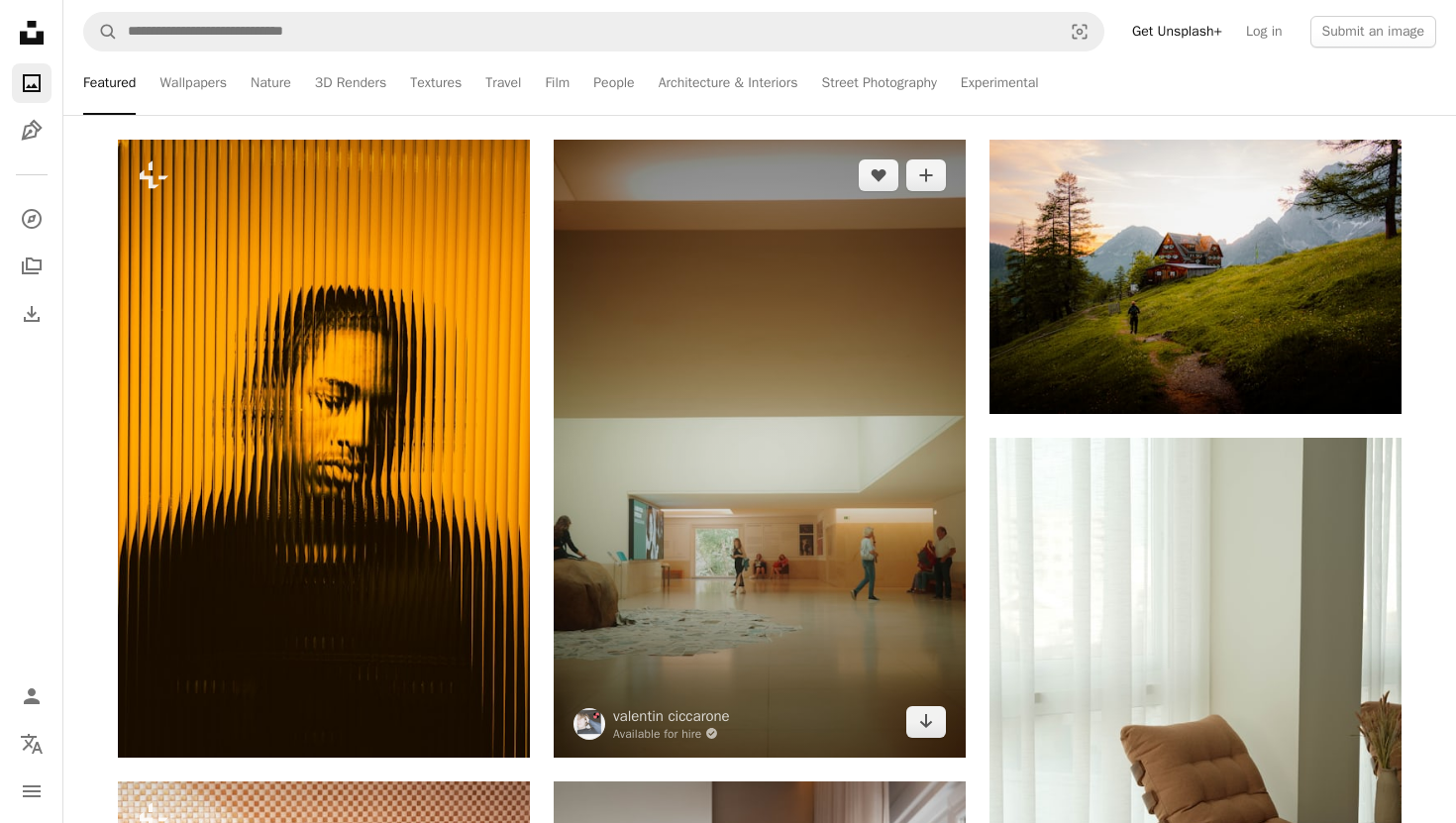 scroll, scrollTop: 0, scrollLeft: 0, axis: both 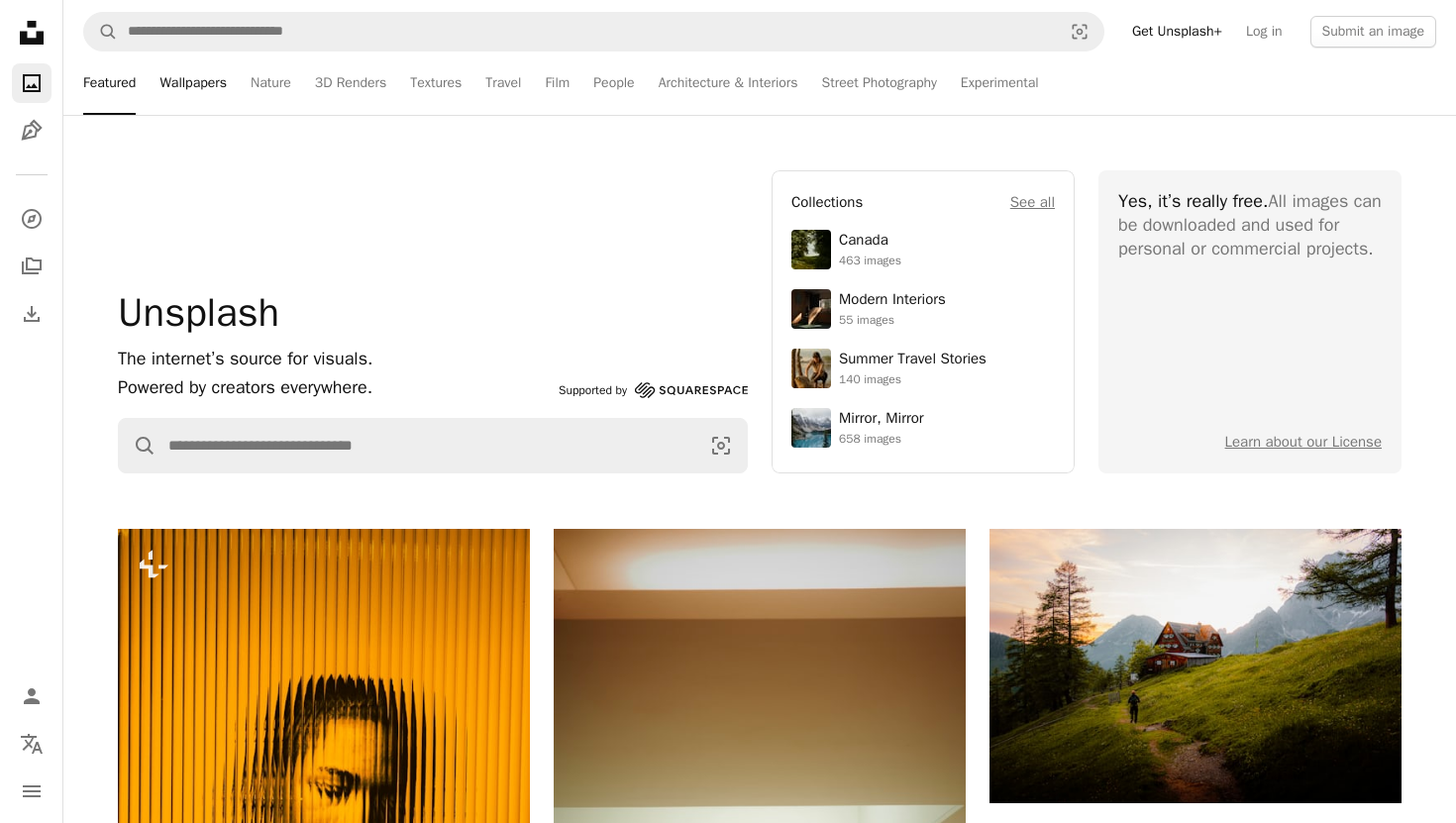 click on "Wallpapers" at bounding box center (193, 83) 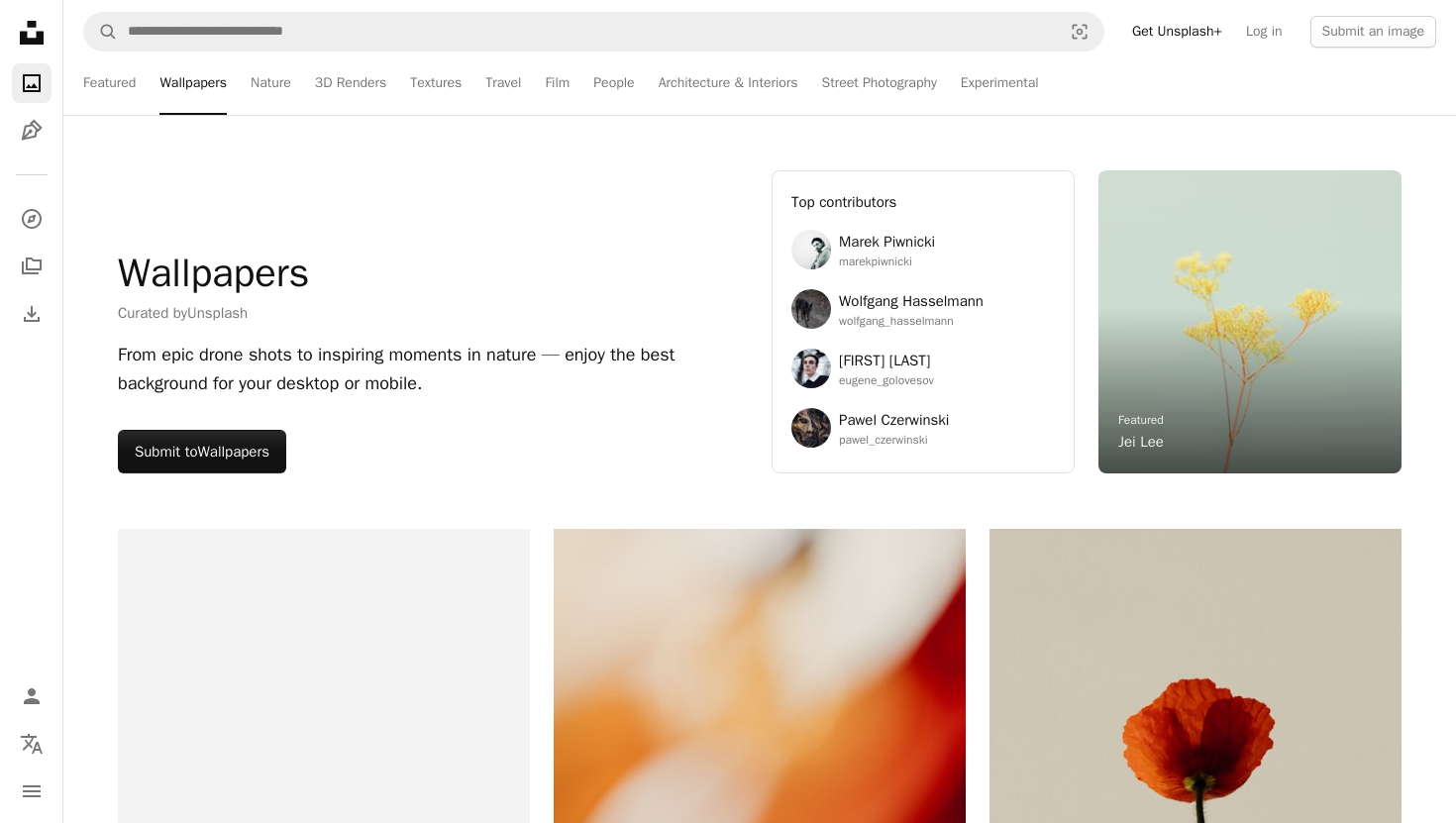 click on "Featured" at bounding box center (1141, 420) 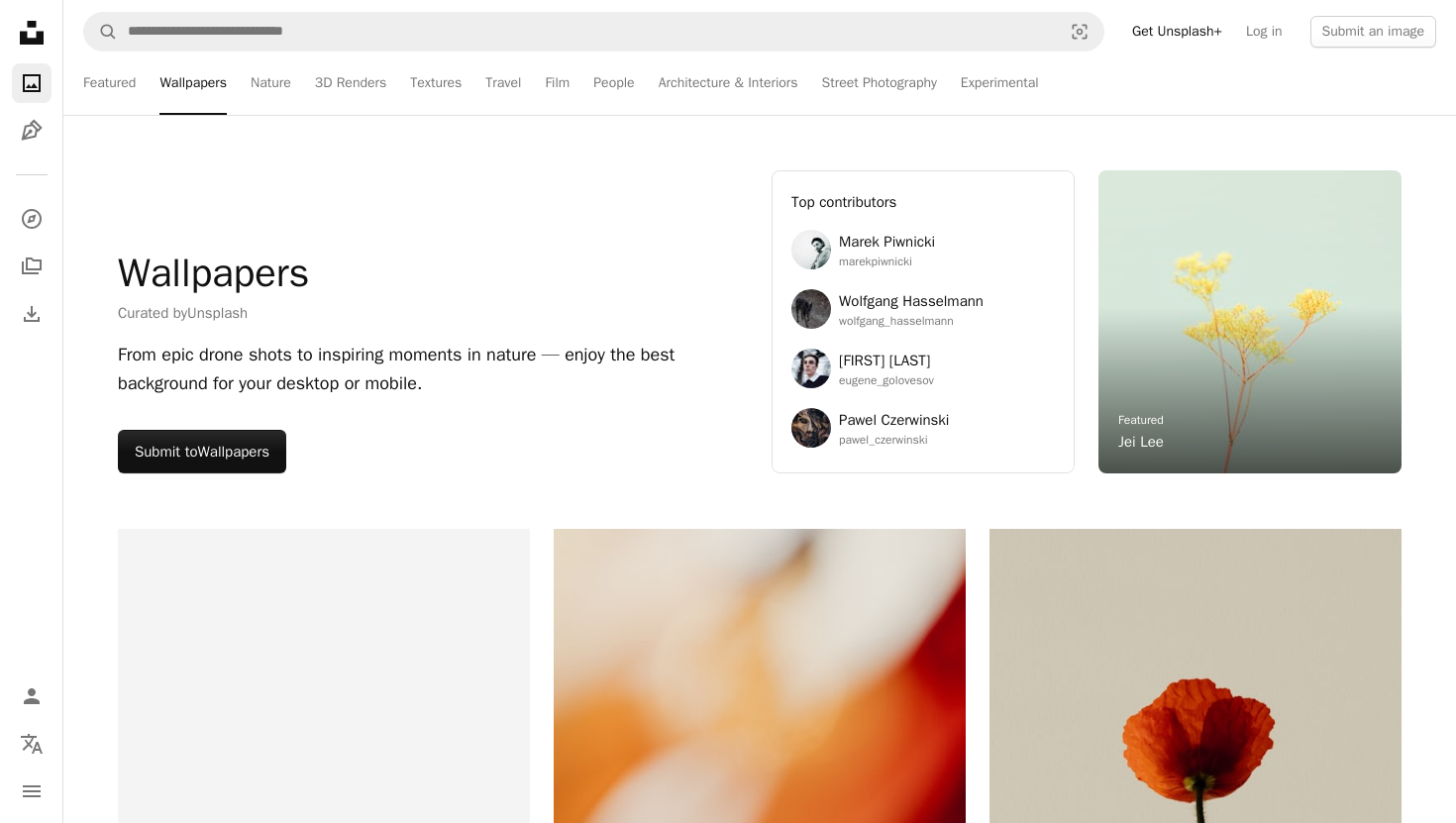 click at bounding box center [720, 4746] 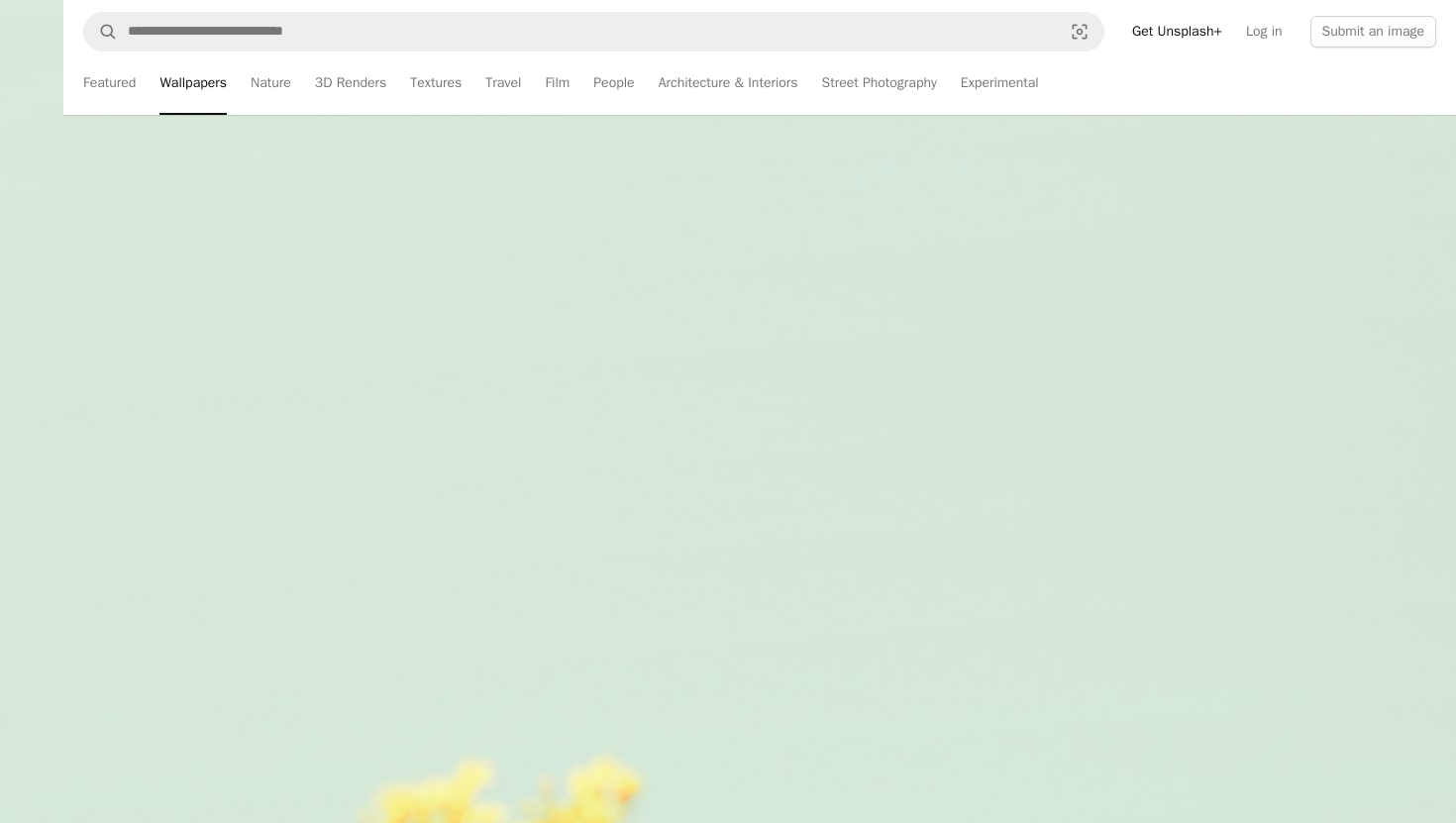 scroll, scrollTop: 681, scrollLeft: 0, axis: vertical 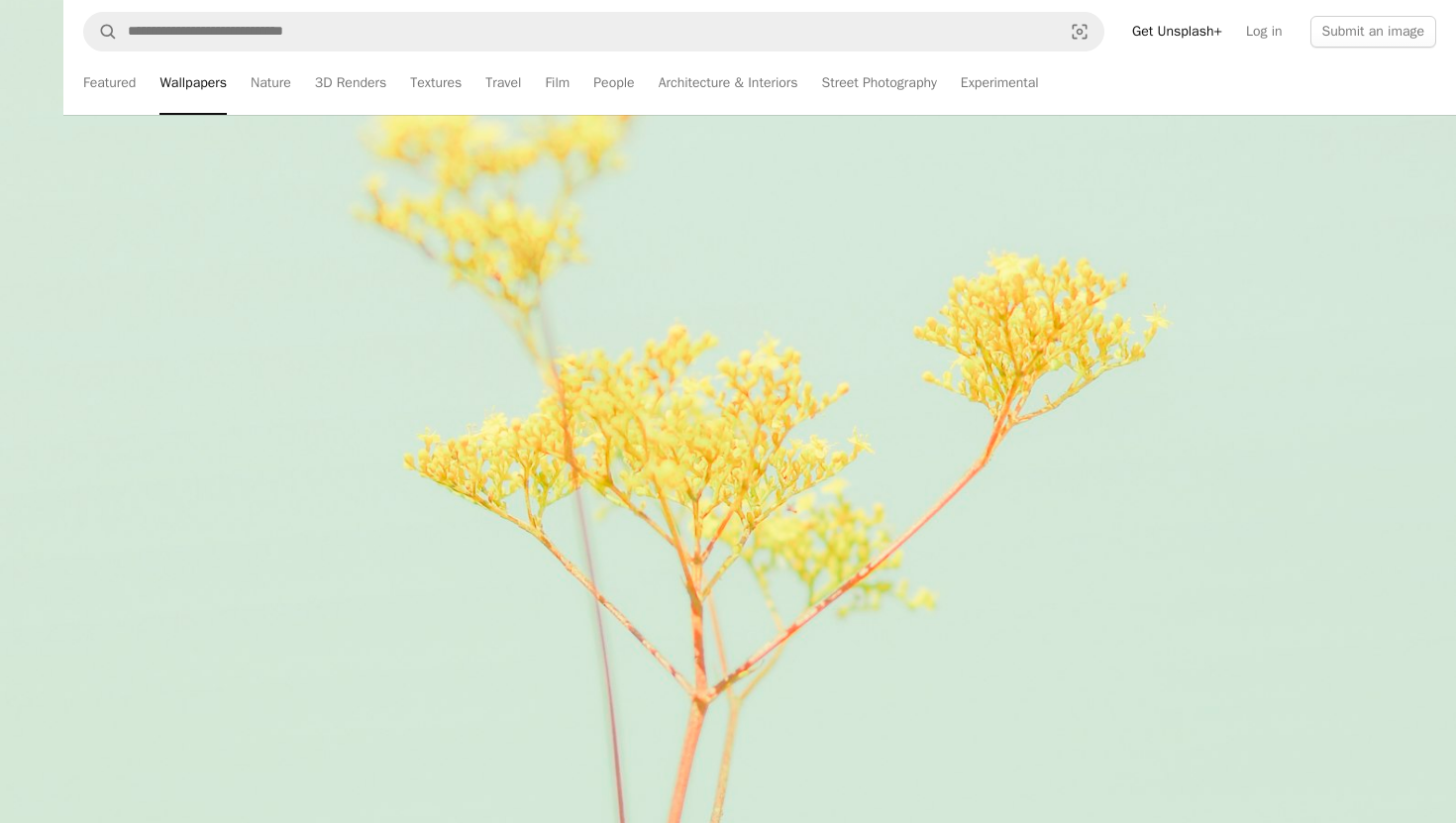 click at bounding box center (728, 411) 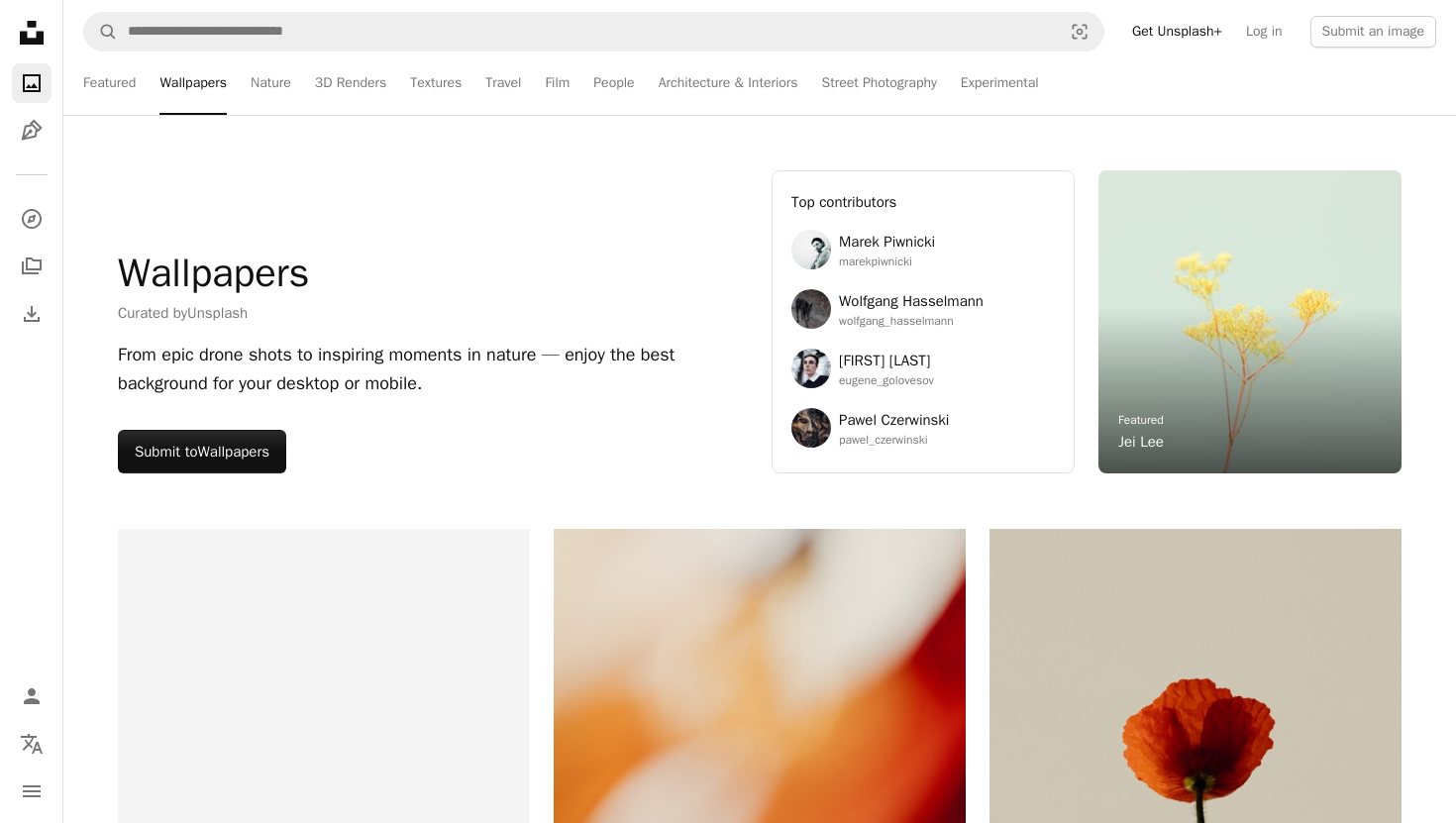 click on "An X shape Chevron left Chevron right Design an engaging website with Squarespace’s creative tools. Get started An X shape Close Say thanks! Give a shoutout to  [FIRST] [LAST]  on social or copy the text below to attribute. A URL sharing icon (chains) Facebook icon X (formerly Twitter) icon Pinterest icon An envelope Photo by  [FIRST] [LAST]  on  Unsplash
Copy content [FIRST] [LAST] Available for hire A checkmark inside of a circle A heart A plus sign Download free Chevron down Zoom in Views 1,220,989 Downloads 19,966 Featured in Wallpapers ,  Nature A forward-right arrow Share Info icon Info More Actions A map marker Cancún, Quintana Roo, [COUNTRY] Calendar outlined Published on  April 29, 2025 Camera Canon, EOS R5 Safety Free to use under the  Unsplash License wallpaper 4K Images sea sunrise clouds waves wallpapers backgrounds caribbean cancun turquoise water mexico outdoors horizon quintana roo Creative Commons images Browse premium related images on iStock  |  View more on iStock  ↗" at bounding box center [728, 4745] 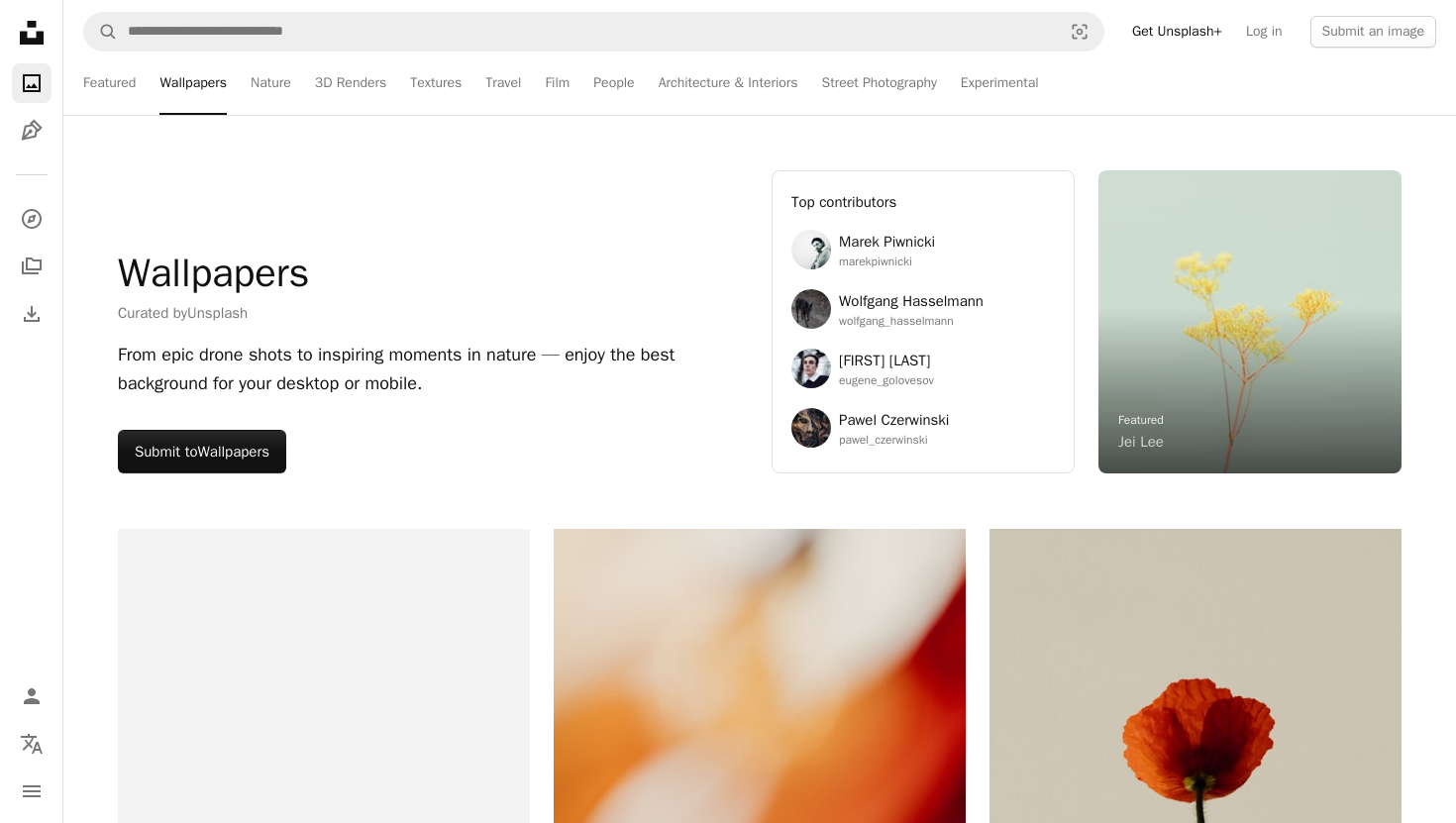 click on "Jei Lee" at bounding box center (1141, 442) 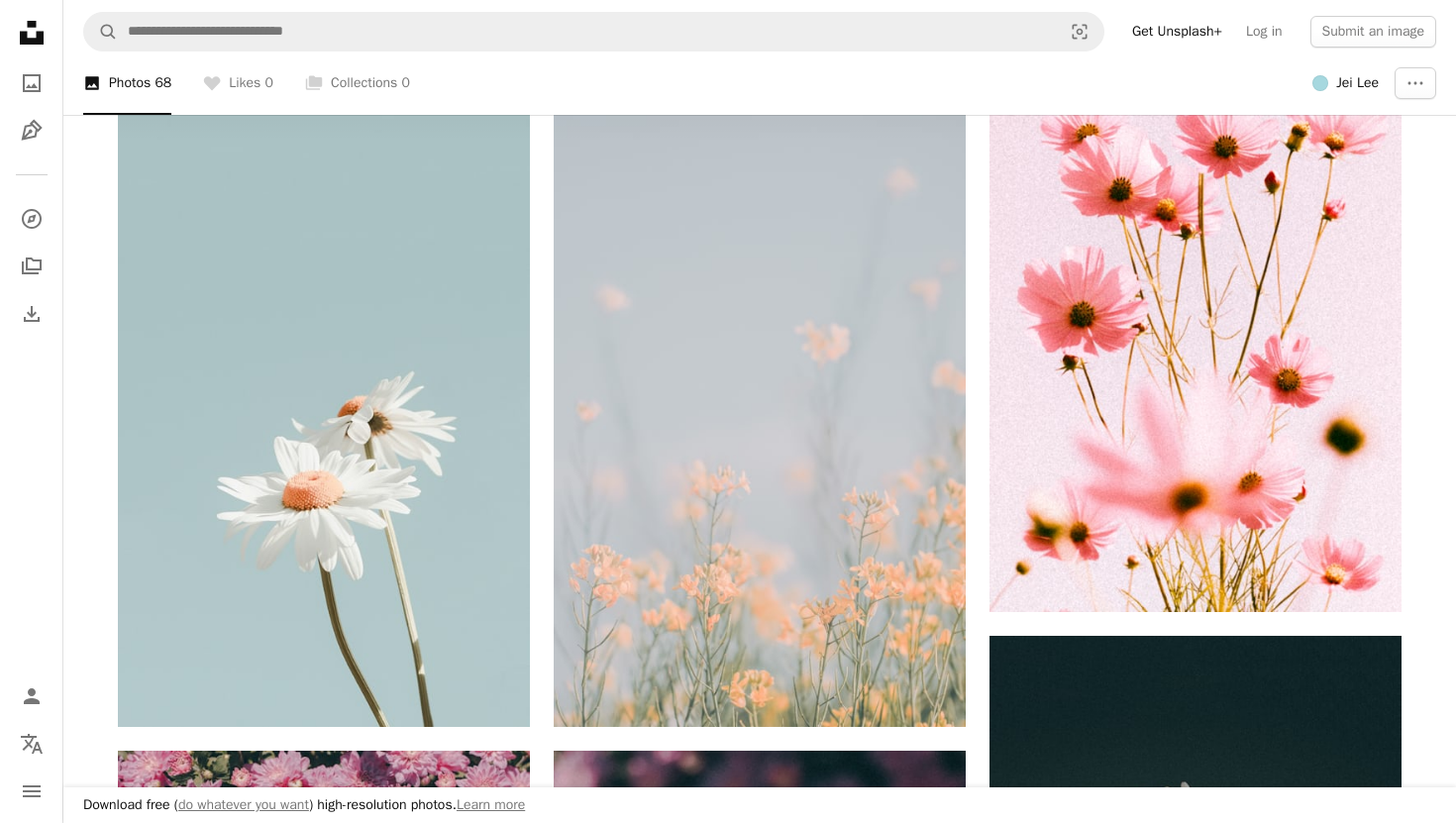scroll, scrollTop: 475, scrollLeft: 0, axis: vertical 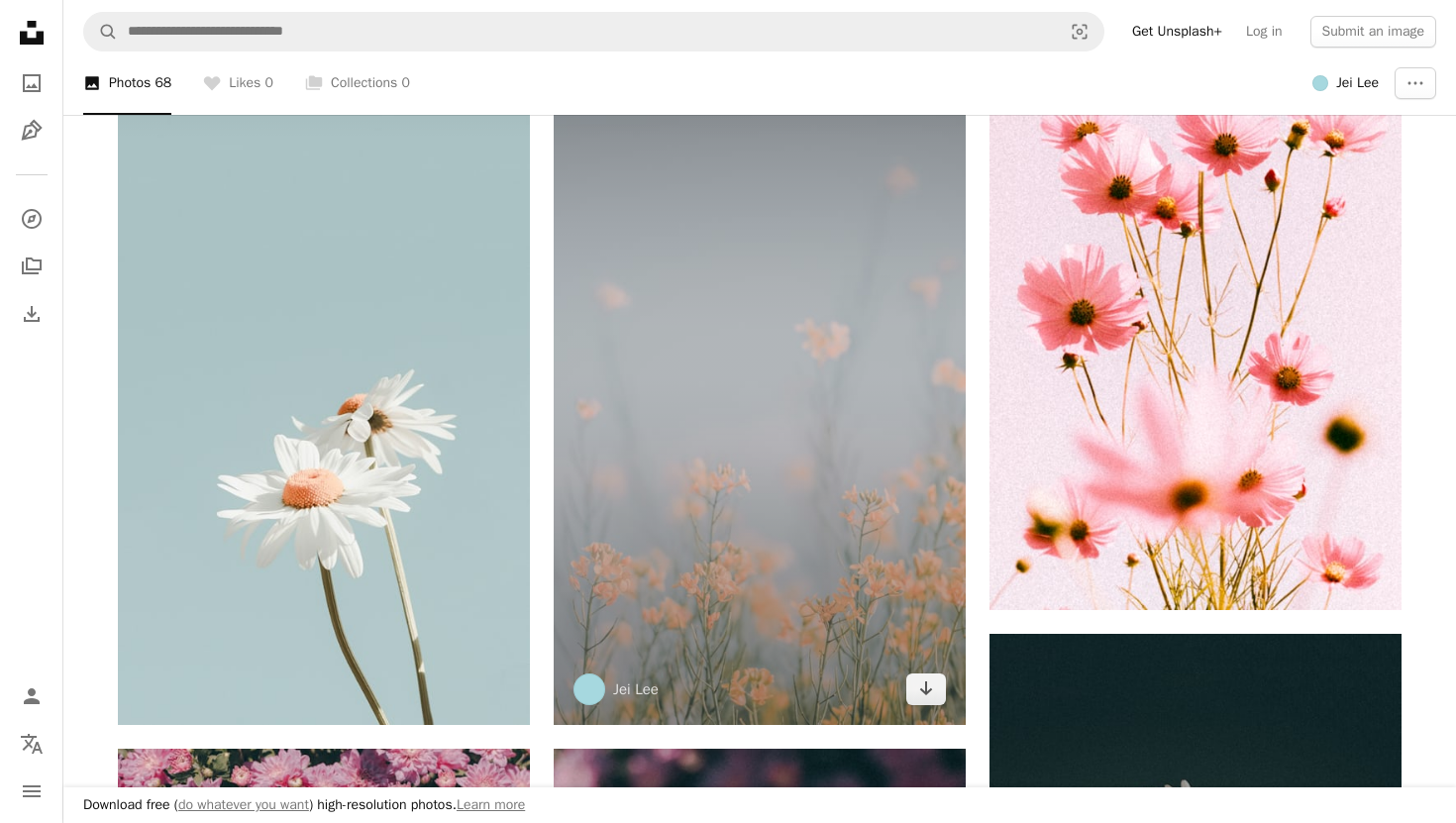 click at bounding box center (760, 359) 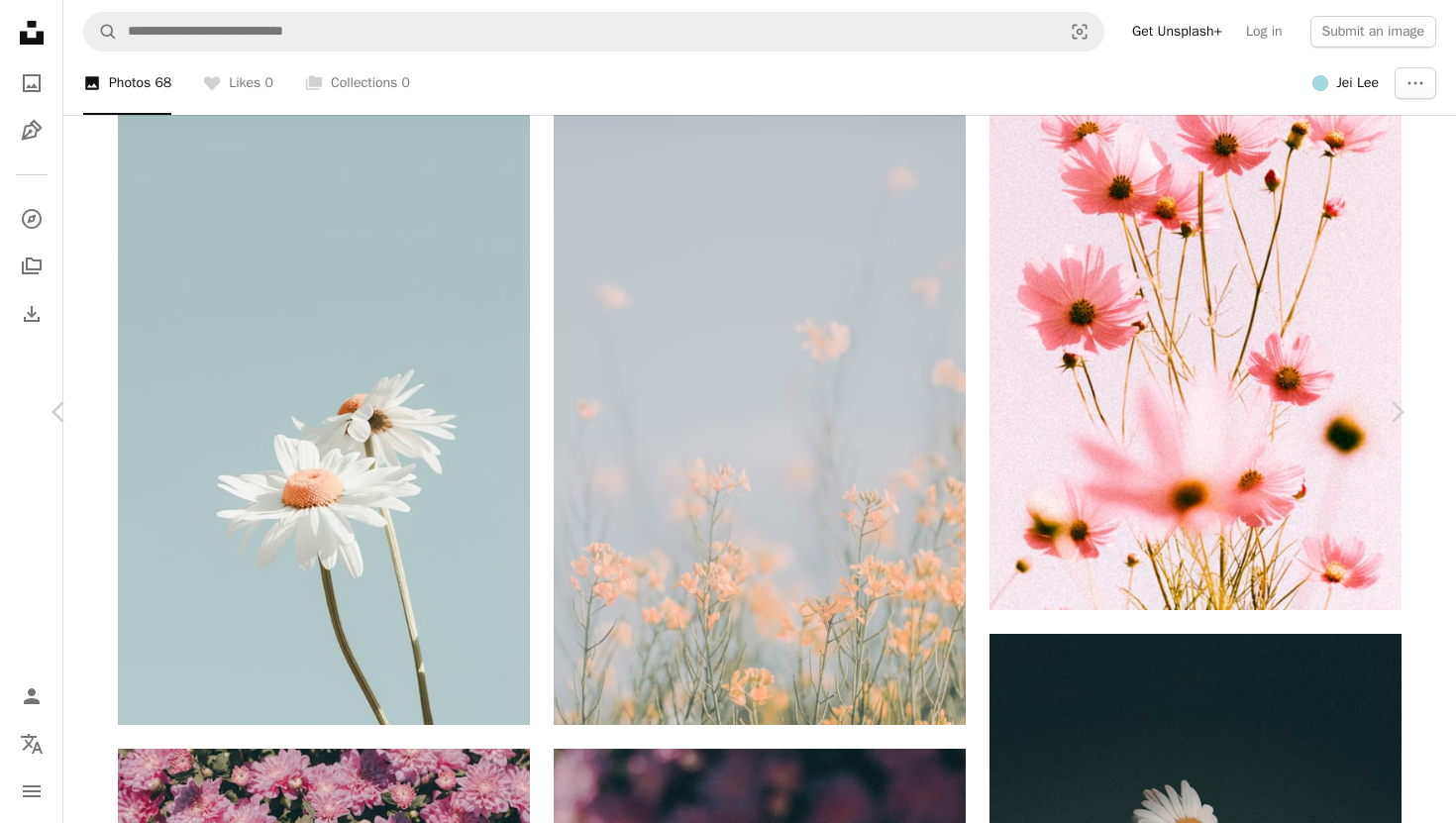 click at bounding box center (720, 5581) 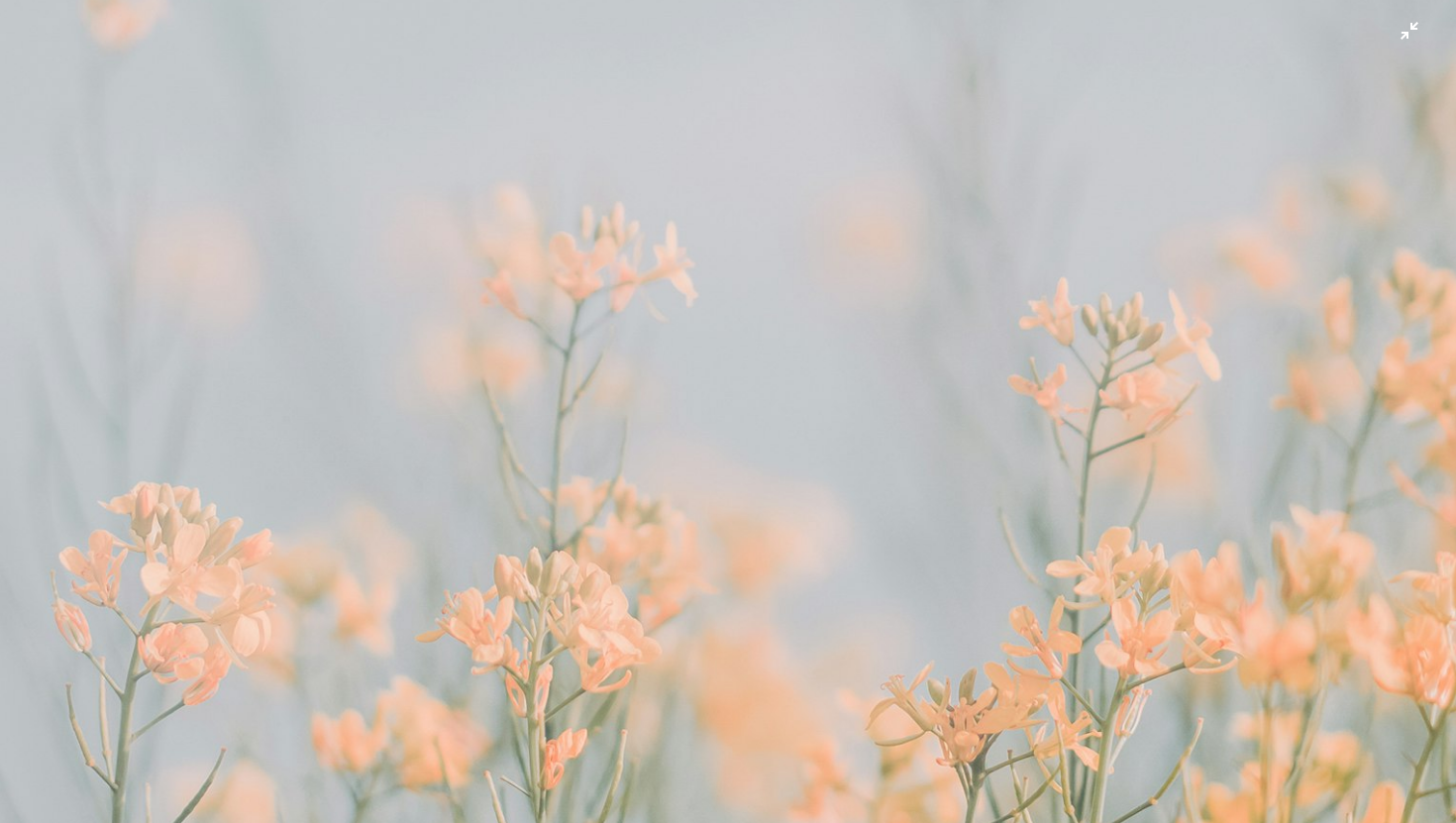 scroll, scrollTop: 1767, scrollLeft: 0, axis: vertical 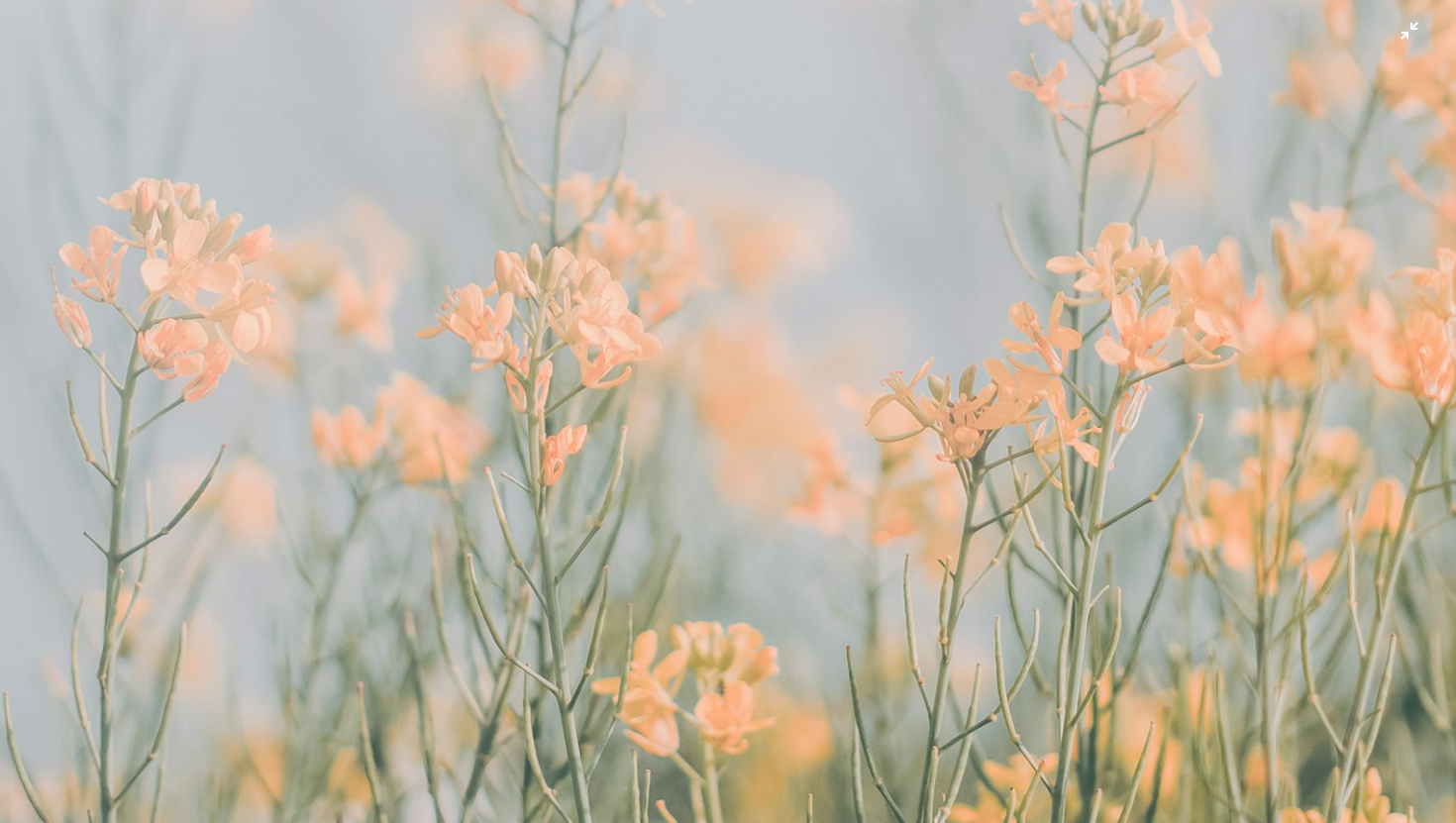 click at bounding box center [728, -472] 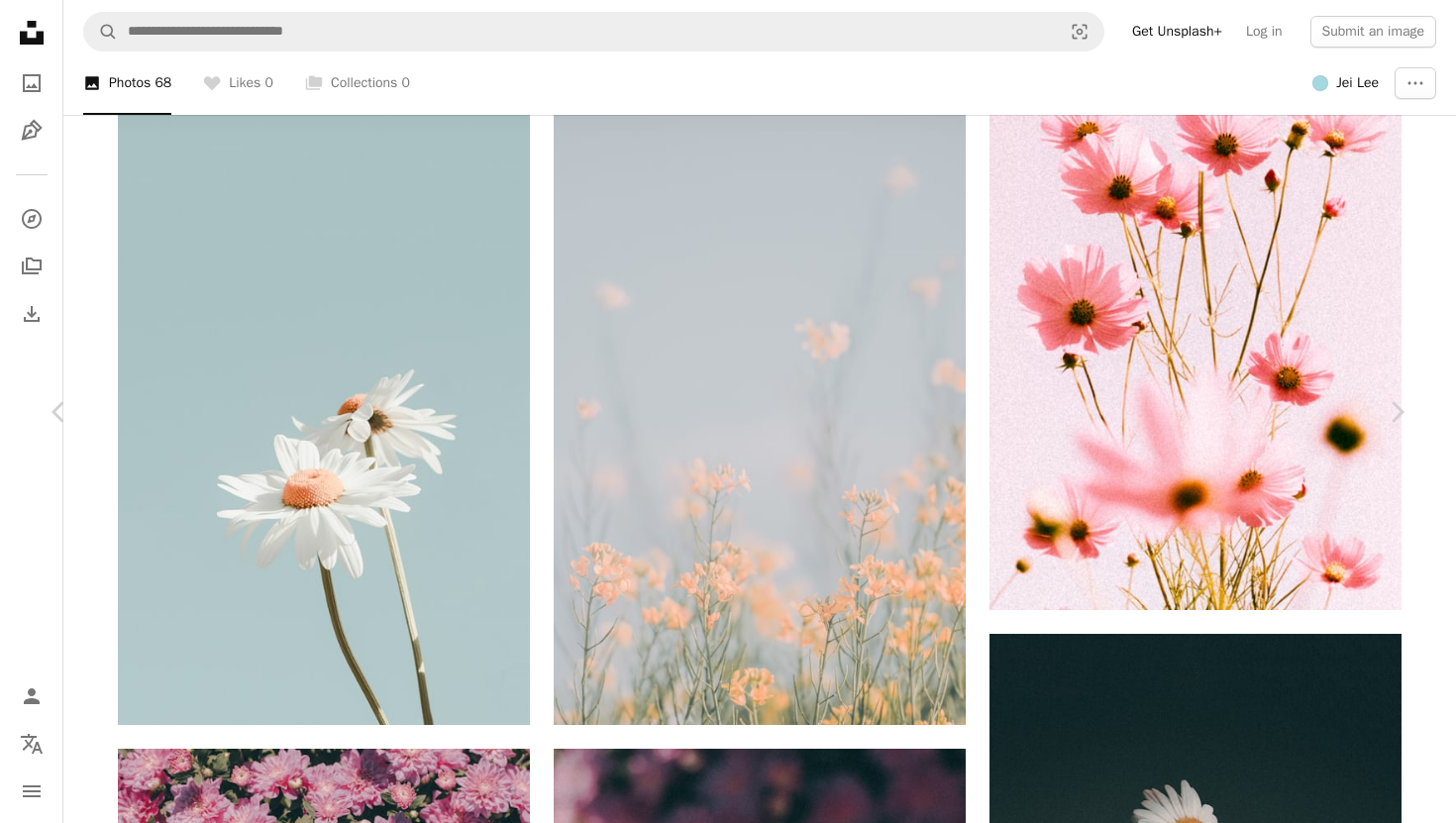 click on "[FIRST] [LAST]" at bounding box center [728, 5580] 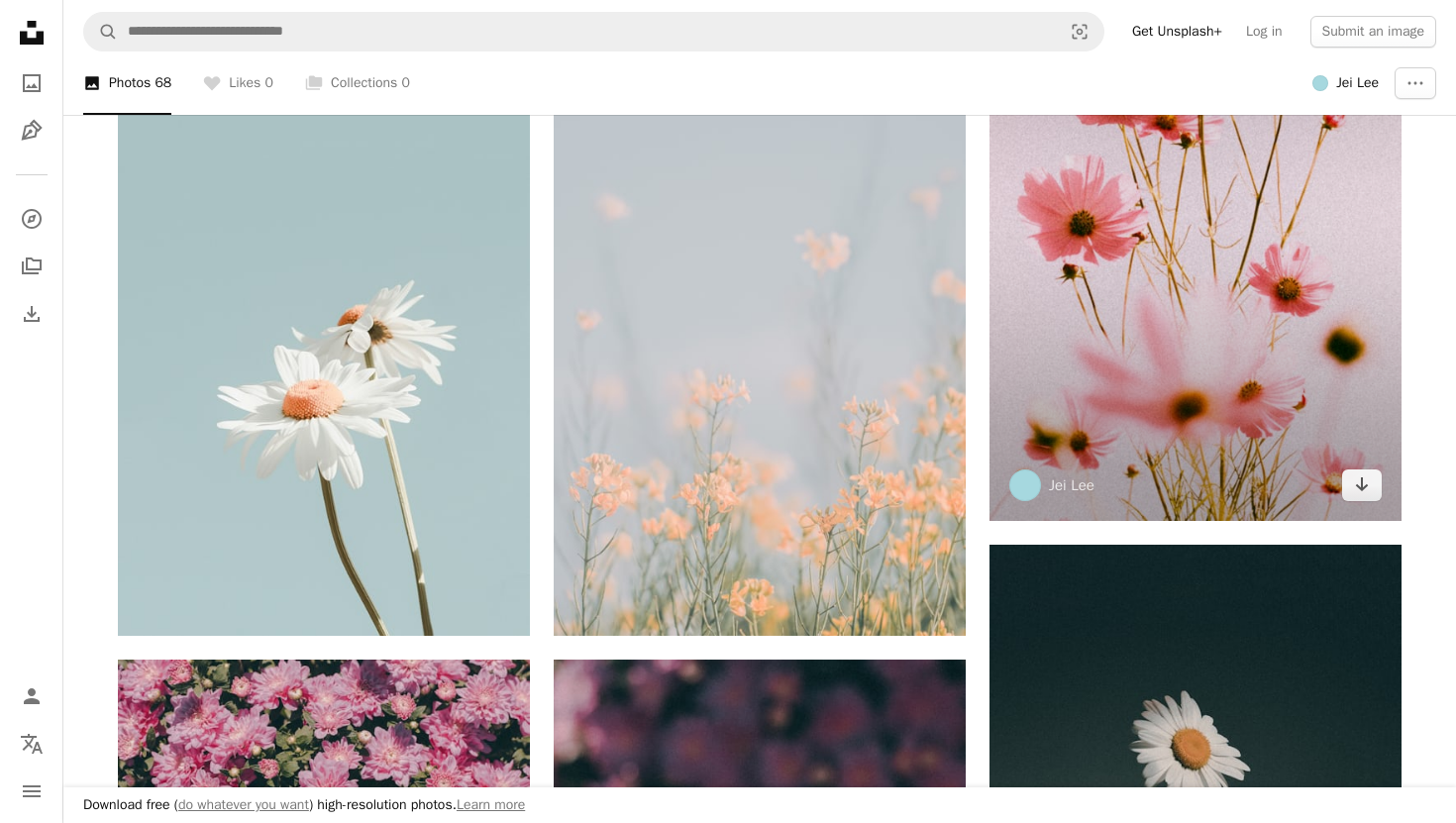 scroll, scrollTop: 533, scrollLeft: 0, axis: vertical 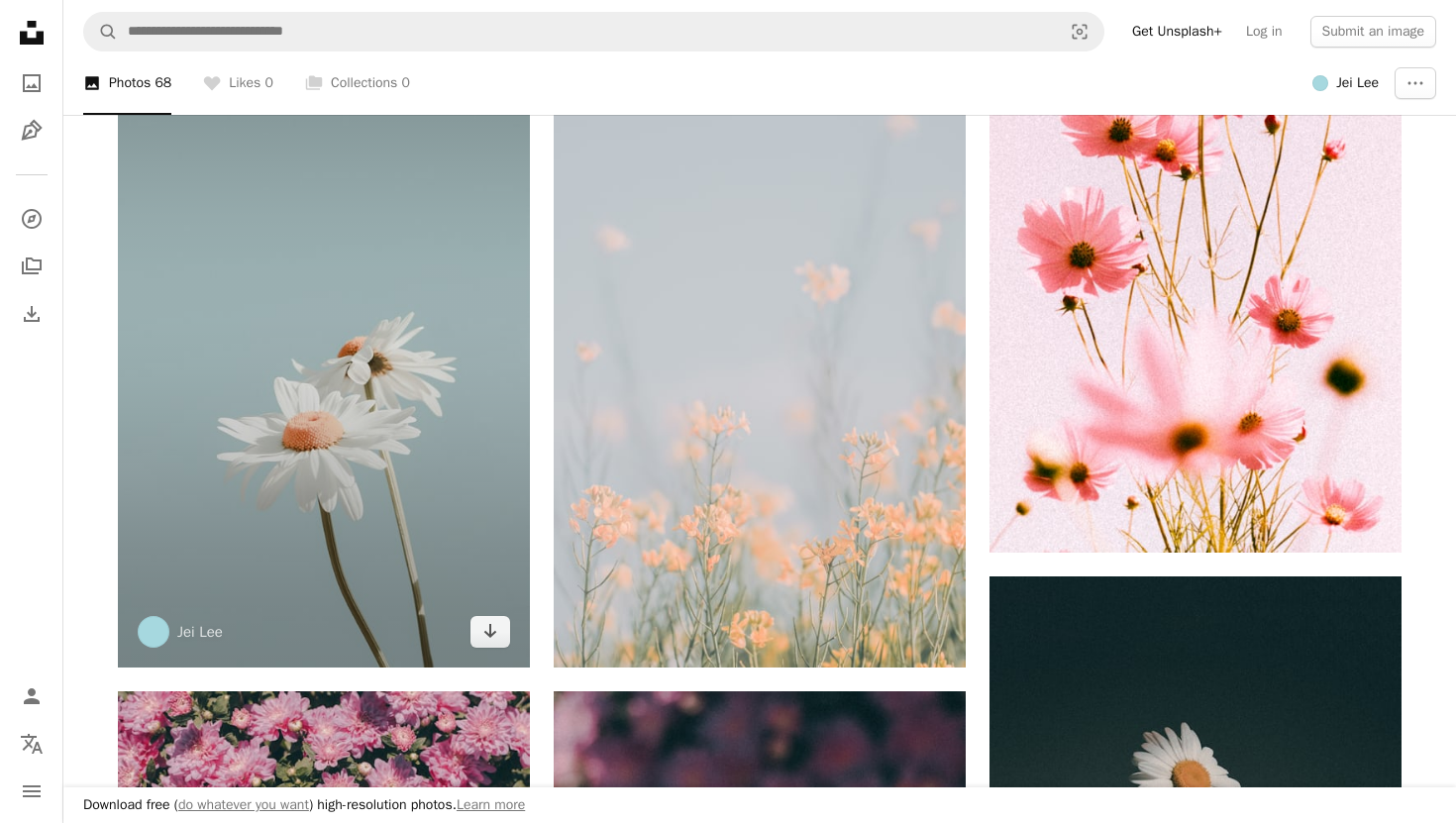 click at bounding box center [324, 301] 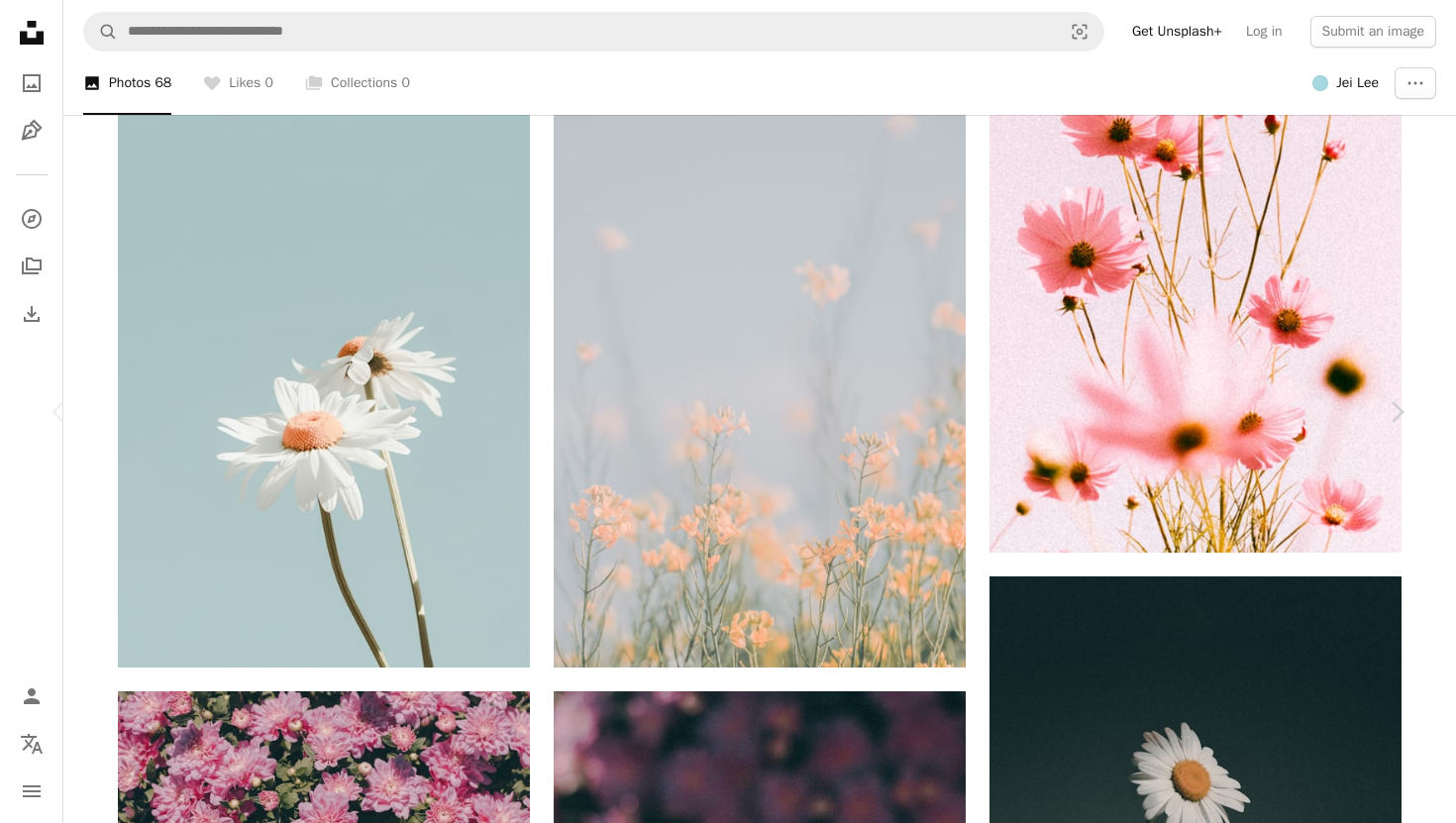 click at bounding box center (720, 5523) 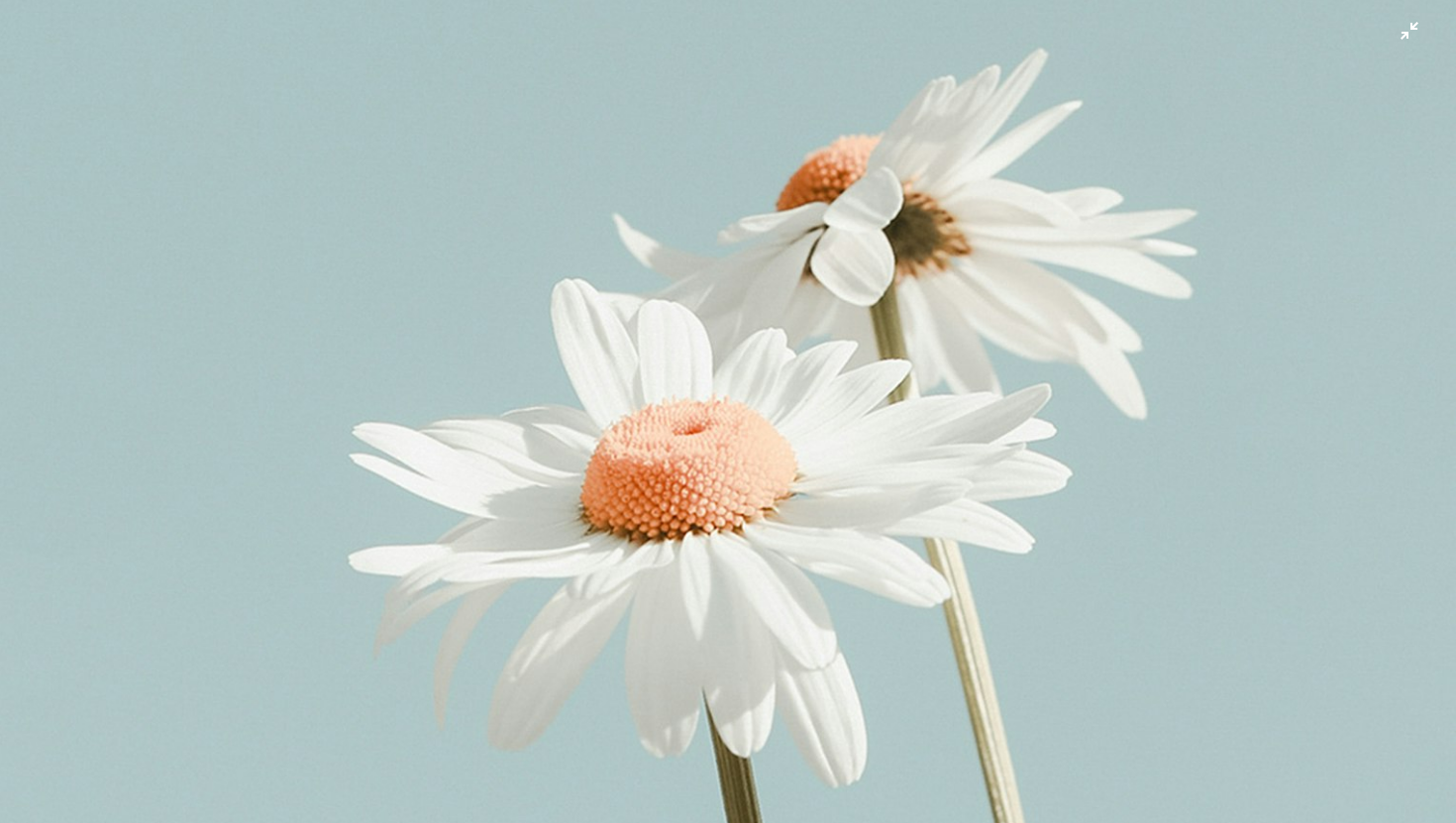 scroll, scrollTop: 1276, scrollLeft: 0, axis: vertical 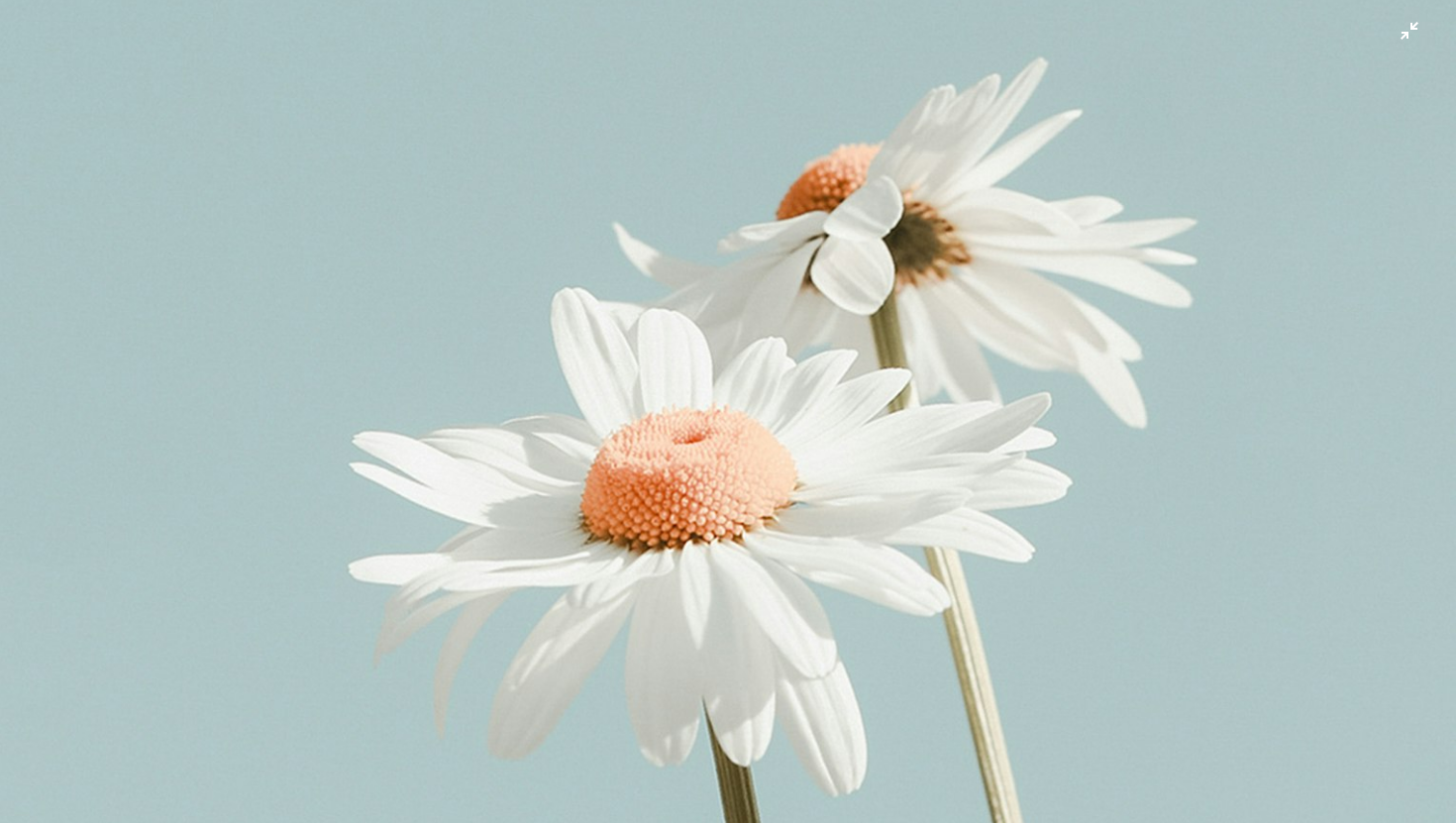 click at bounding box center [728, 19] 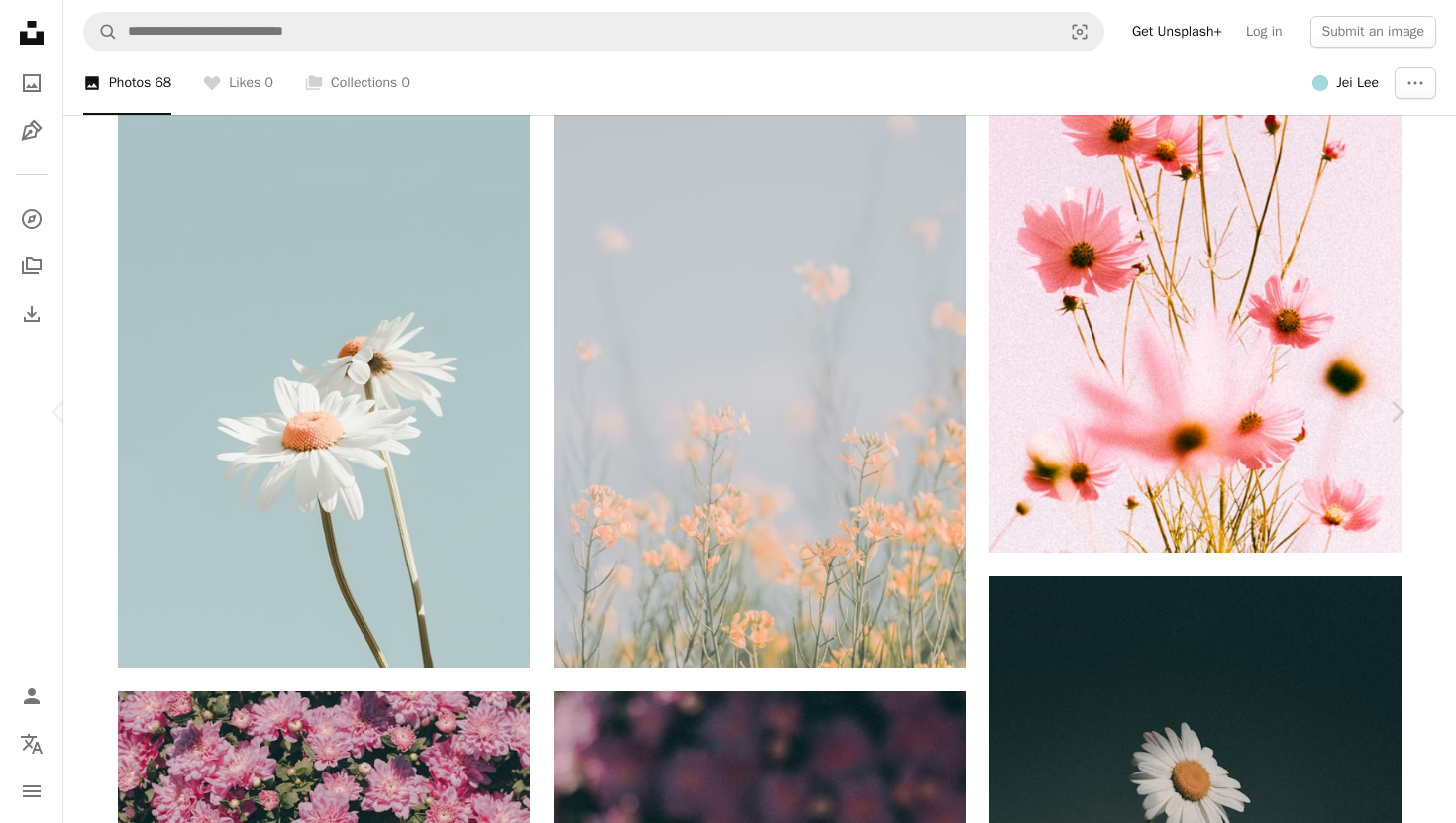 click on "Zoom in" at bounding box center (720, 5523) 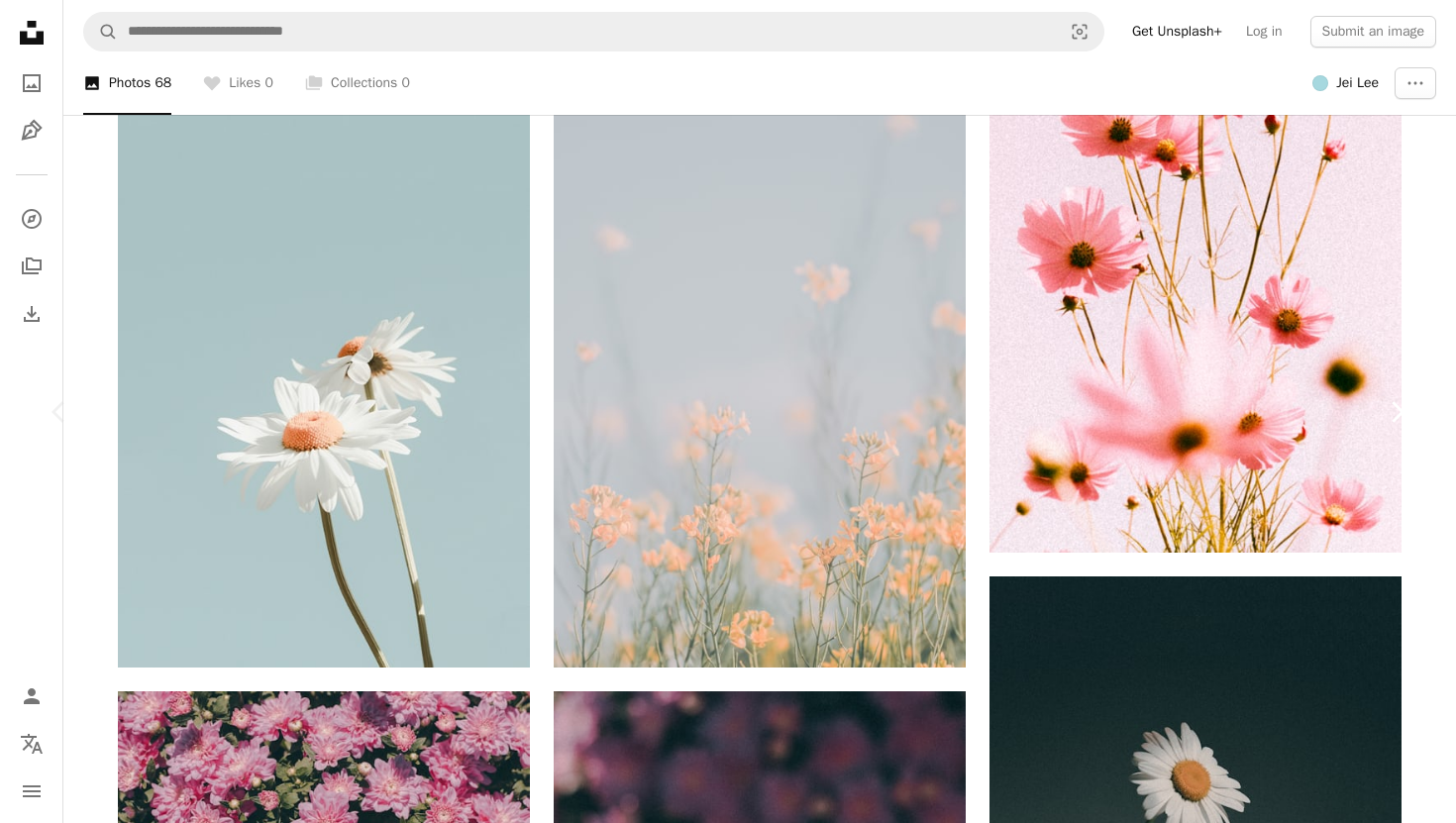 click on "Chevron right" at bounding box center [1397, 412] 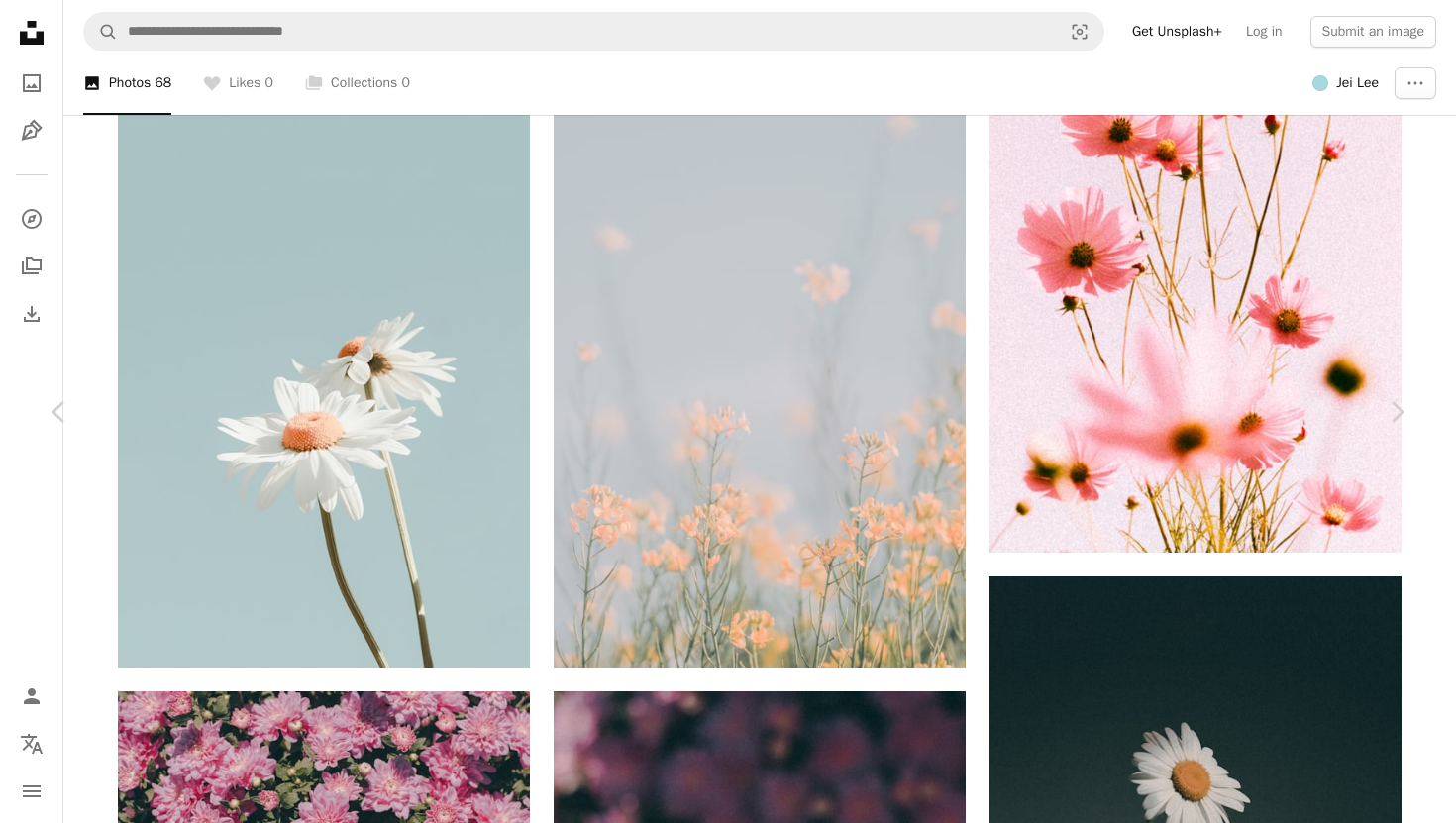 click on "[FIRST] [LAST]" at bounding box center [728, 5522] 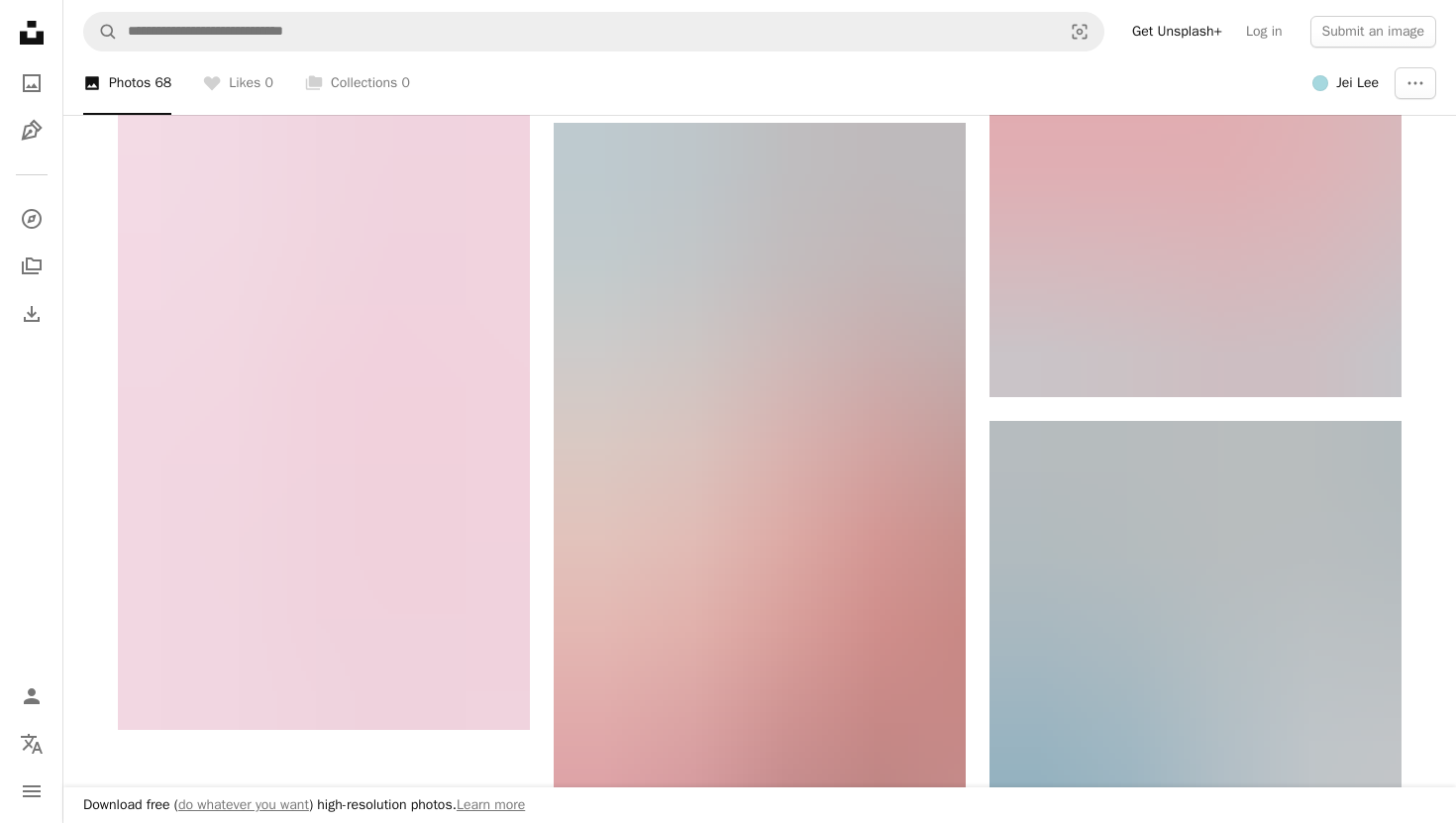 scroll, scrollTop: 3647, scrollLeft: 0, axis: vertical 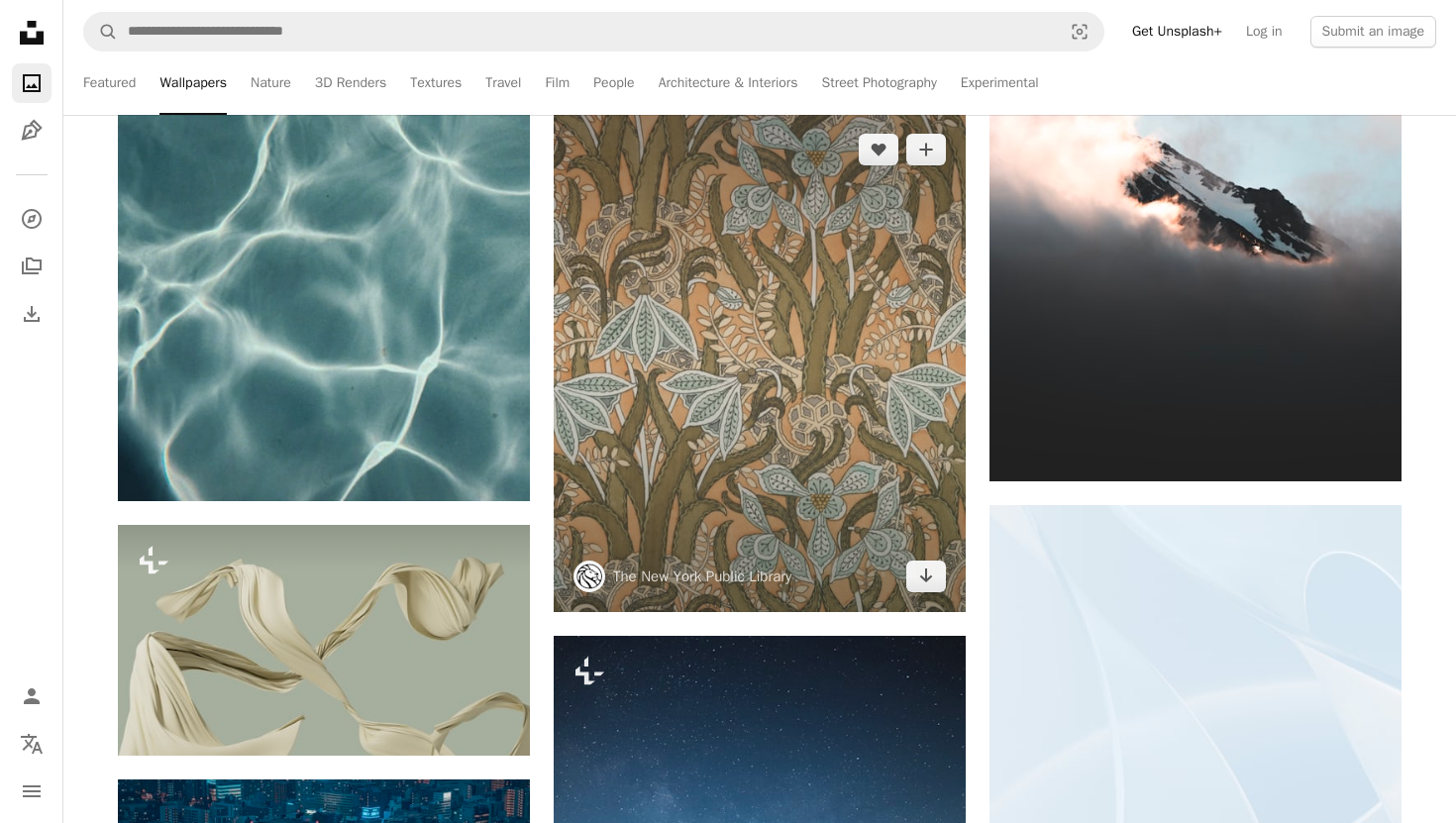 click at bounding box center (760, 362) 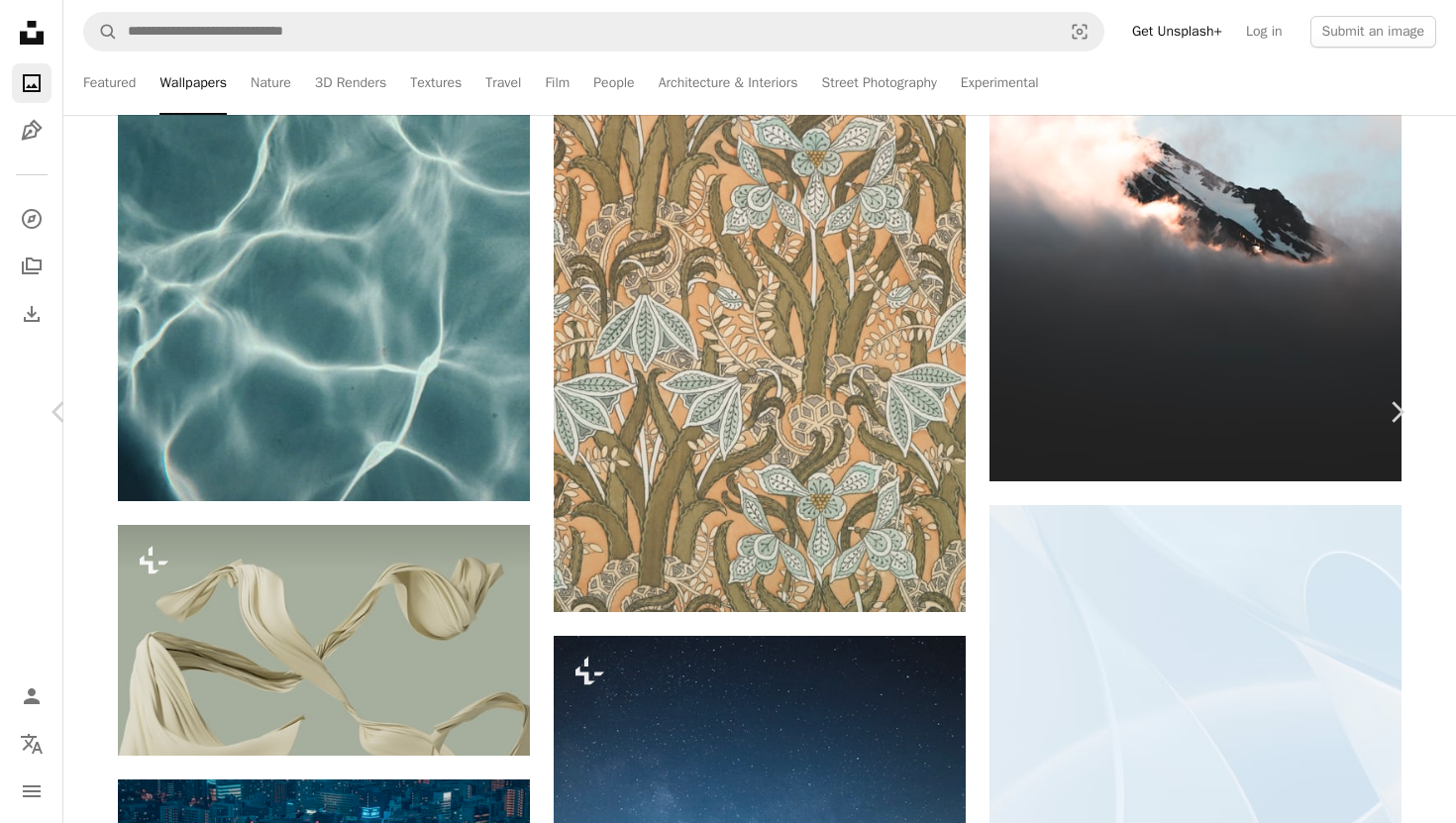 click at bounding box center (720, 3864) 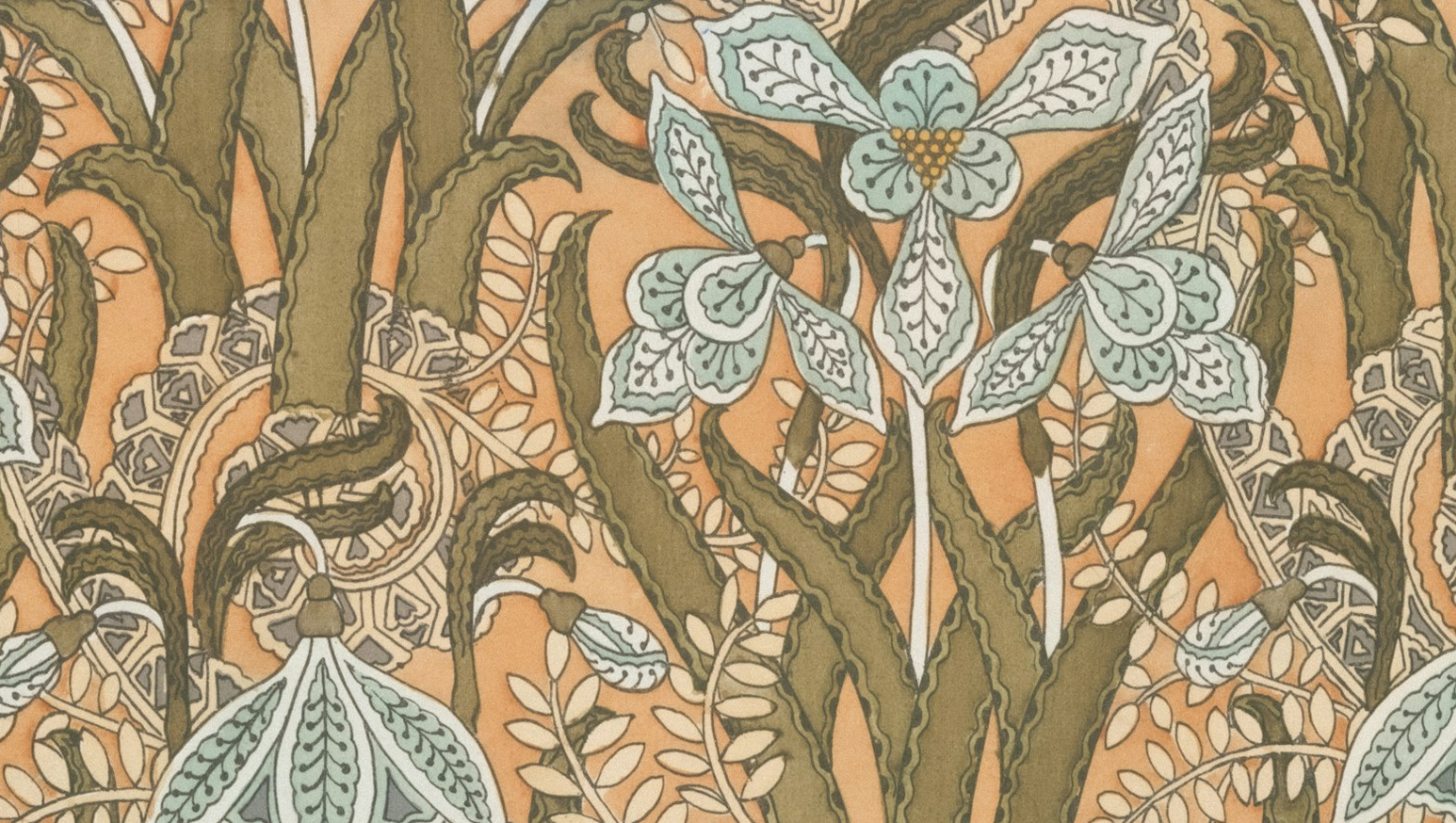 scroll, scrollTop: 467, scrollLeft: 0, axis: vertical 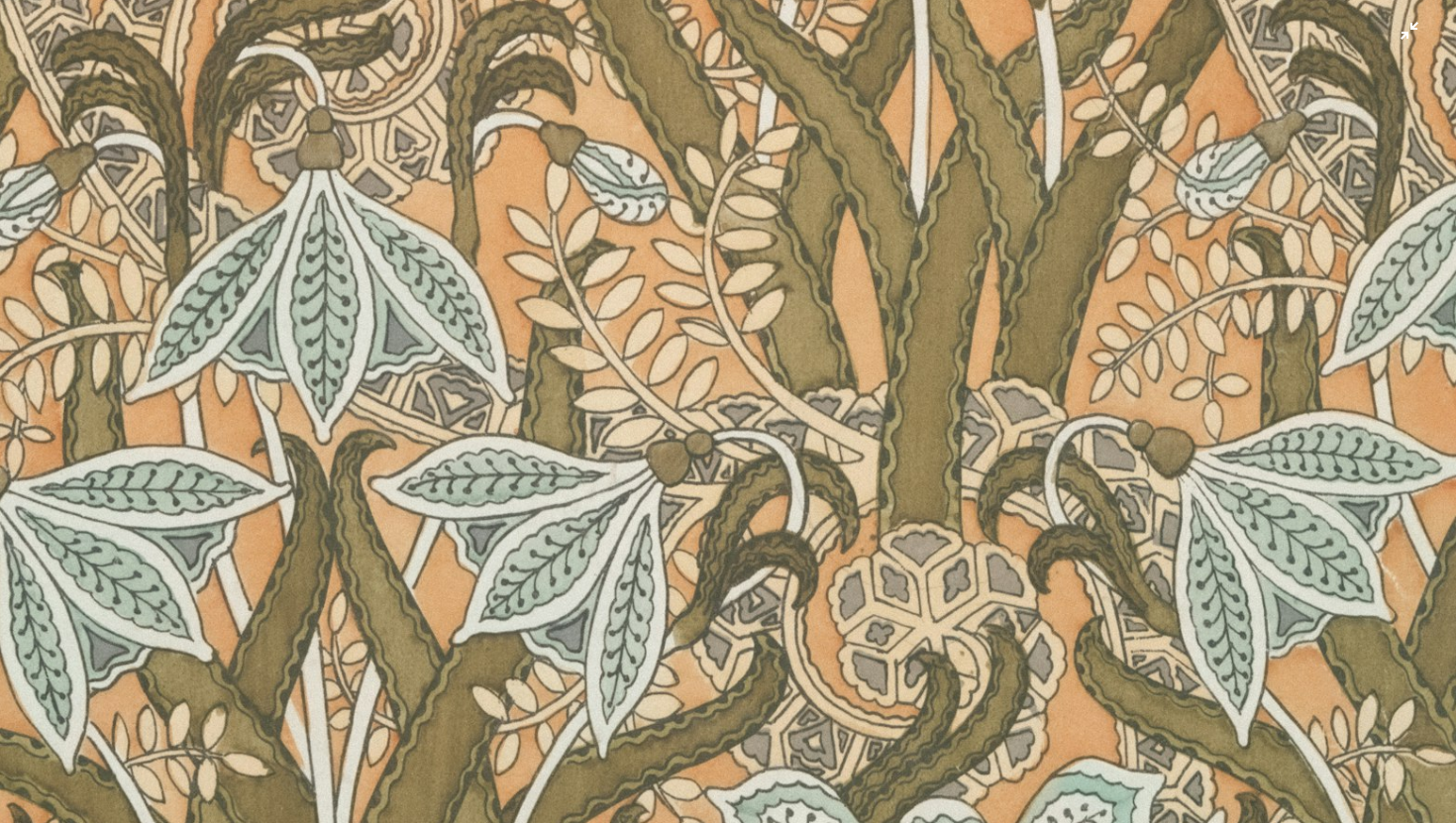 click at bounding box center [728, 411] 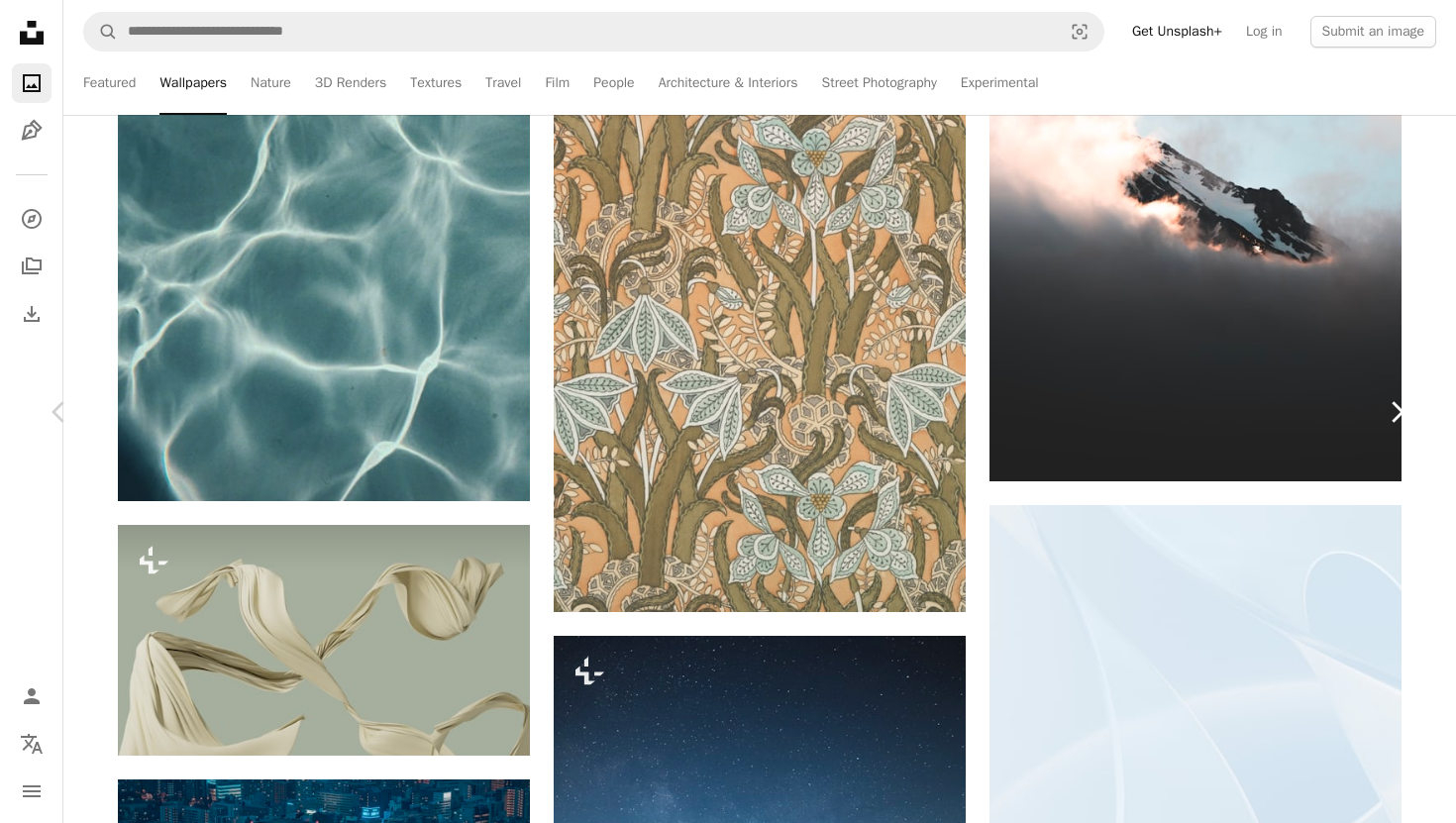 click on "Chevron right" at bounding box center (1397, 412) 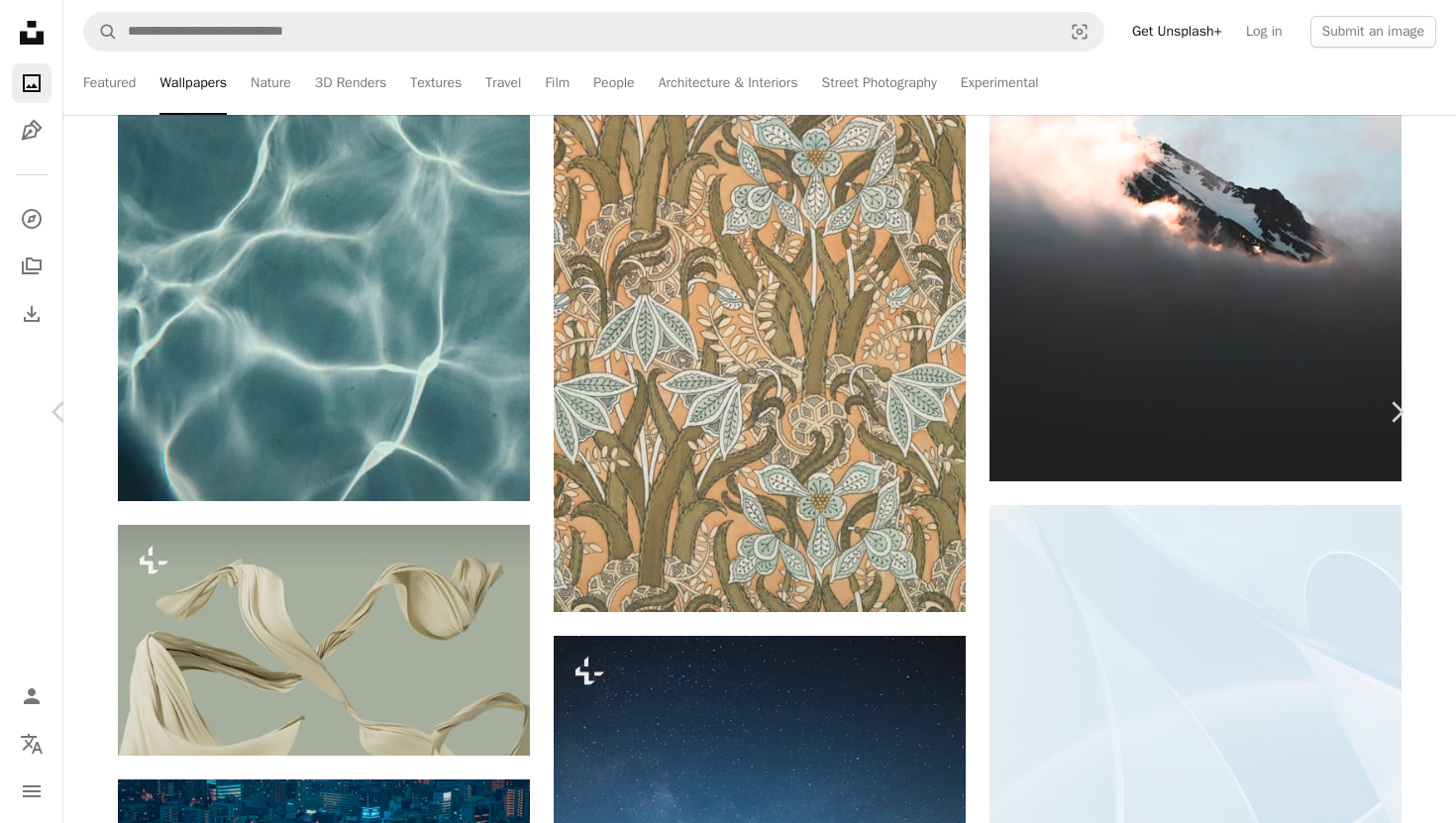 click on "An X shape Chevron left Chevron right Yue Ma eternalzard A heart A plus sign Download free Chevron down Zoom in Views 1,124,552 Downloads 5,636 Featured in Wallpapers ,  Textures ,  3D Renders A forward-right arrow Share Info icon Info More Actions A light-colored abstract glass background Calendar outlined Published on  April 3, 2025 Safety Free to use under the  Unsplash License abstract texture pattern abstract background digital image wallpapers render backgrounds light background light blue 3d rendering glass background art outdoors accessory graphics windmill accessories fractal ornament Backgrounds Browse premium related images on iStock  |  Save 20% with code UNSPLASH20 View more on iStock  ↗ Related images A heart A plus sign Yue Ma Arrow pointing down Plus sign for Unsplash+ A heart A plus sign Pawel Czerwinski For  Unsplash+ A lock Download A heart A plus sign Pawel Czerwinski Arrow pointing down A heart A plus sign Shapelined Arrow pointing down A heart A plus sign Pawel Czerwinski A heart For" at bounding box center (728, 3863) 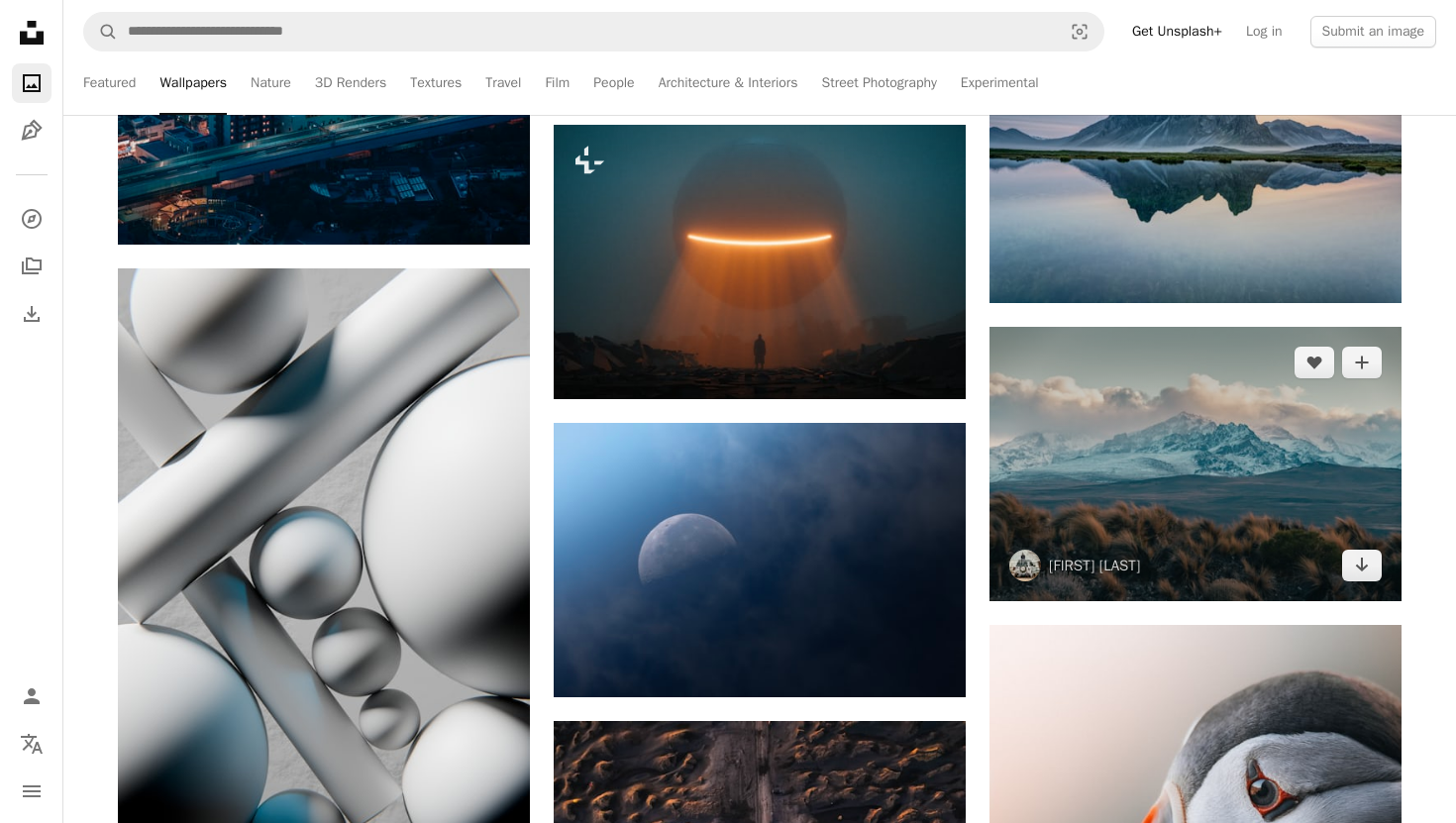 scroll, scrollTop: 4102, scrollLeft: 0, axis: vertical 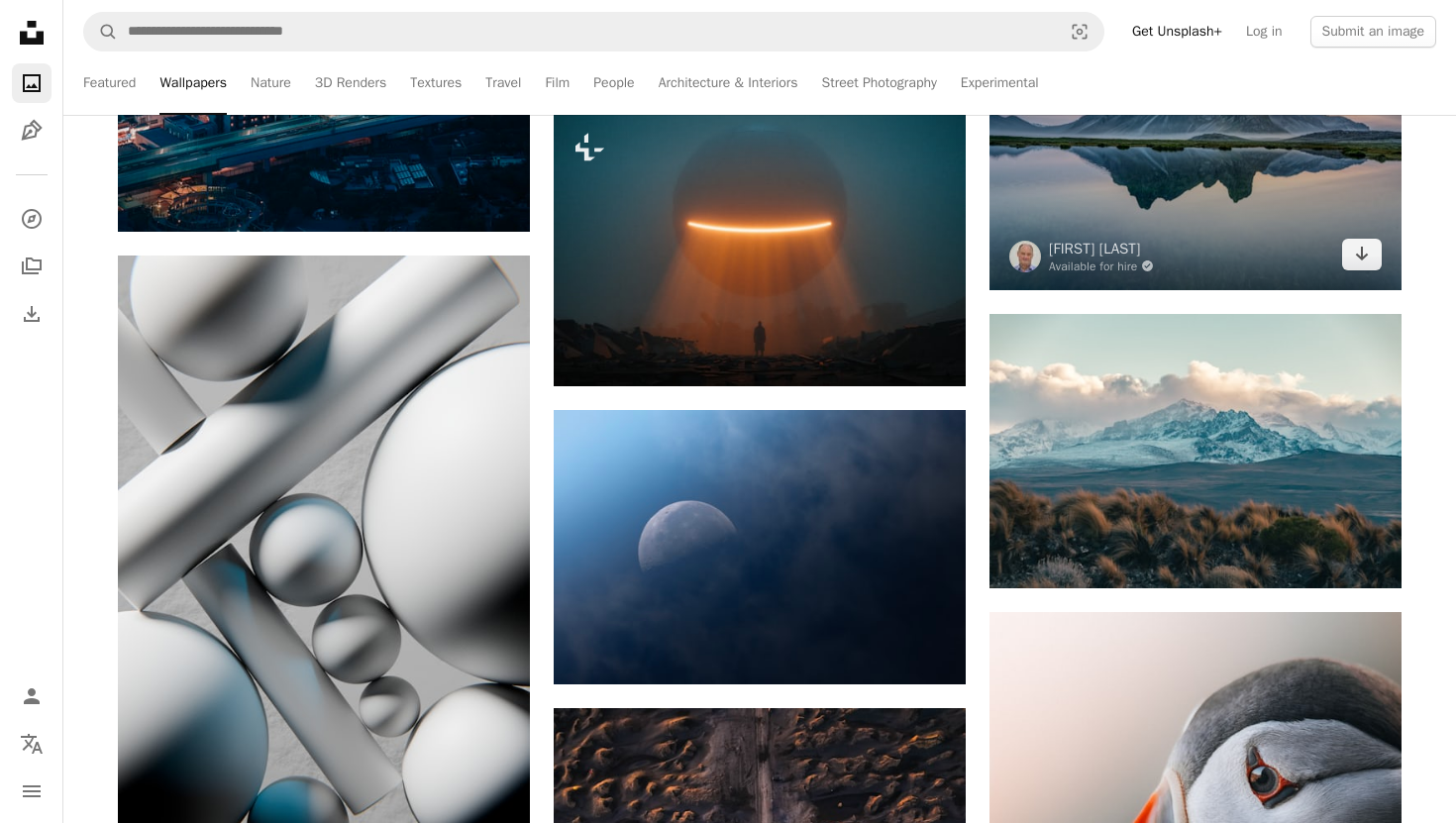 click at bounding box center [1196, 153] 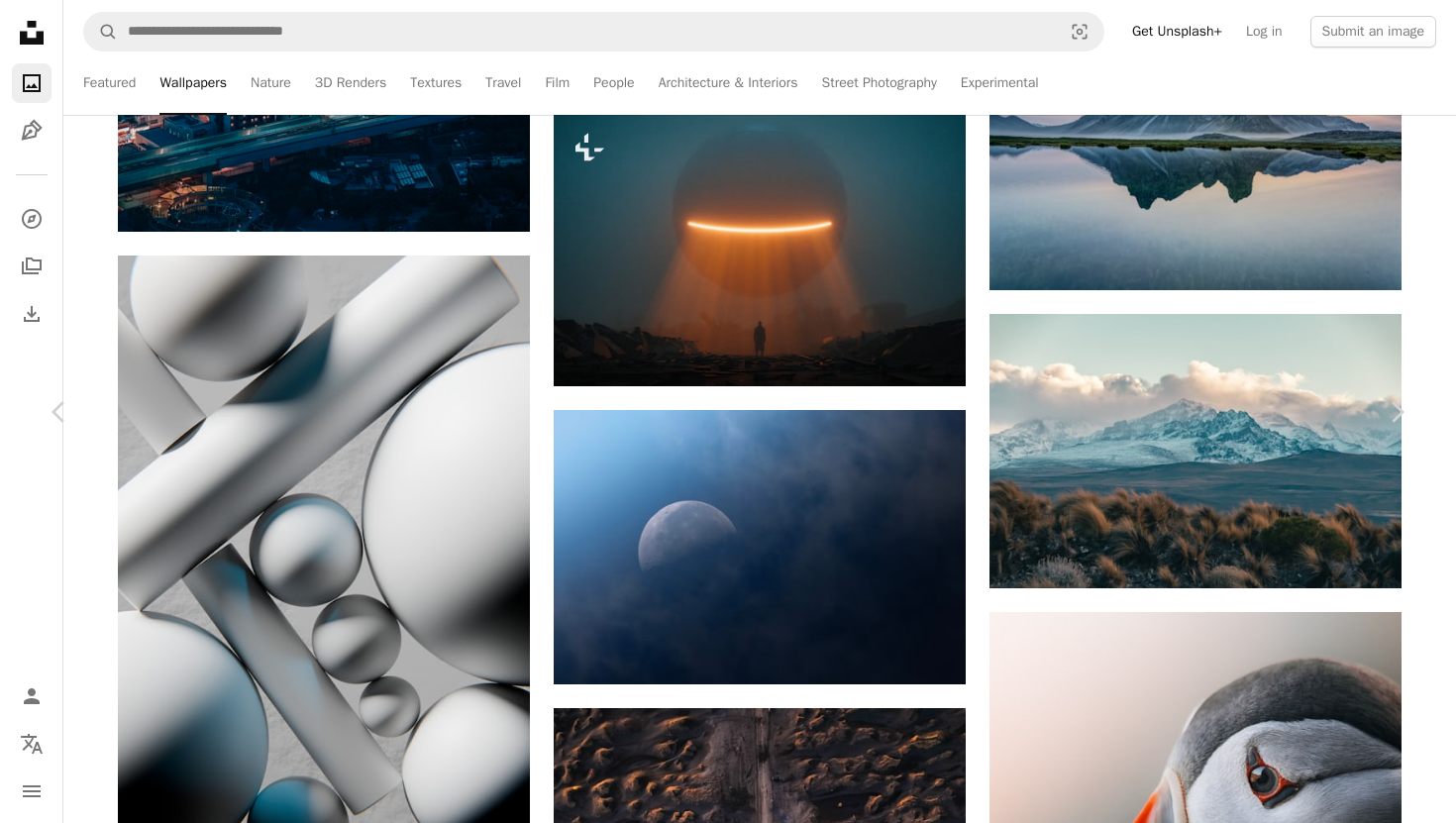 click at bounding box center (721, 3732) 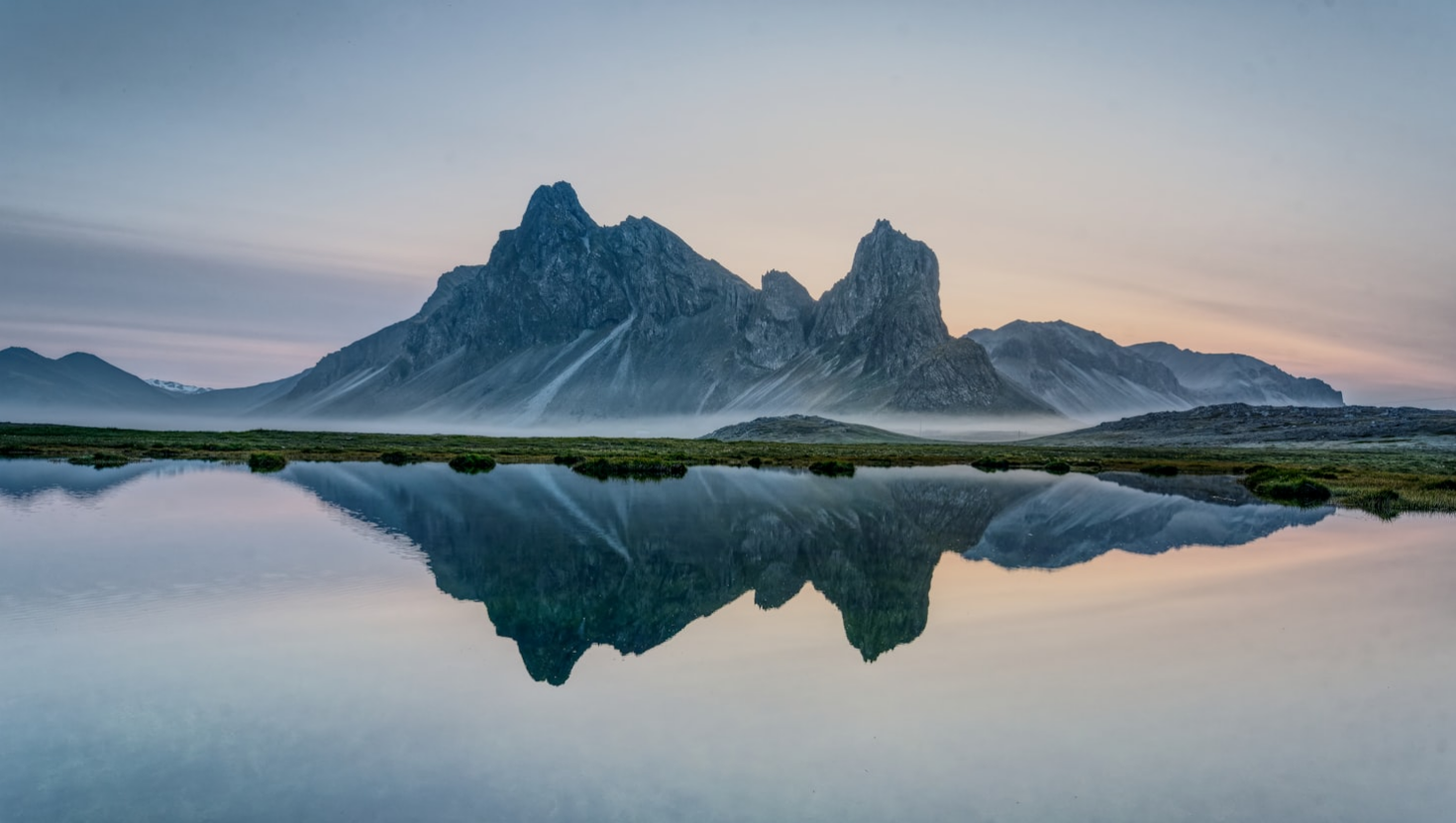 scroll, scrollTop: 74, scrollLeft: 0, axis: vertical 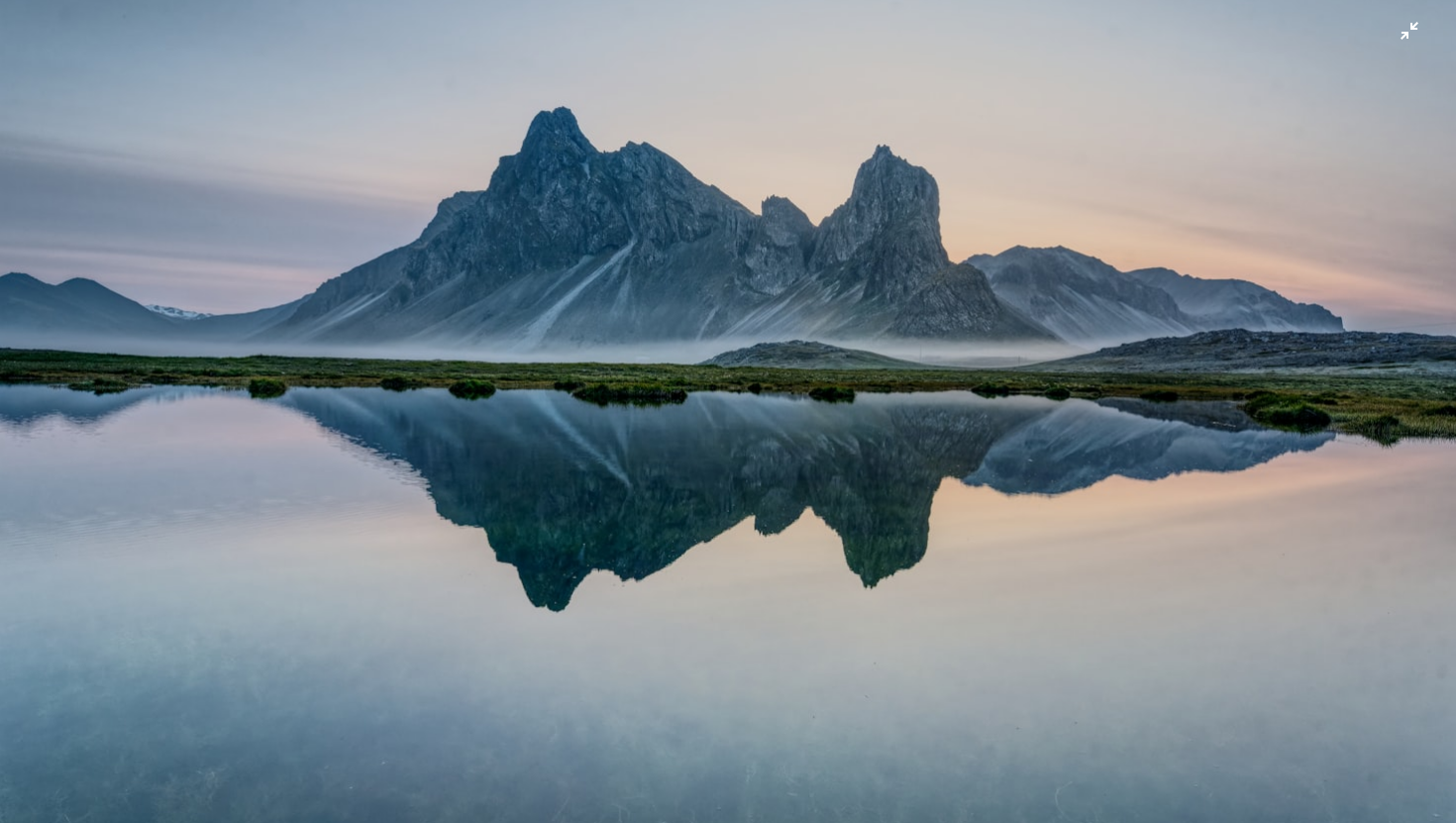 click at bounding box center (728, 410) 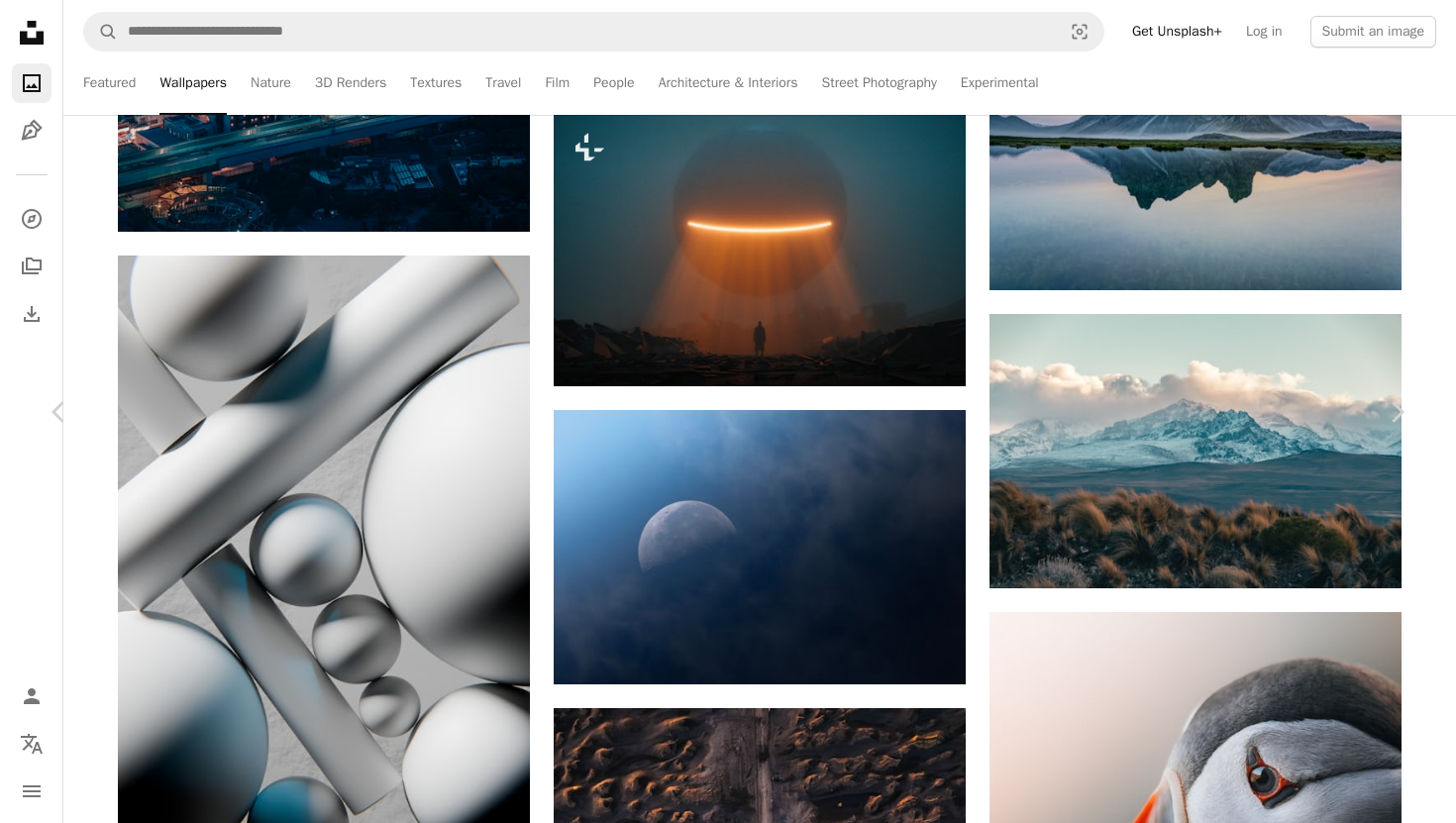 click on "[FIRST] [LAST]" at bounding box center [728, 3731] 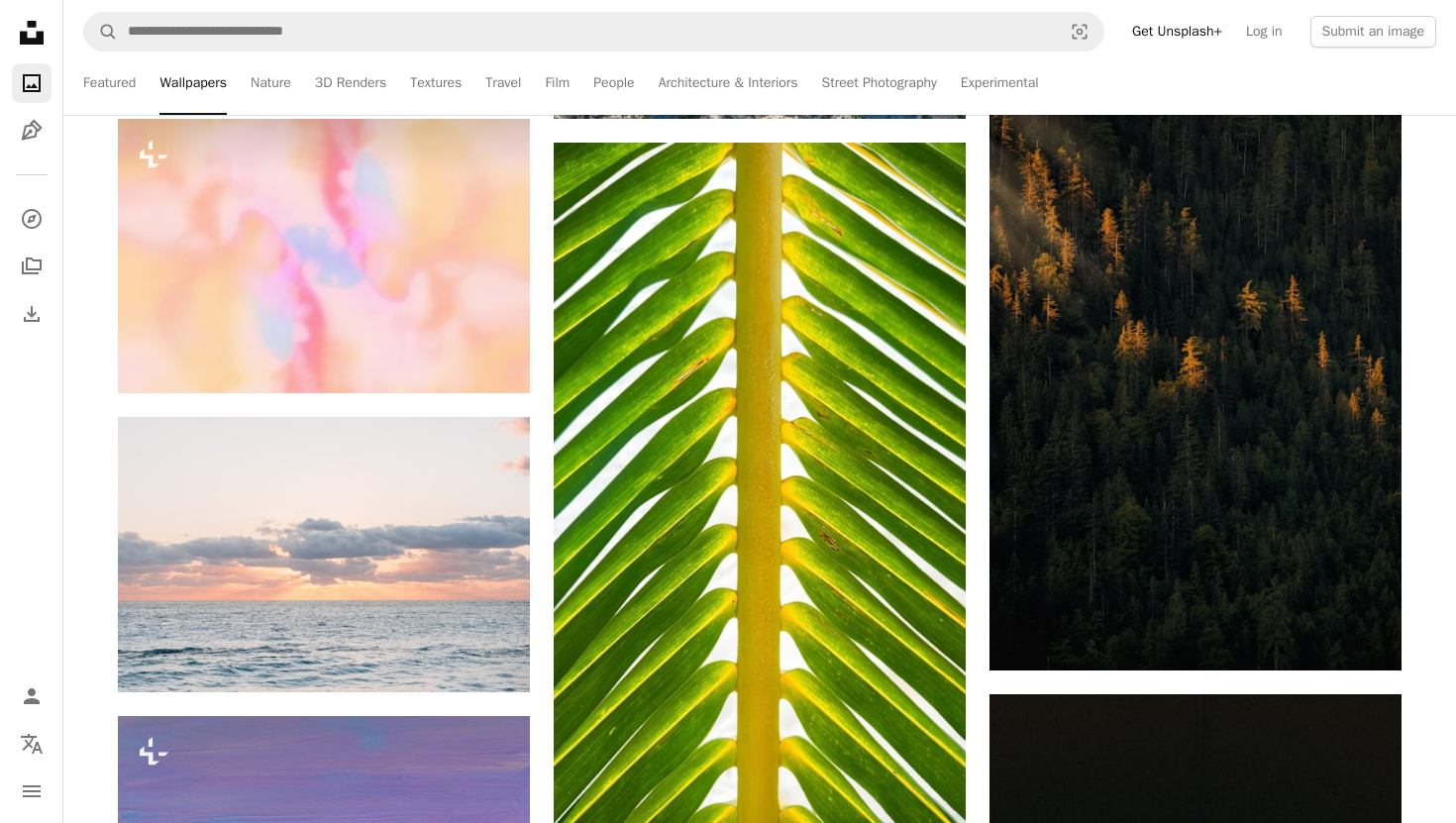 scroll, scrollTop: 6724, scrollLeft: 0, axis: vertical 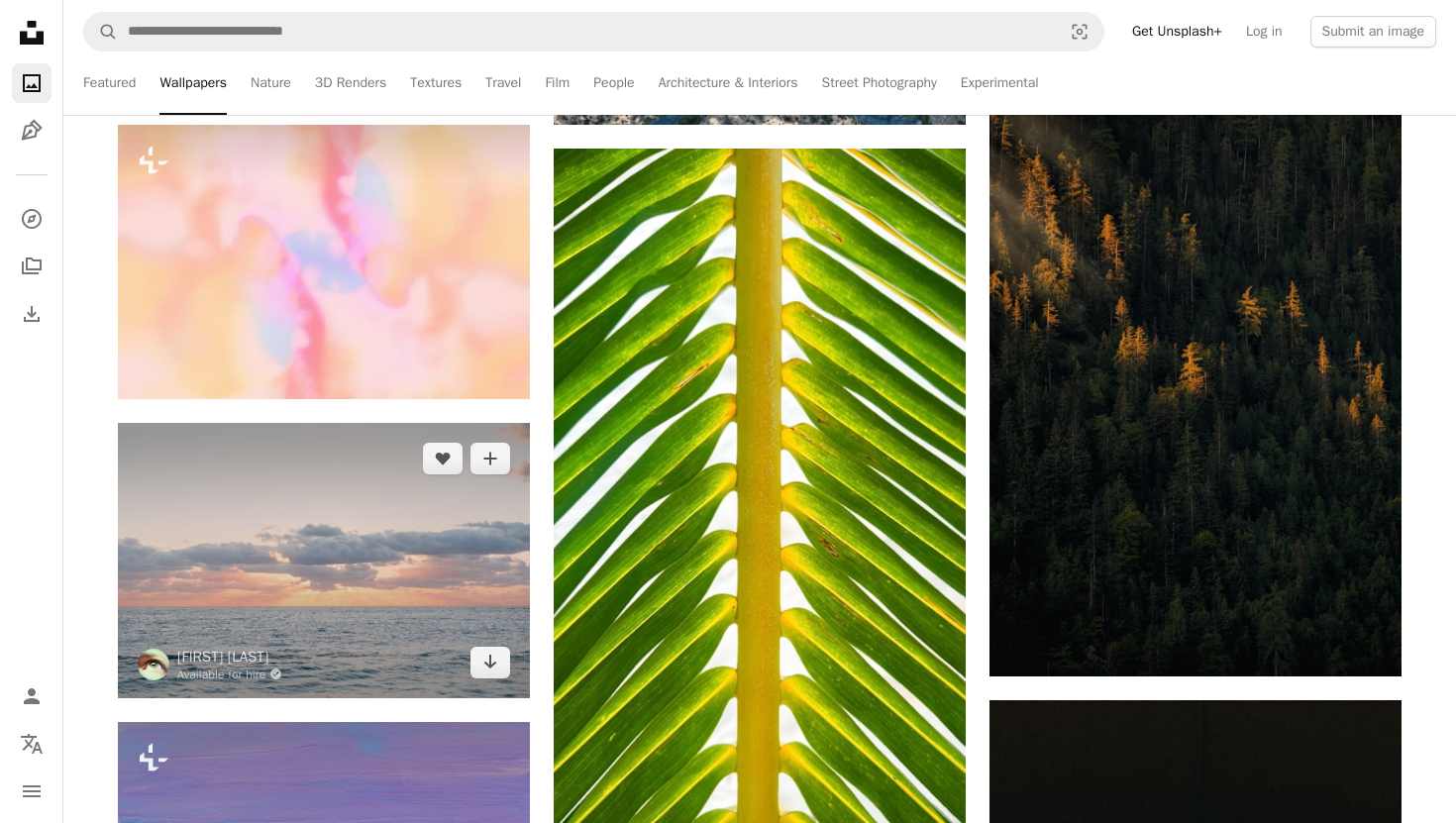 click at bounding box center [324, 560] 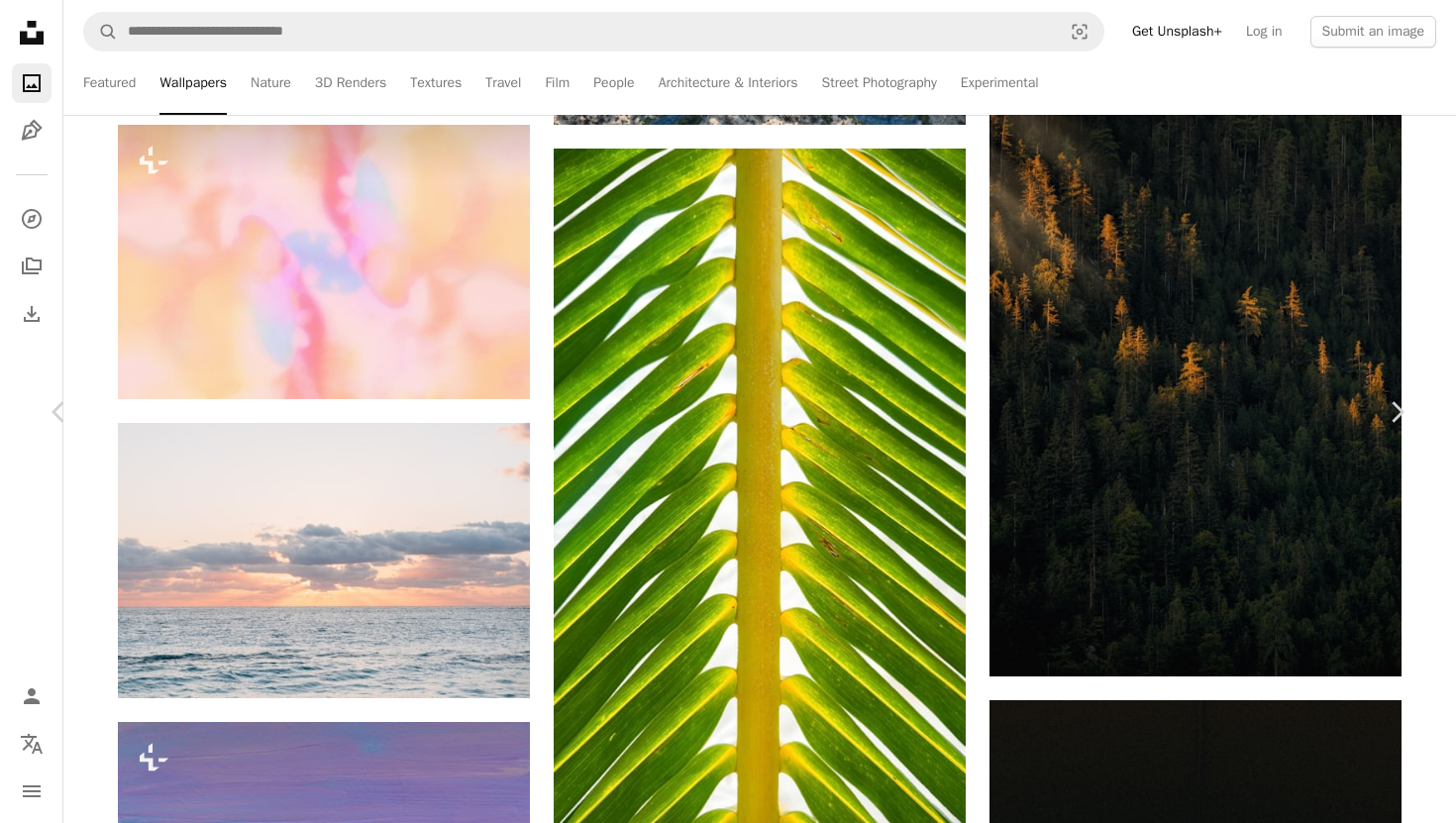click at bounding box center [721, 4524] 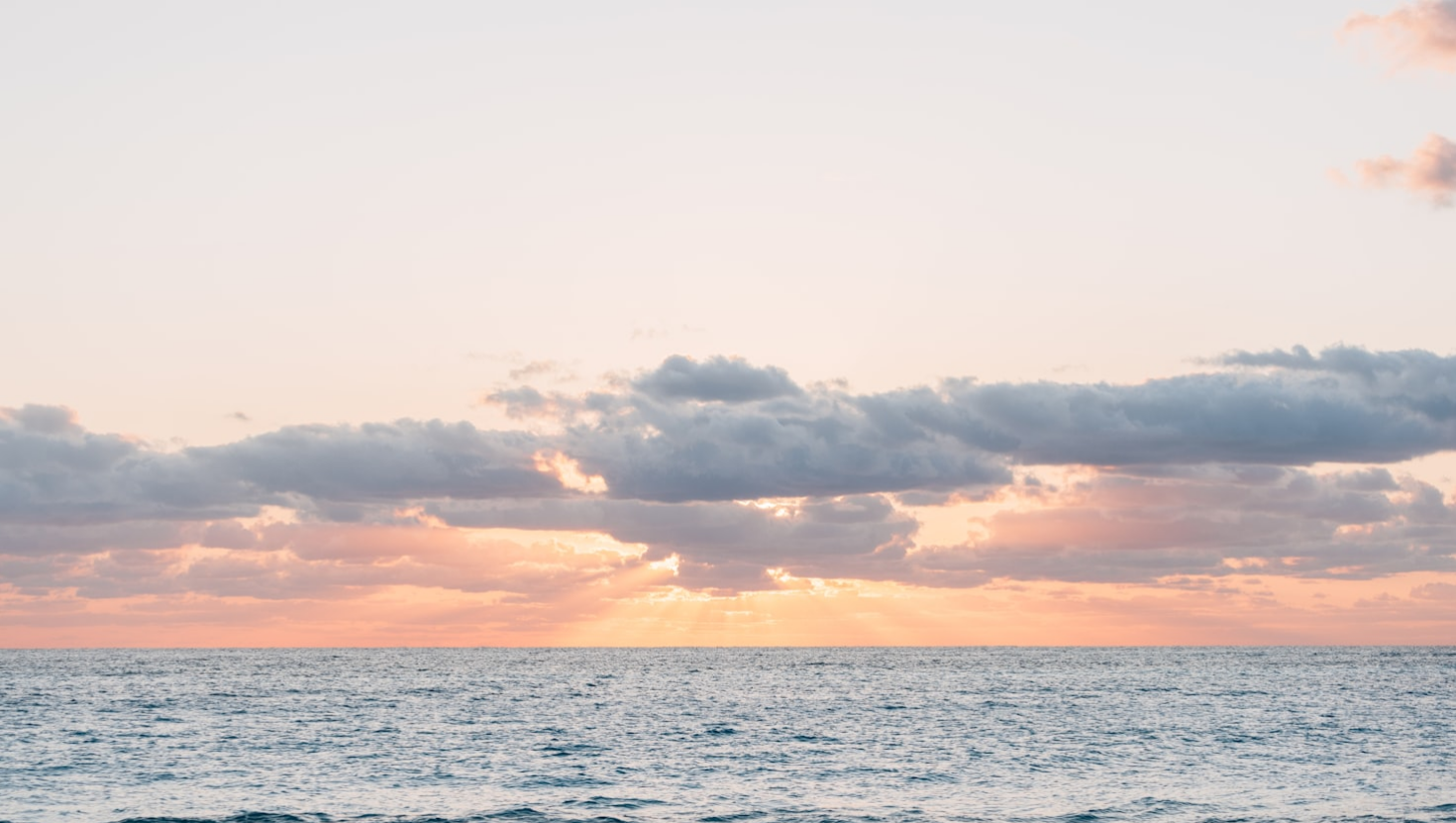 scroll, scrollTop: 74, scrollLeft: 0, axis: vertical 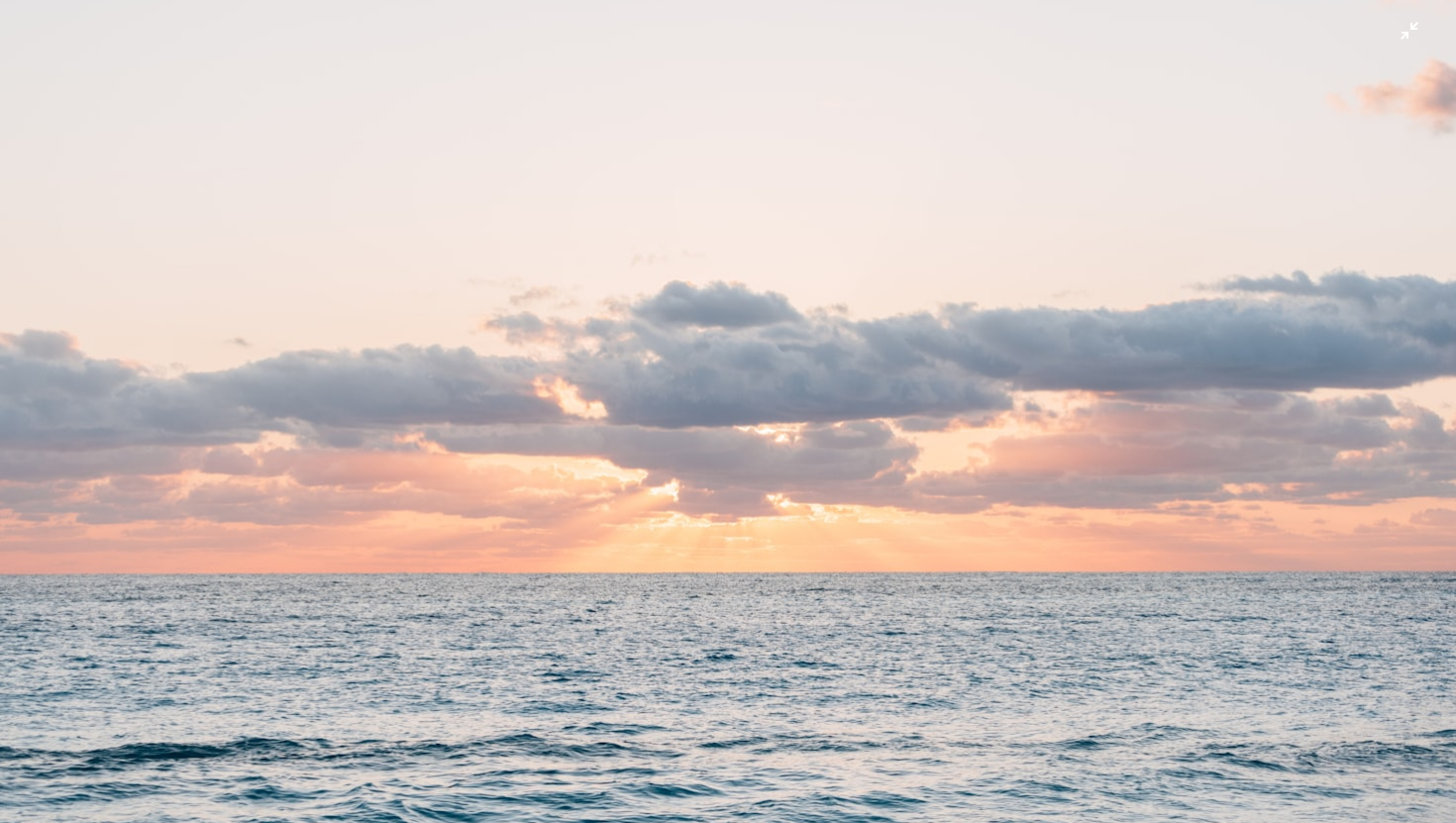 click at bounding box center [728, 410] 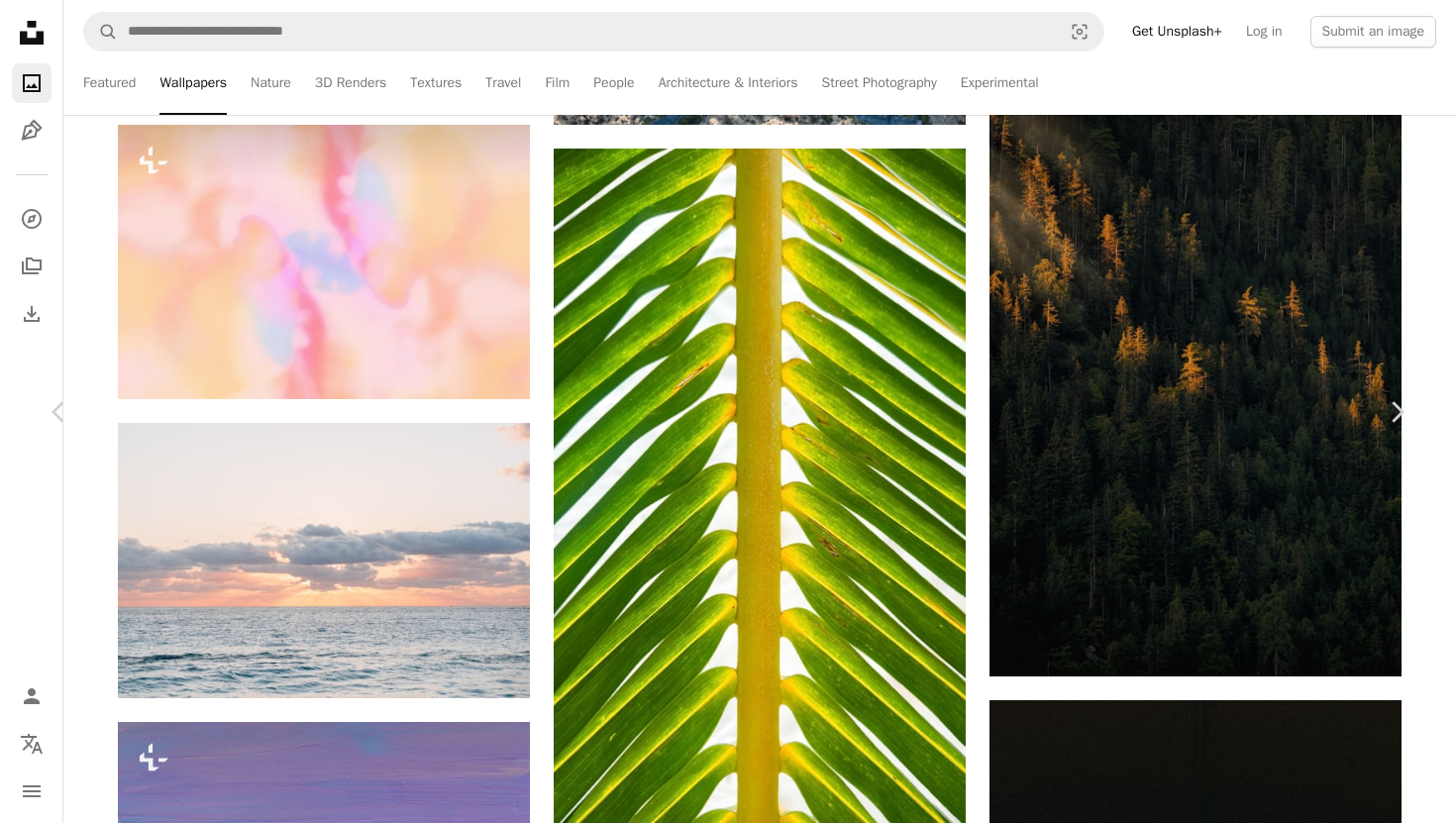click on "Download free" at bounding box center (1213, 4159) 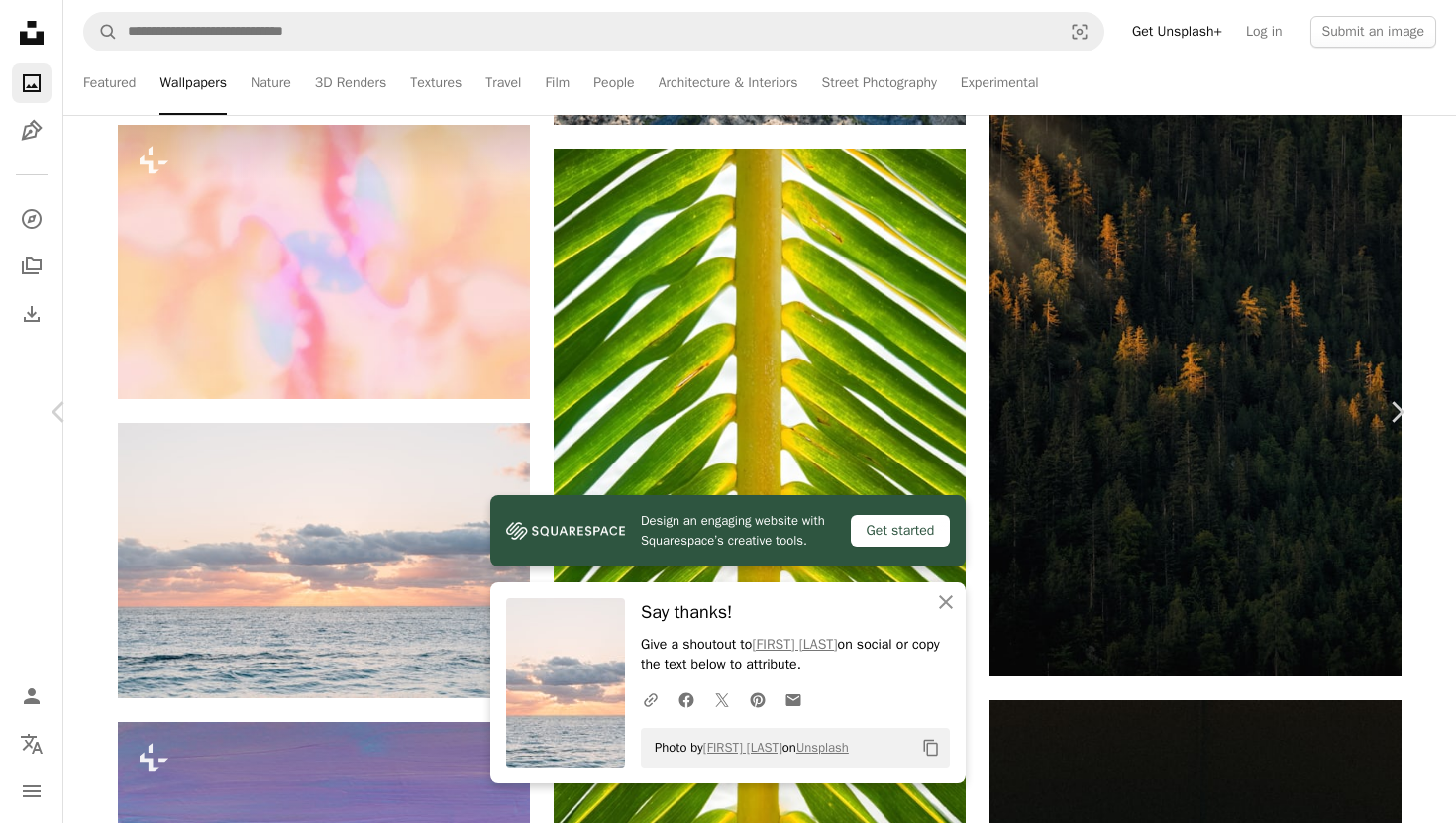 click on "An X shape Chevron left Chevron right Design an engaging website with Squarespace’s creative tools. Get started An X shape Close Say thanks! Give a shoutout to  [FIRST] [LAST]  on social or copy the text below to attribute. A URL sharing icon (chains) Facebook icon X (formerly Twitter) icon Pinterest icon An envelope Photo by  [FIRST] [LAST]  on  Unsplash
Copy content [FIRST] [LAST] Available for hire A checkmark inside of a circle A heart A plus sign Download free Chevron down Zoom in Views 1,220,989 Downloads 19,966 Featured in Wallpapers ,  Nature A forward-right arrow Share Info icon Info More Actions A map marker Cancún, Quintana Roo, [COUNTRY] Calendar outlined Published on  April 29, 2025 Camera Canon, EOS R5 Safety Free to use under the  Unsplash License wallpaper 4K Images sea sunrise clouds waves wallpapers backgrounds caribbean cancun turquoise water mexico outdoors horizon quintana roo Creative Commons images Browse premium related images on iStock  |  View more on iStock  ↗" at bounding box center [728, 4523] 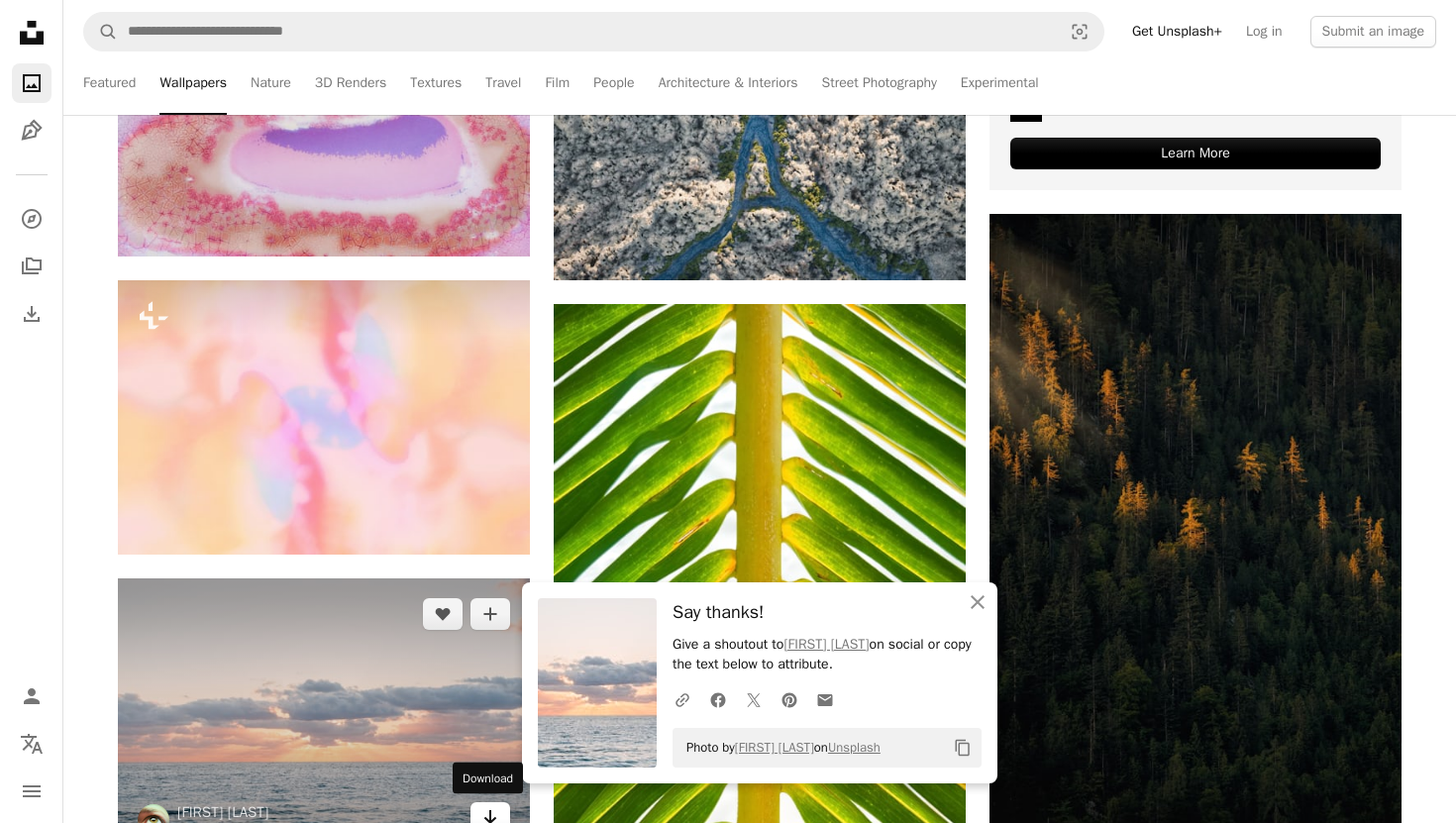 scroll, scrollTop: 6563, scrollLeft: 0, axis: vertical 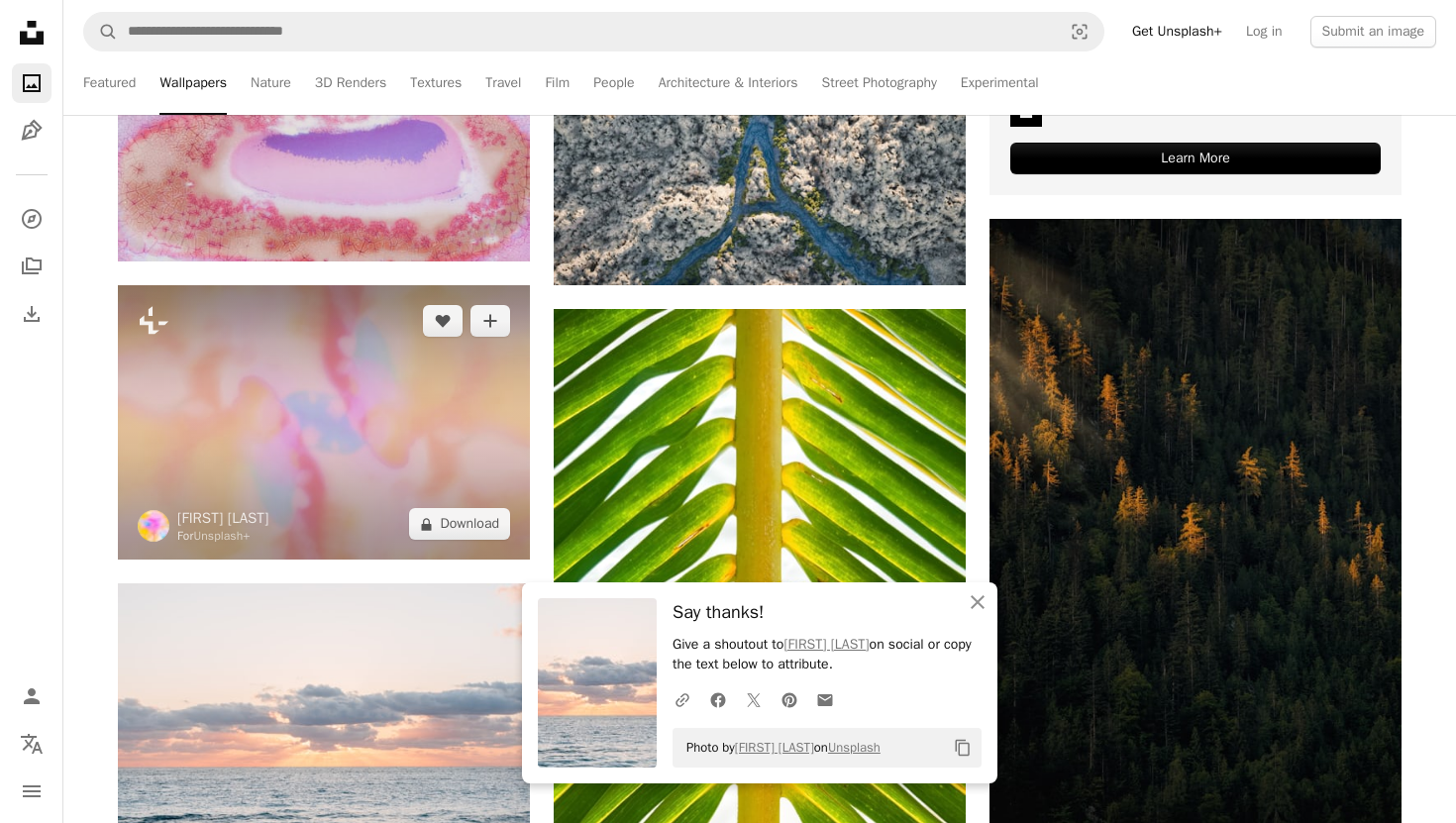 click at bounding box center (324, 422) 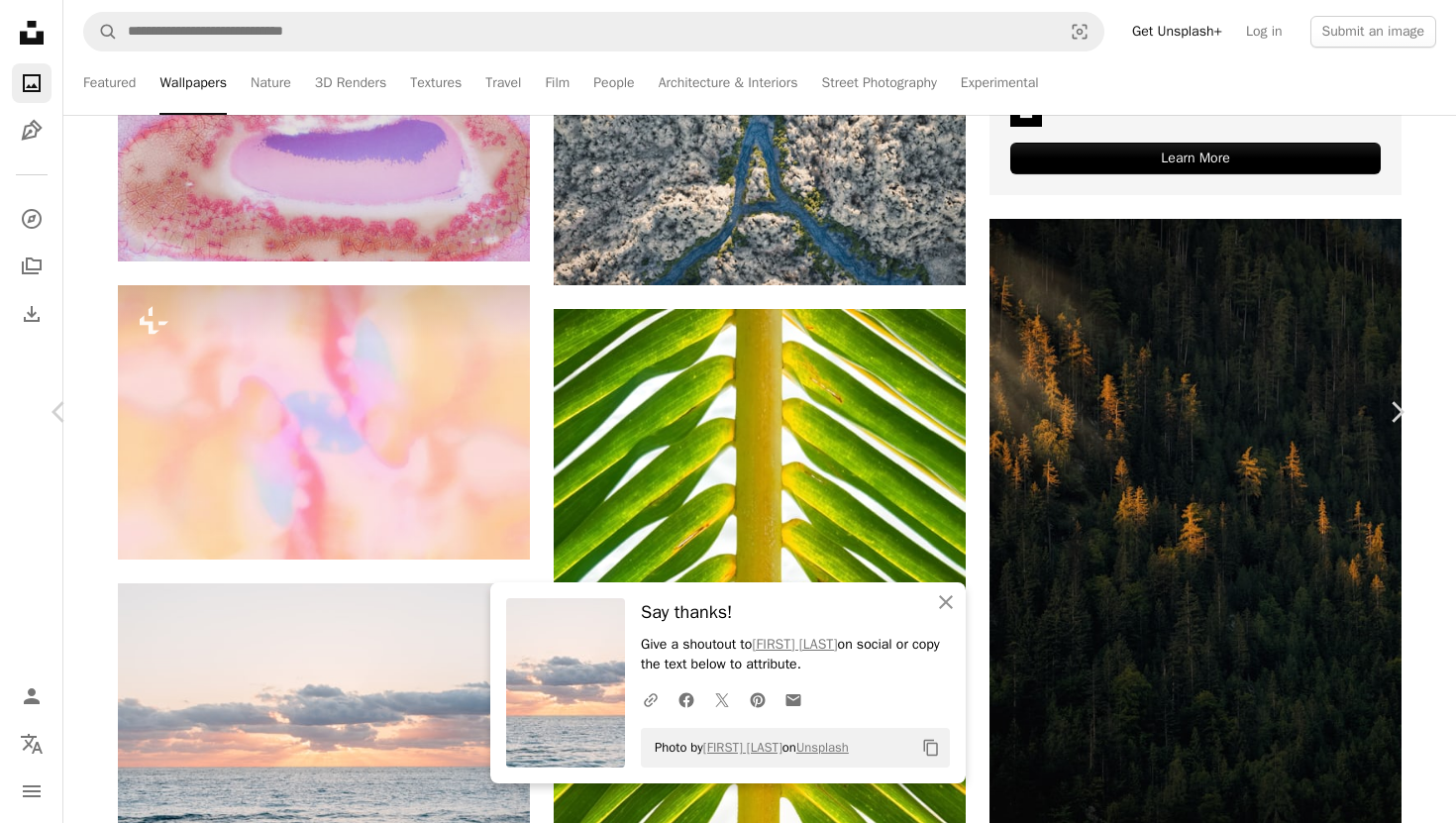 click at bounding box center (721, 4684) 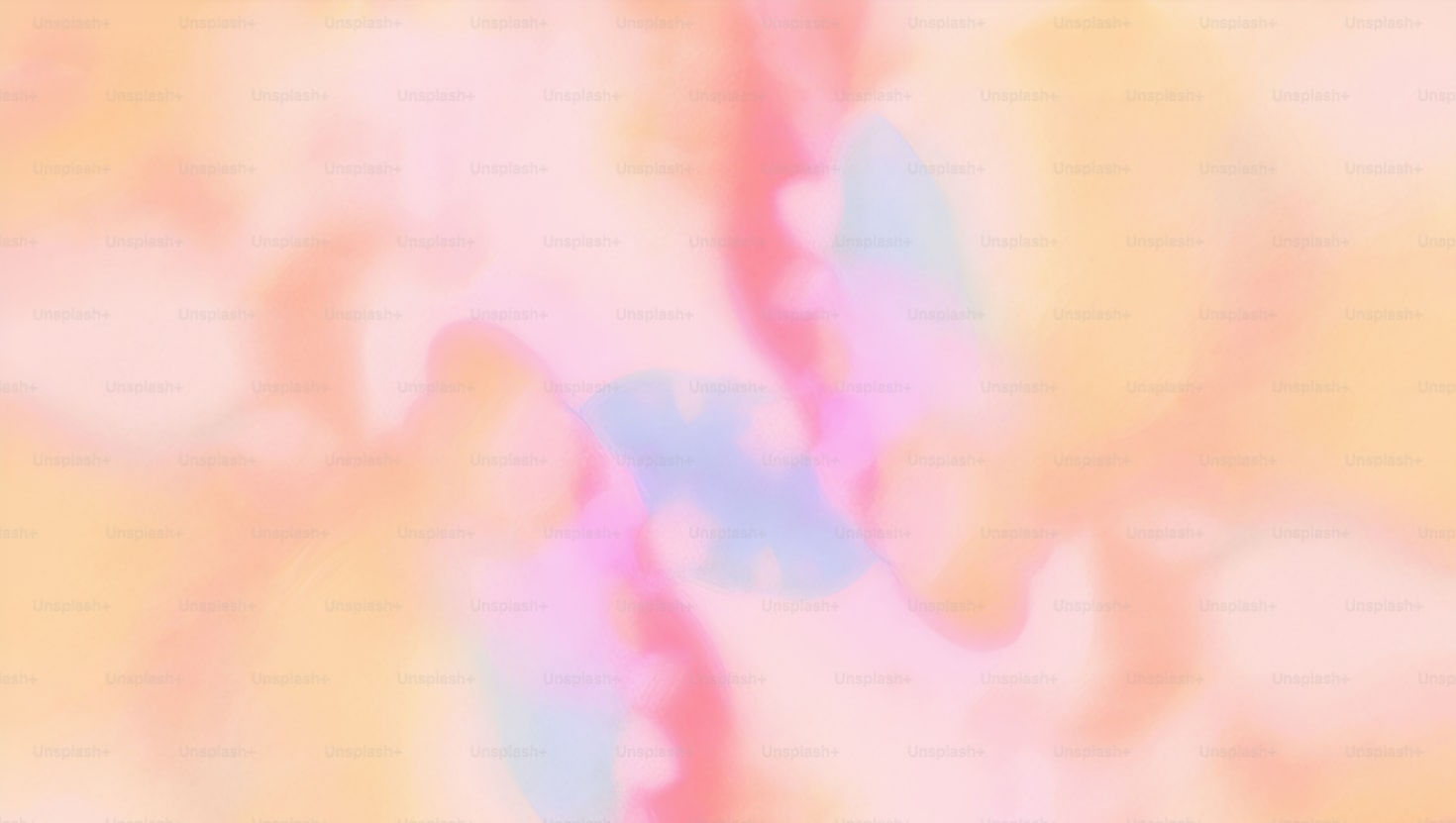 scroll, scrollTop: 74, scrollLeft: 0, axis: vertical 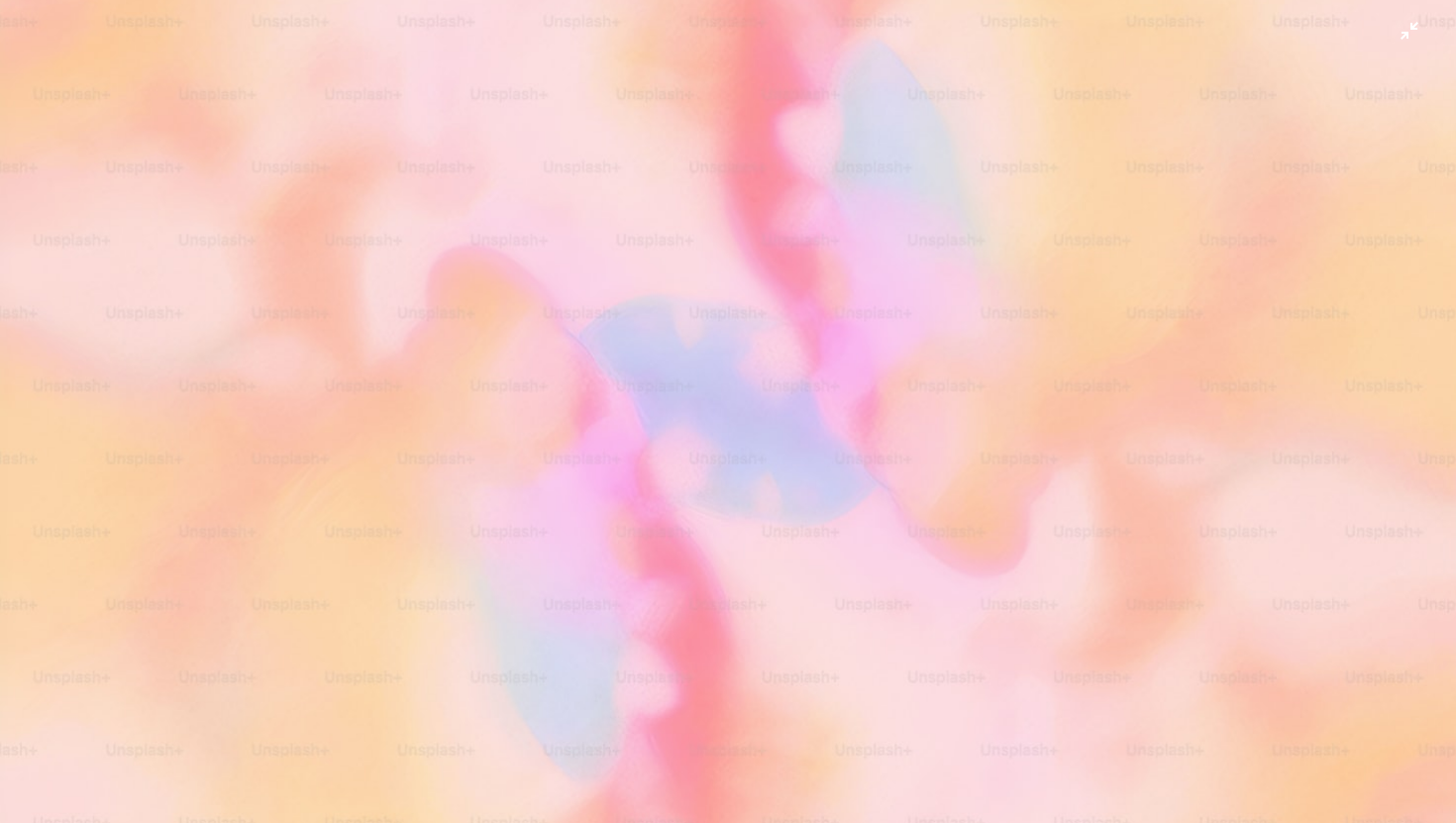 click at bounding box center [728, 410] 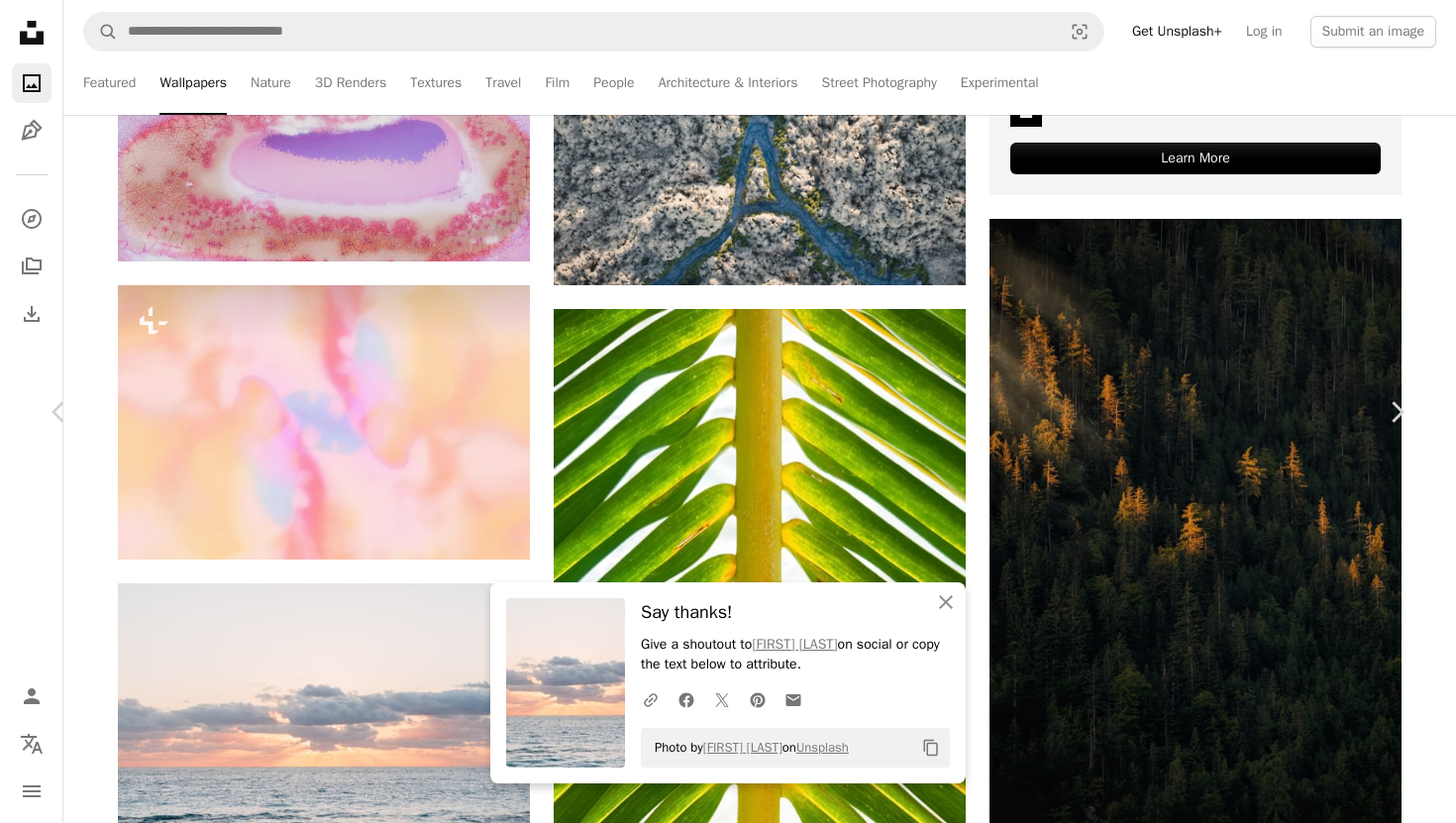 click on "Say thanks! Give a shoutout to  [FIRST] [LAST]  on social or copy the text below to attribute. Photo by  [FIRST] [LAST]  on  Unsplash
Copy content [FIRST] [LAST] For  Unsplash+" at bounding box center [728, 4683] 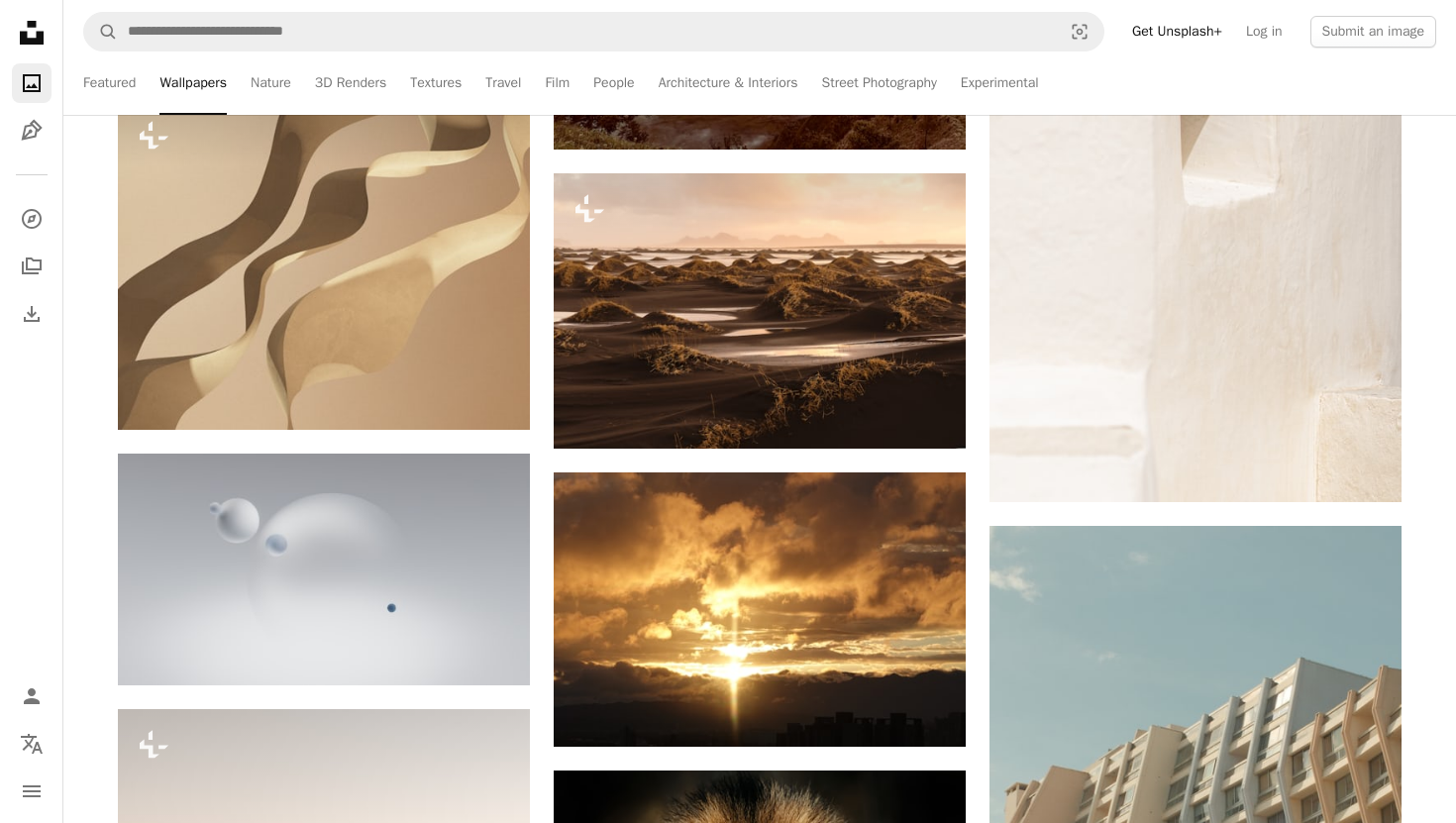 scroll, scrollTop: 9600, scrollLeft: 0, axis: vertical 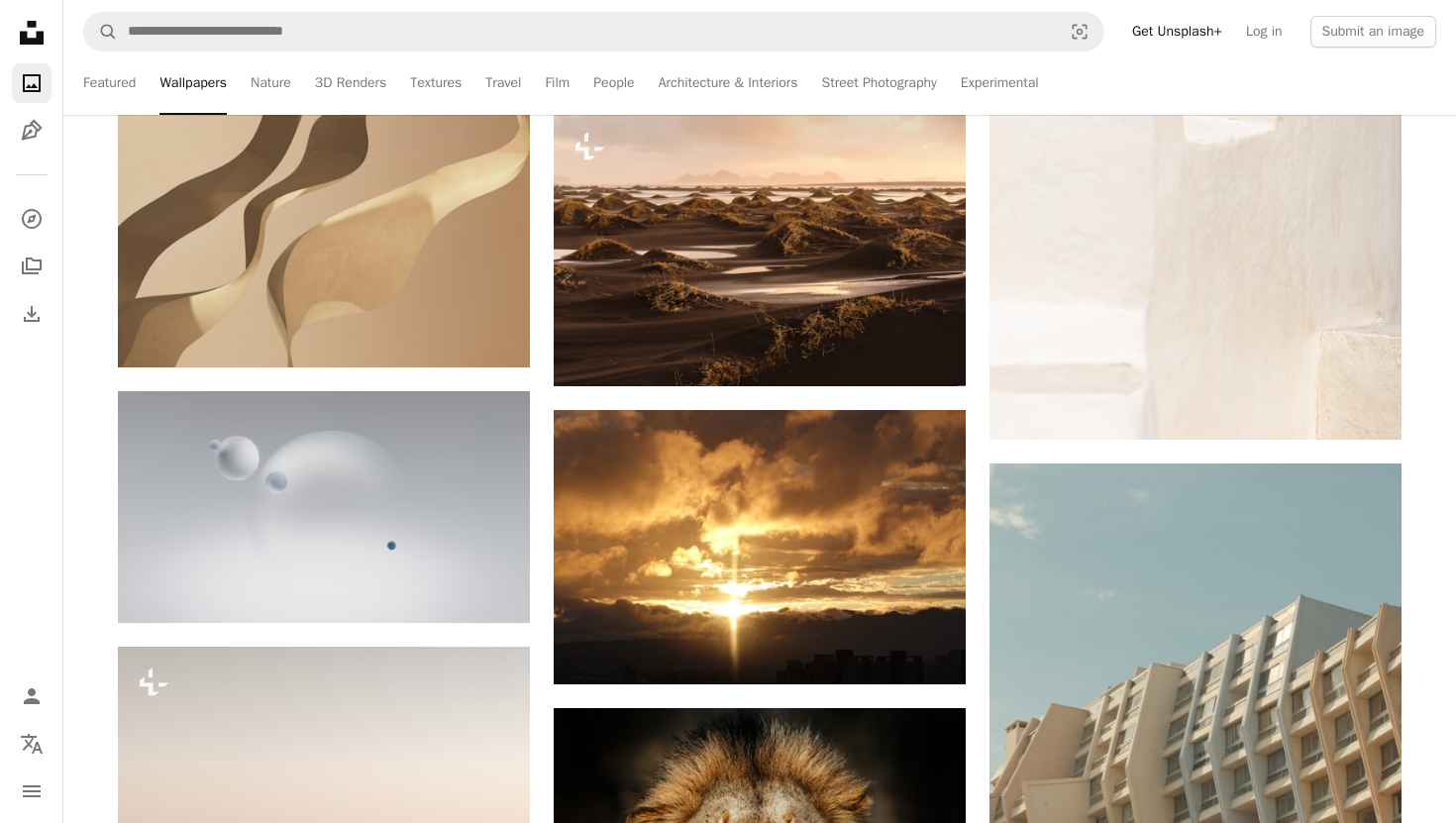 click on "[FIRST] [LAST]" at bounding box center [760, -2490] 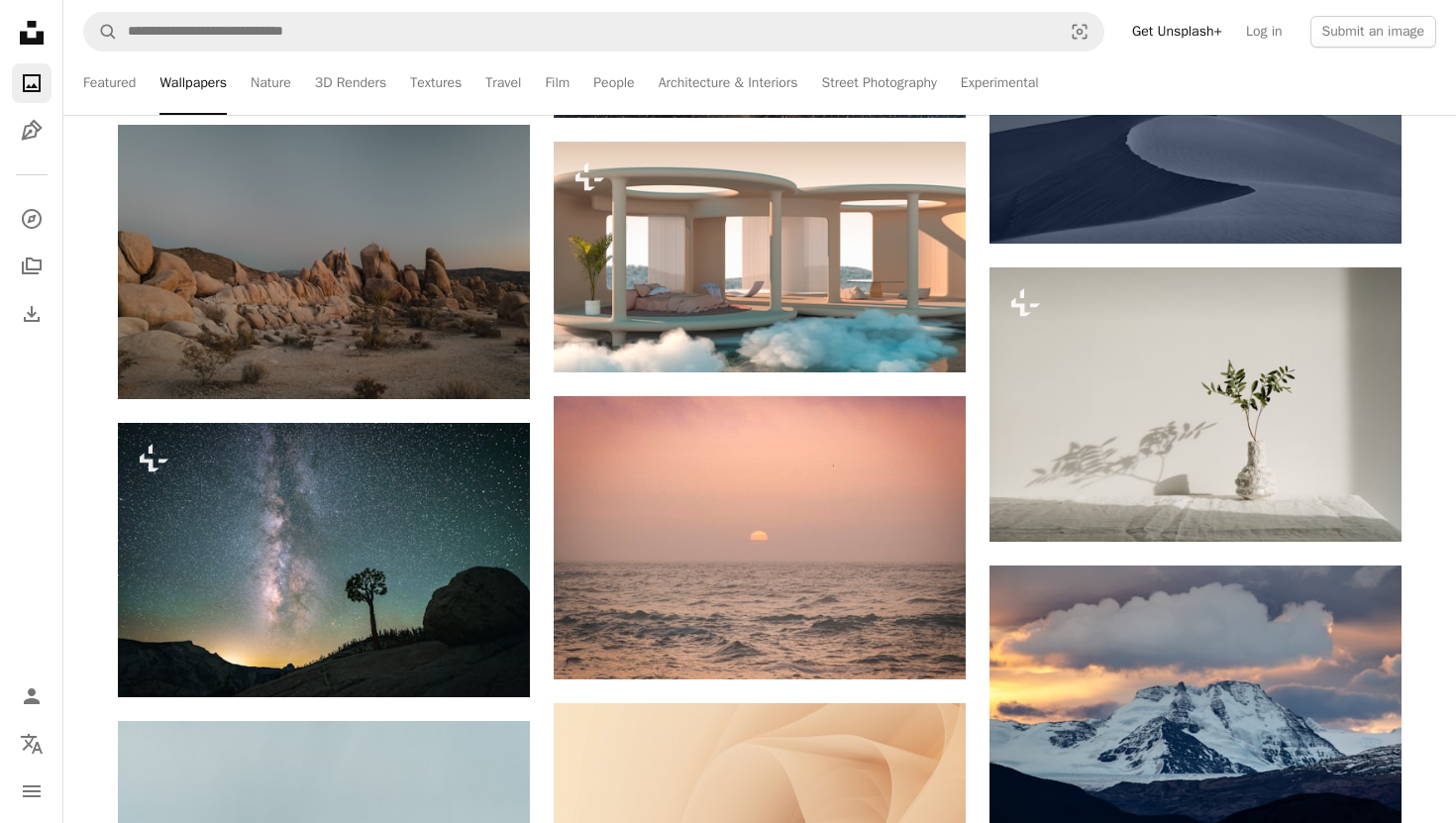 scroll, scrollTop: 16758, scrollLeft: 0, axis: vertical 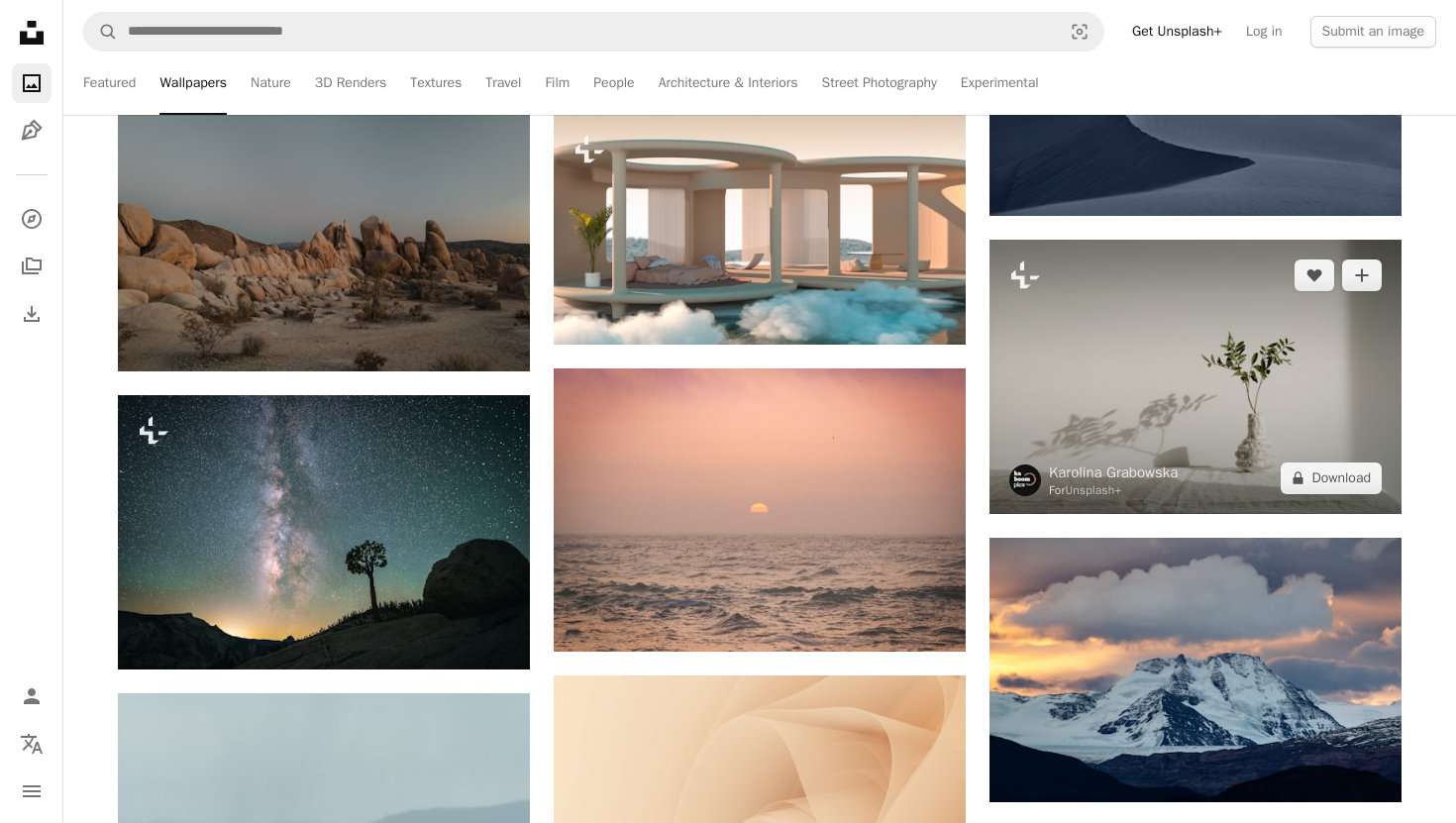 click at bounding box center (1196, 376) 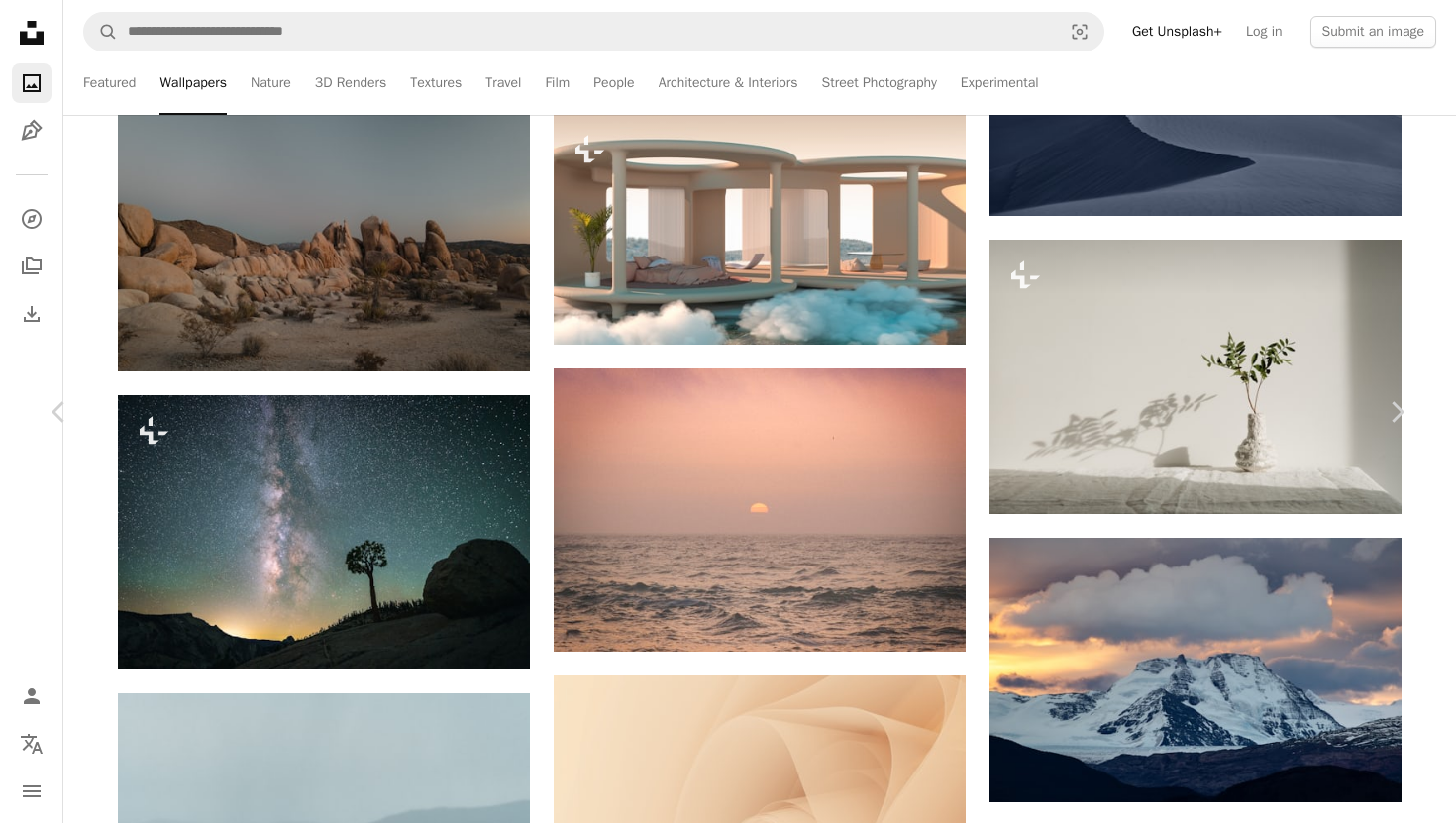 click at bounding box center (720, 4774) 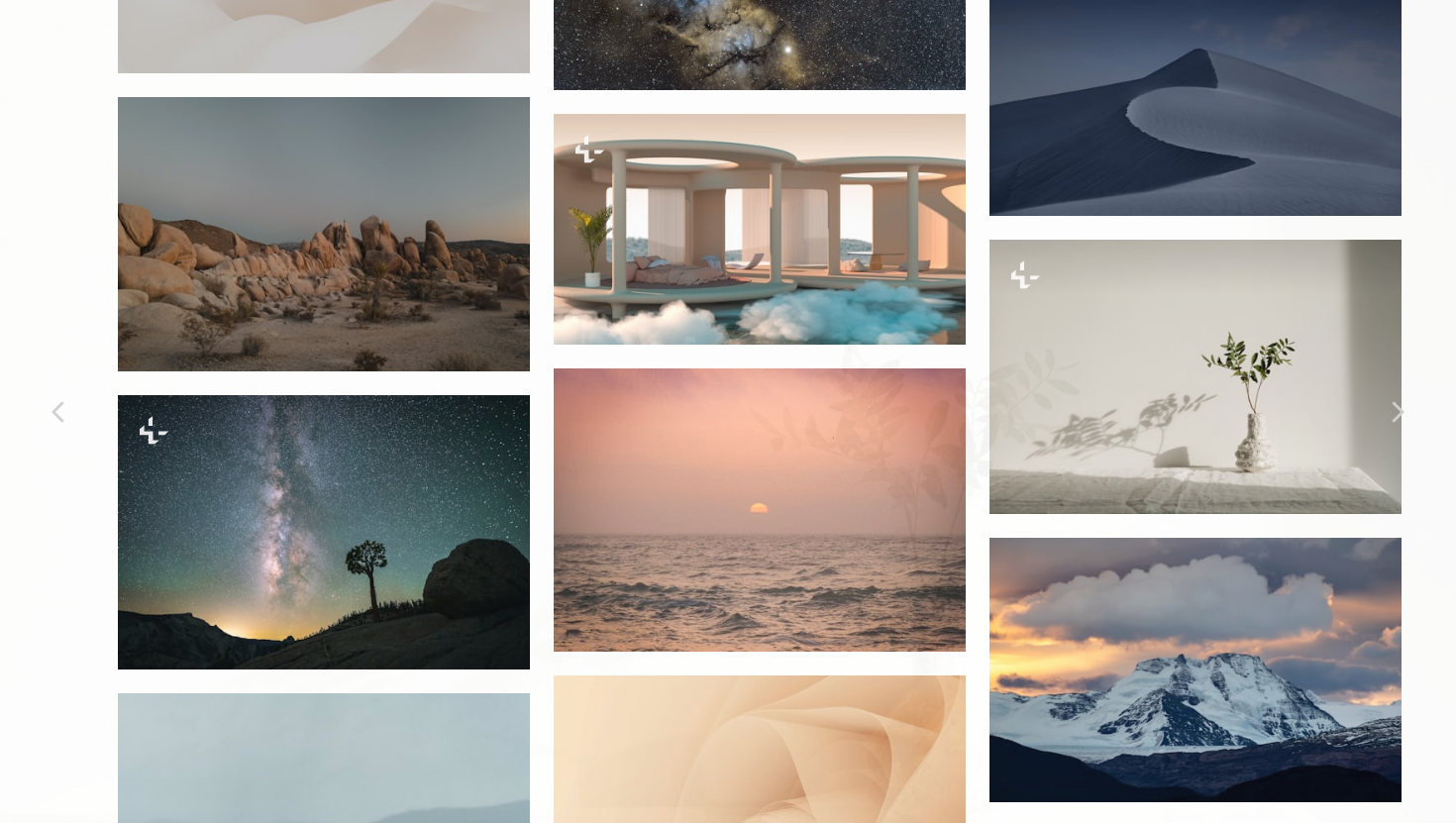 scroll, scrollTop: 74, scrollLeft: 0, axis: vertical 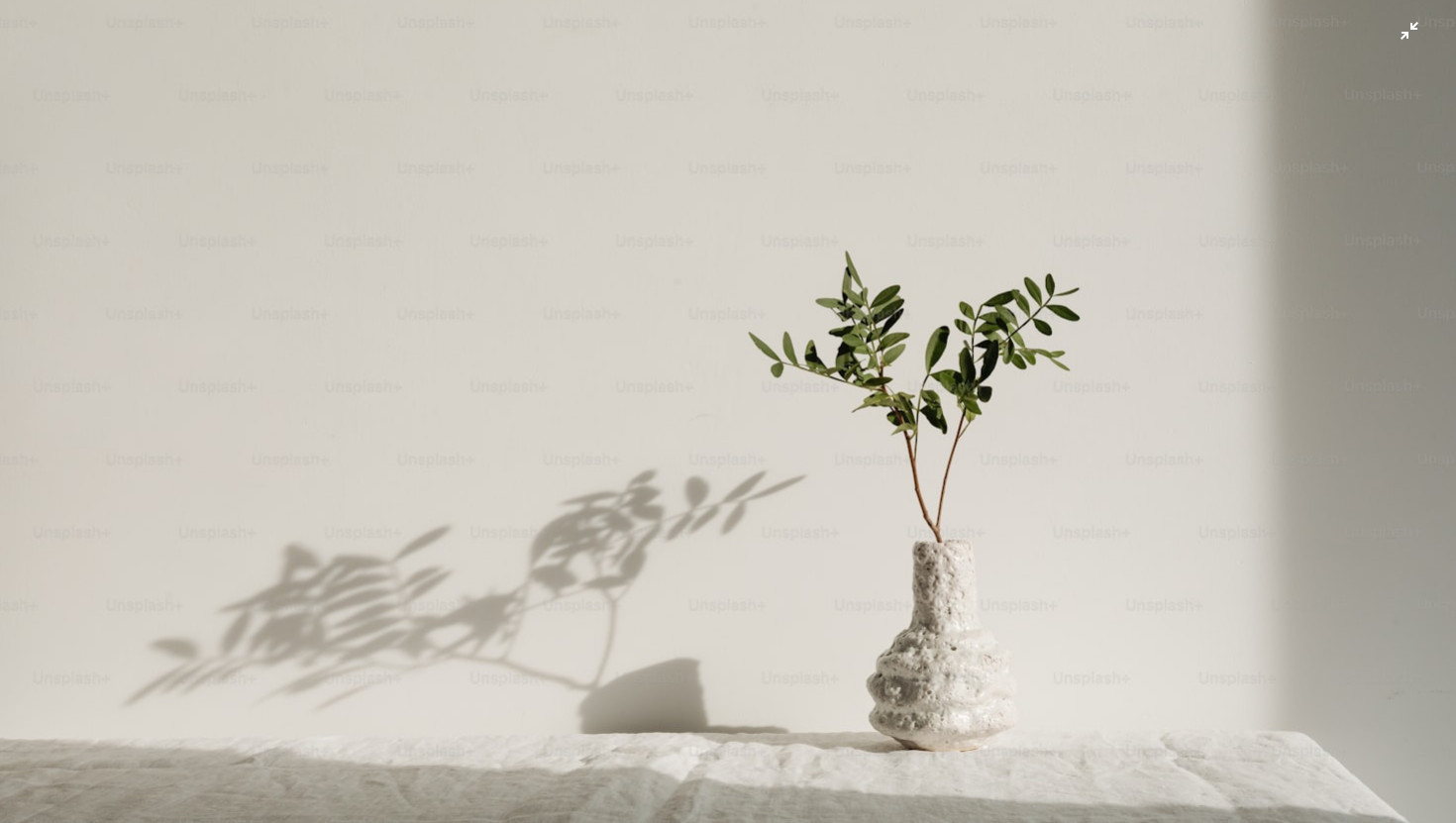 click at bounding box center (728, 411) 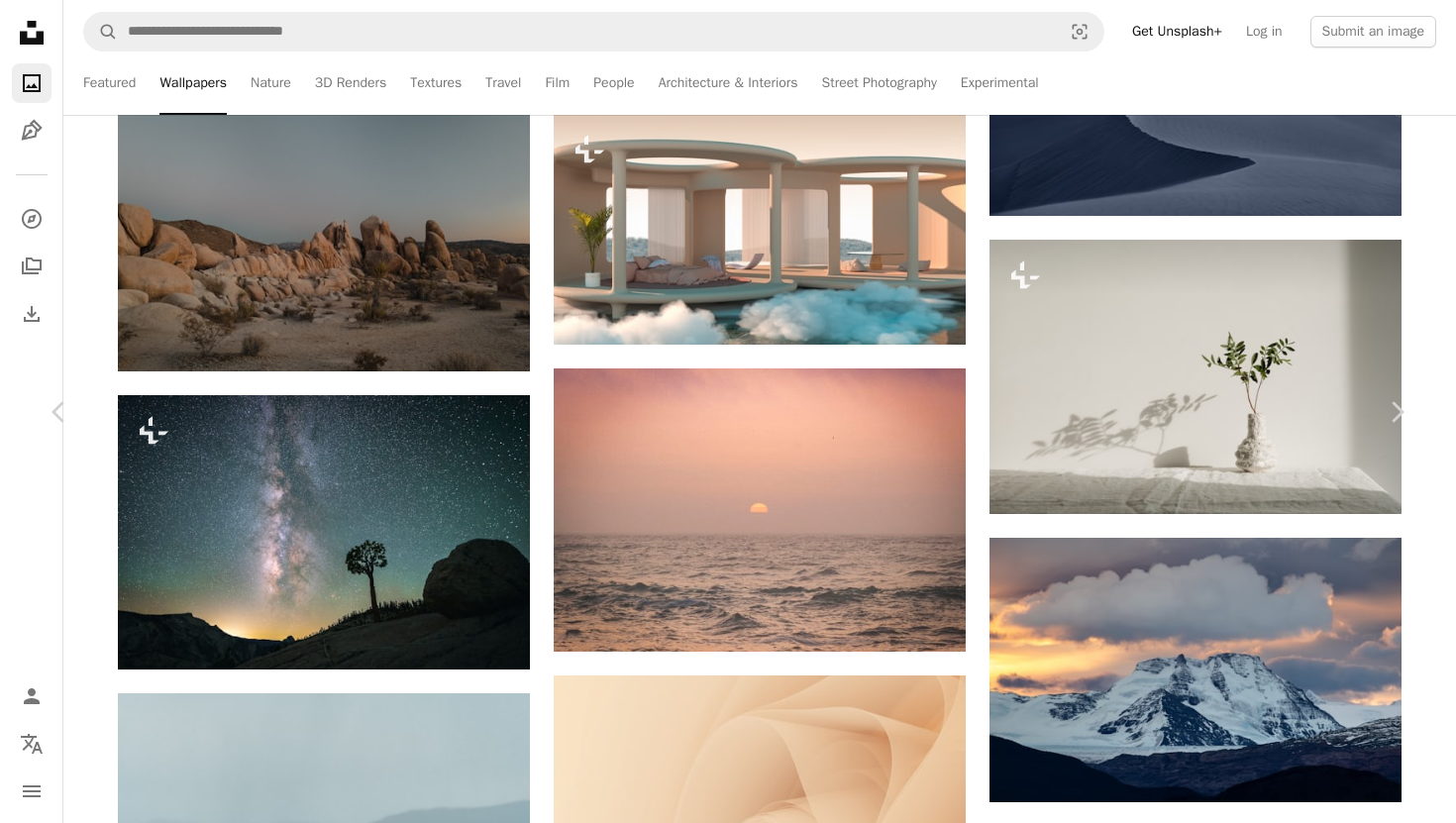 click on "[FIRST] [LAST]" at bounding box center (728, 4773) 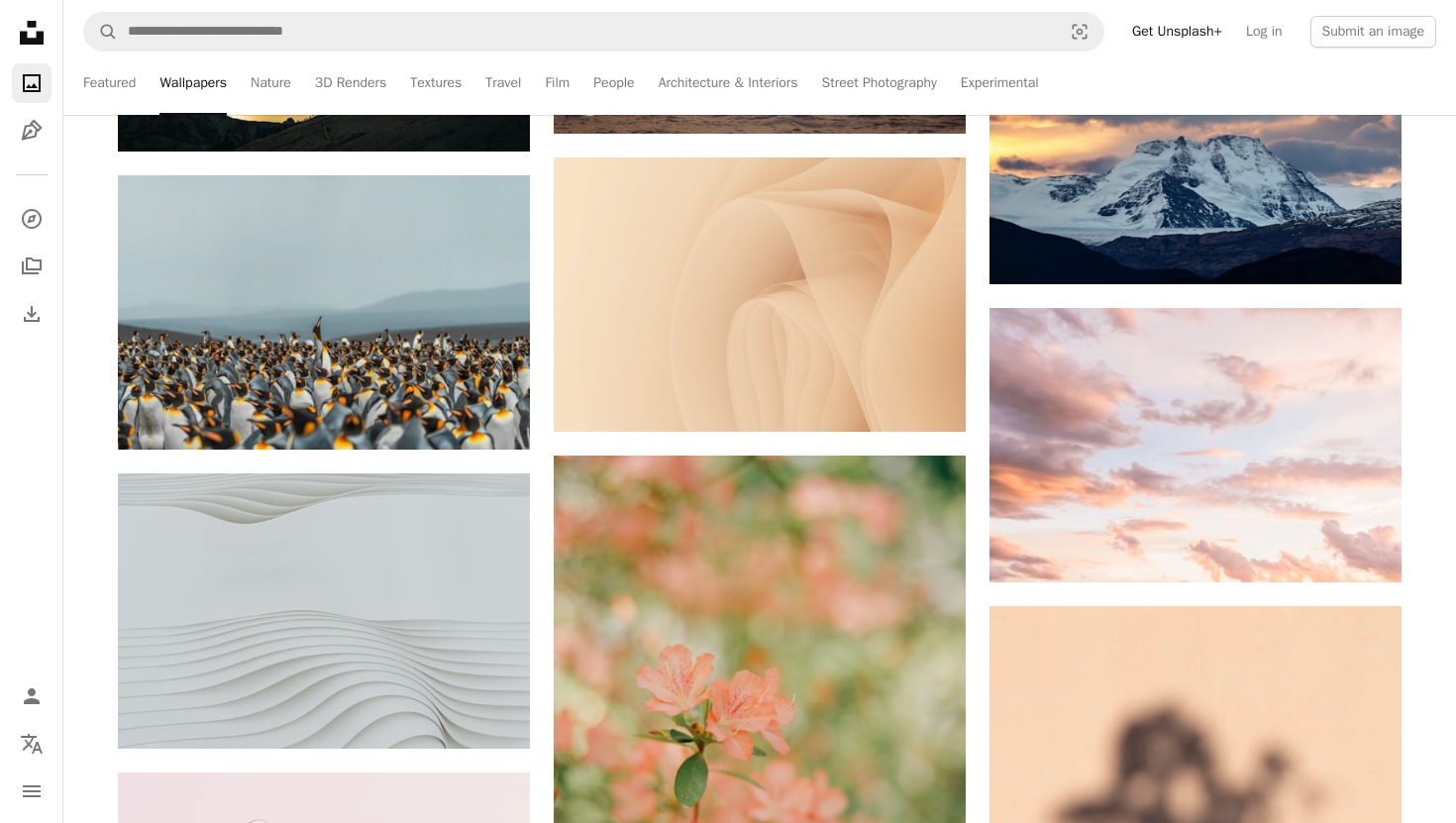 scroll, scrollTop: 17277, scrollLeft: 0, axis: vertical 